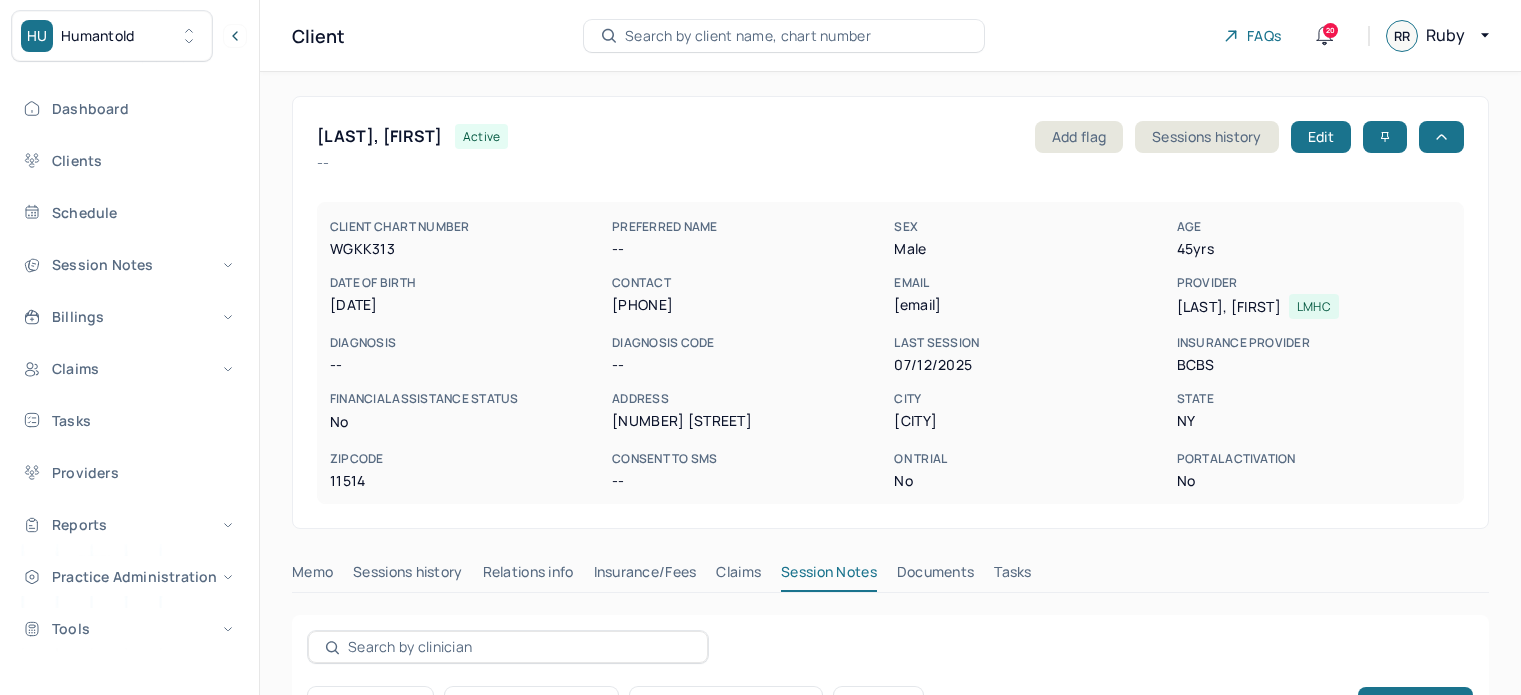 scroll, scrollTop: 0, scrollLeft: 0, axis: both 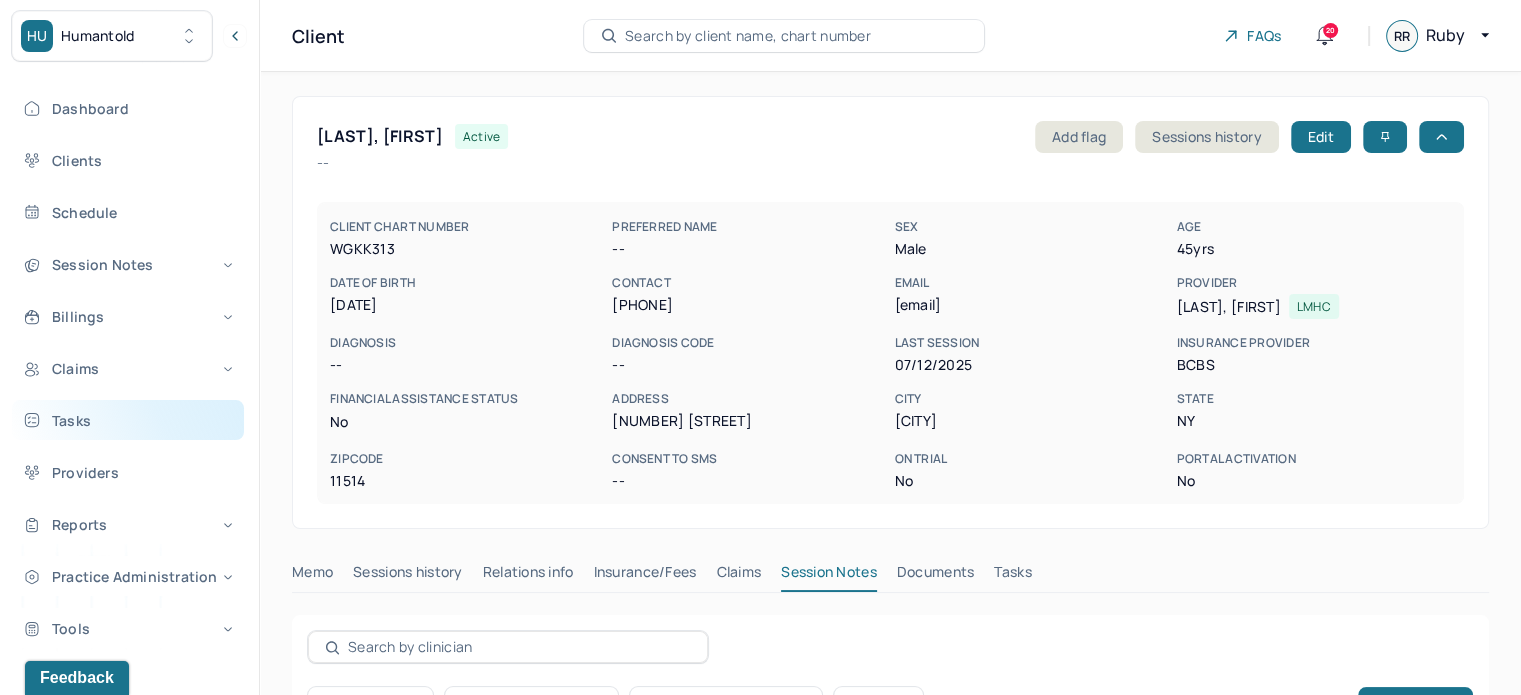 click on "Tasks" at bounding box center [128, 420] 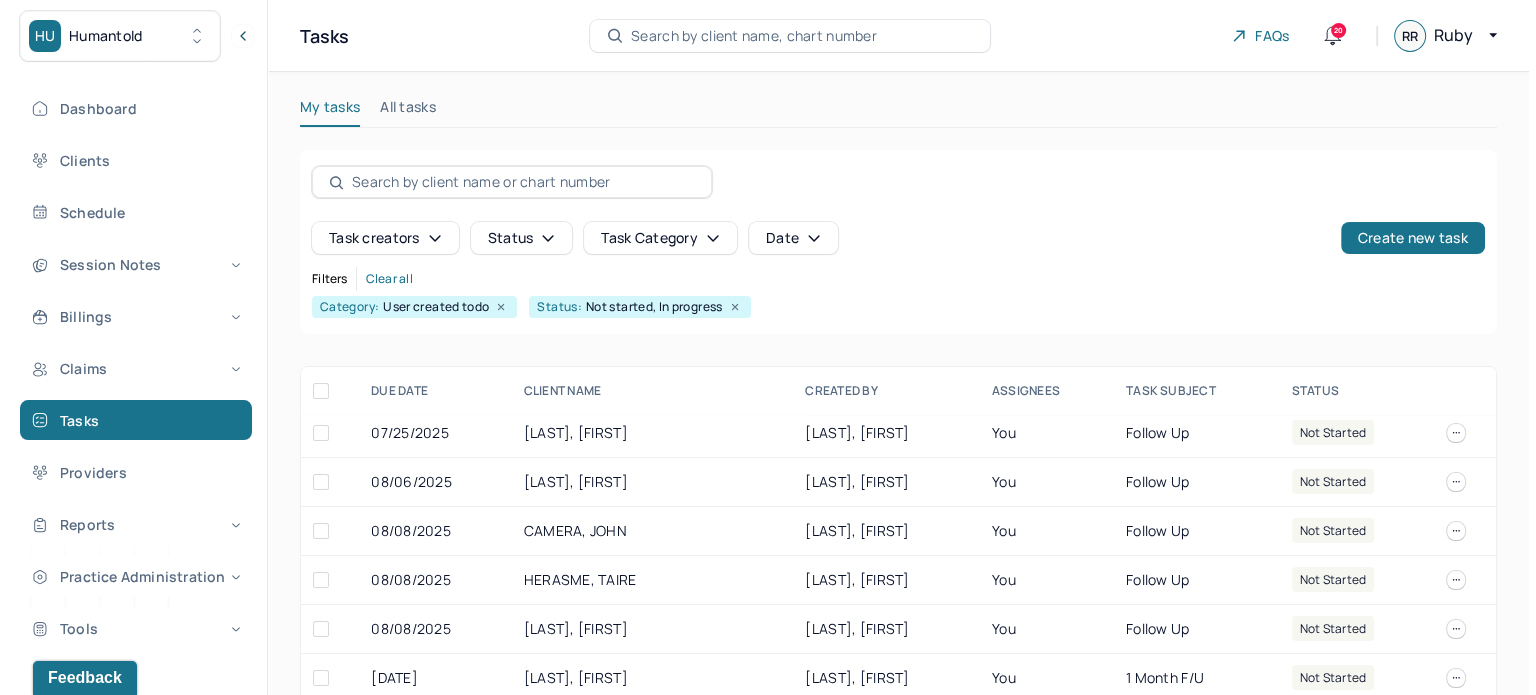 scroll, scrollTop: 0, scrollLeft: 0, axis: both 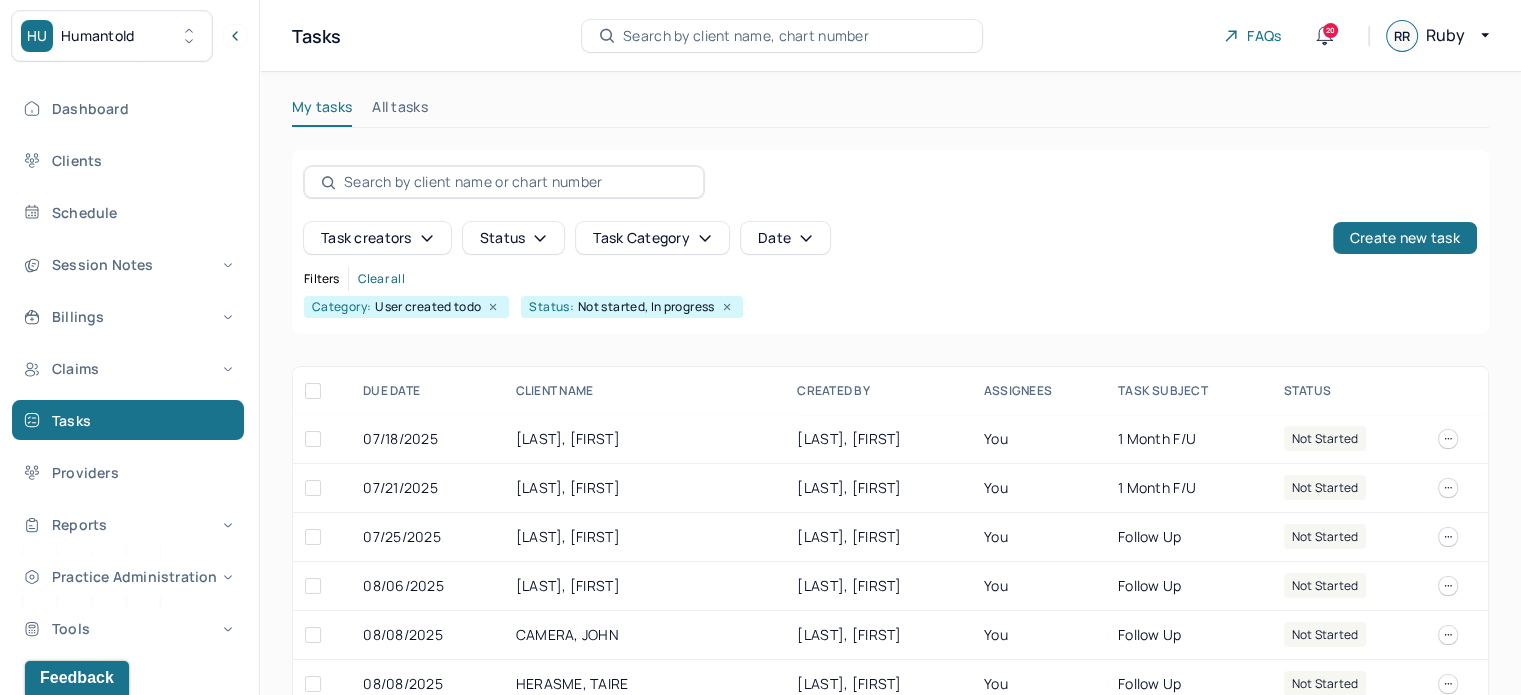 click on "Tasks   Search by client name, chart number     FAQs   20   RR Ruby" at bounding box center (890, 36) 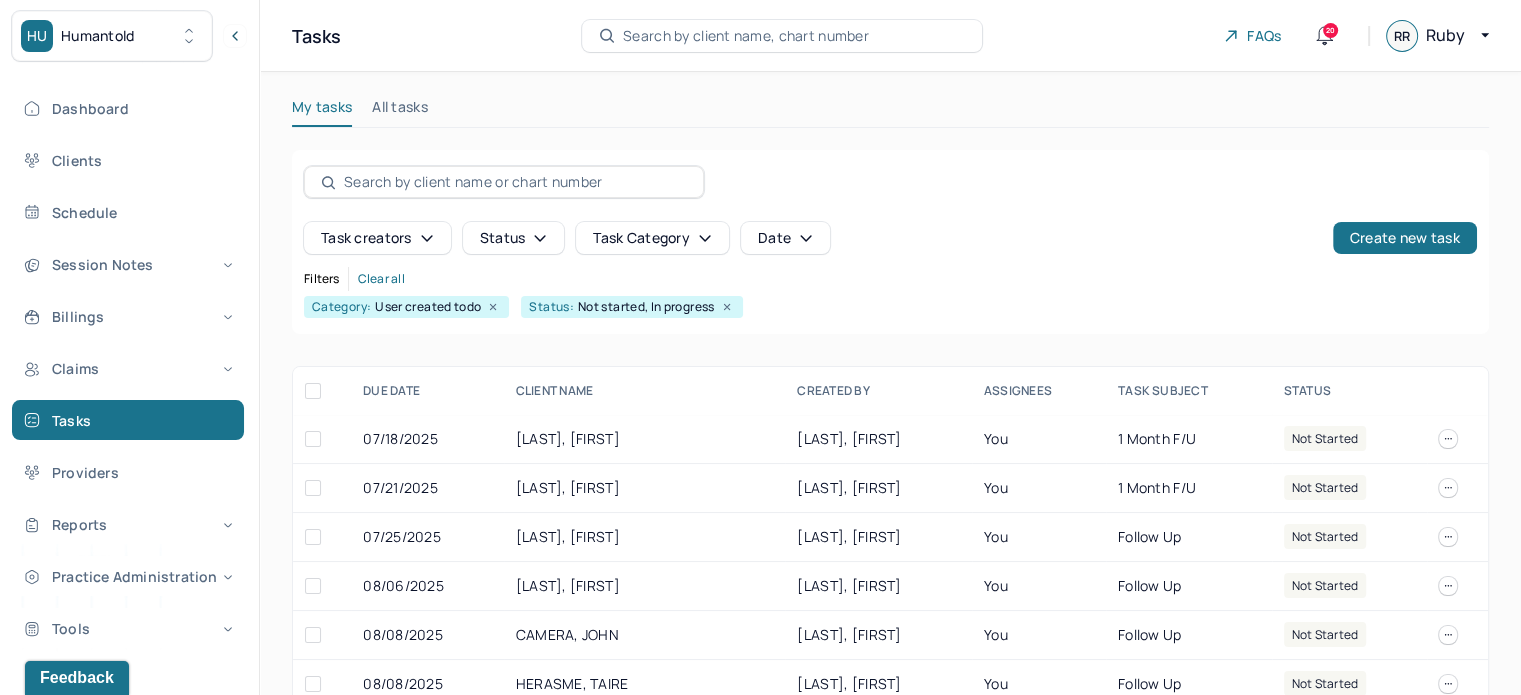 click on "Search by client name, chart number" at bounding box center (746, 36) 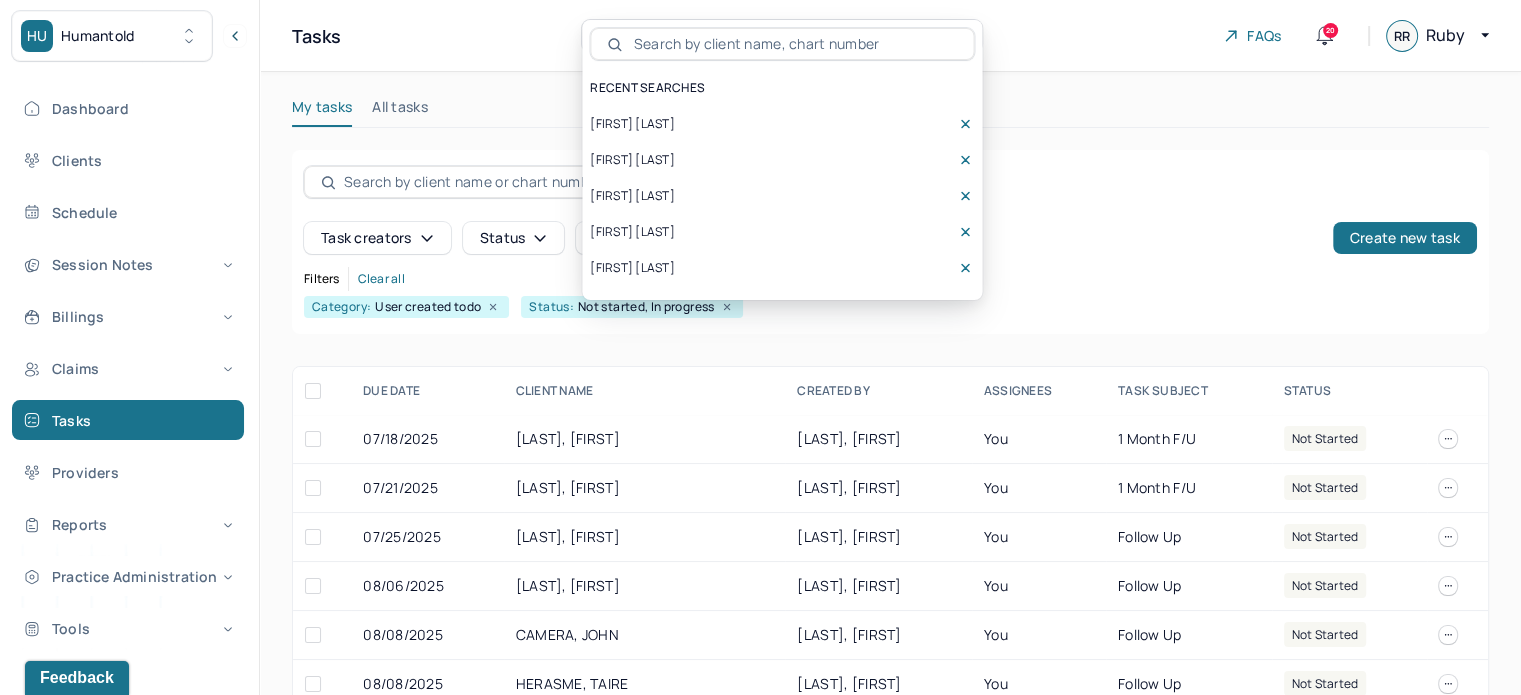 type on "[FIRST] [LAST]" 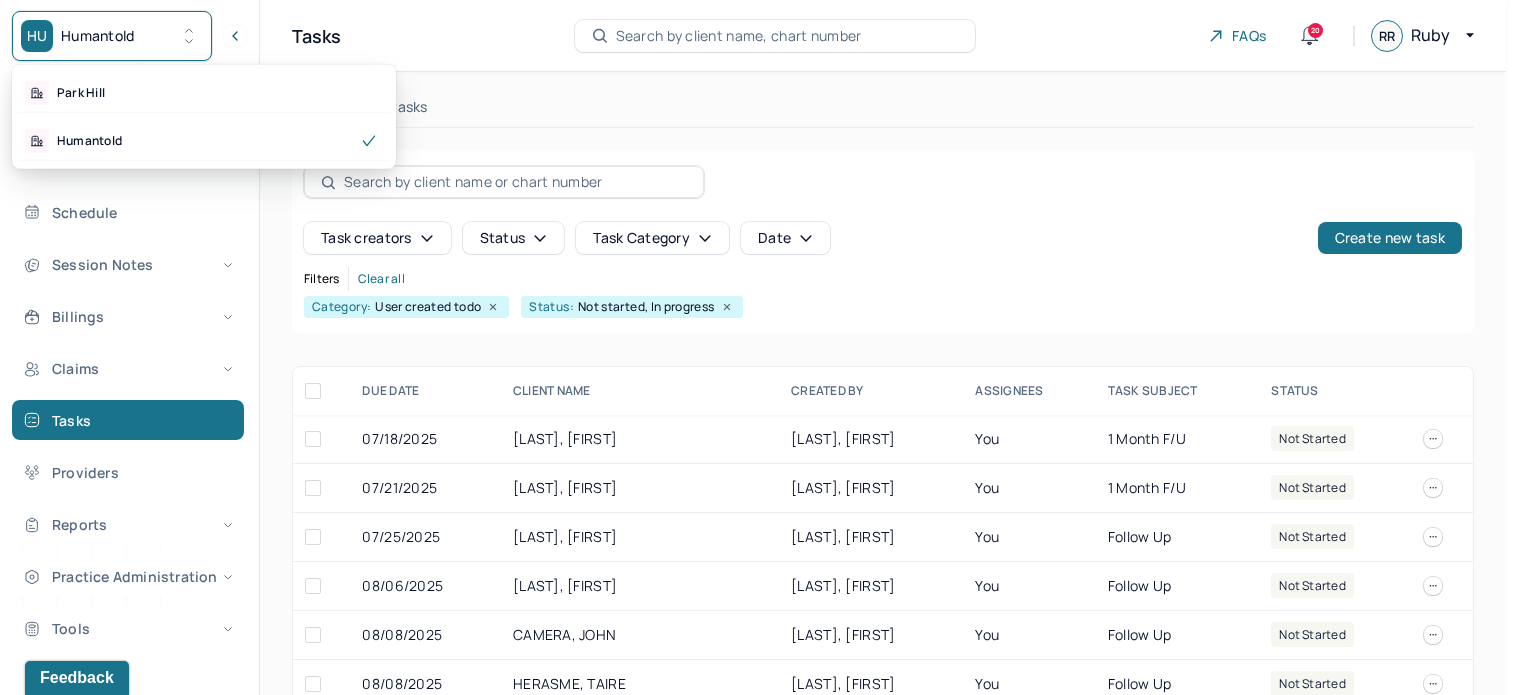 click on "HU Humantold" at bounding box center [112, 36] 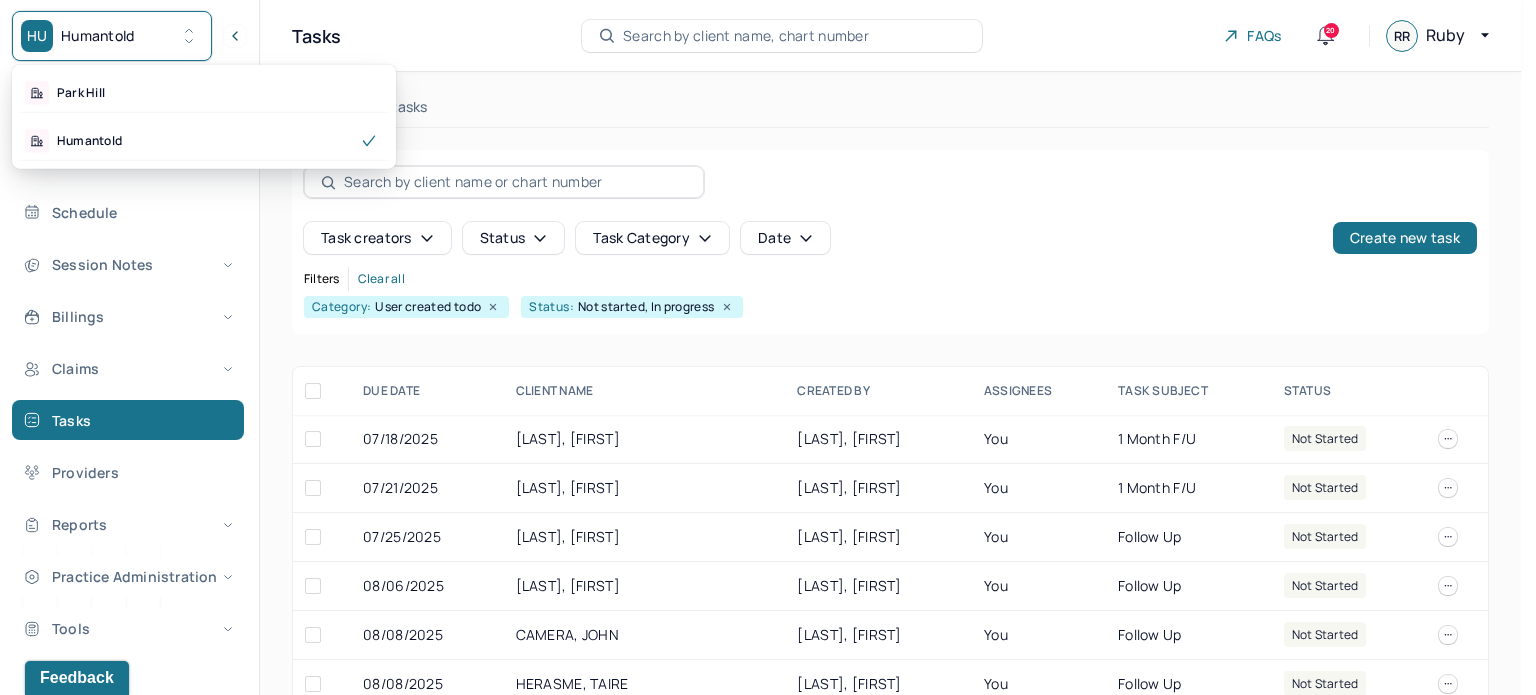drag, startPoint x: 120, startPoint y: 104, endPoint x: 272, endPoint y: 71, distance: 155.54099 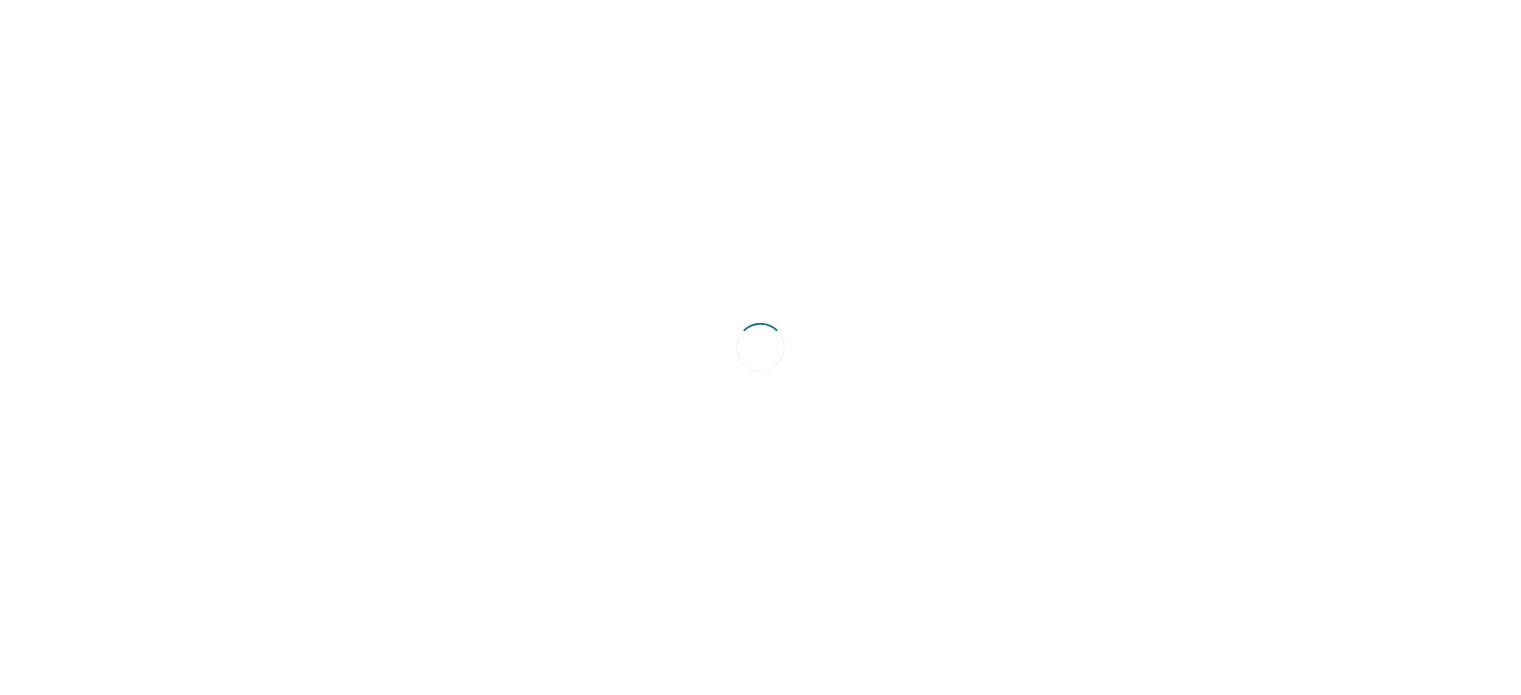 scroll, scrollTop: 0, scrollLeft: 0, axis: both 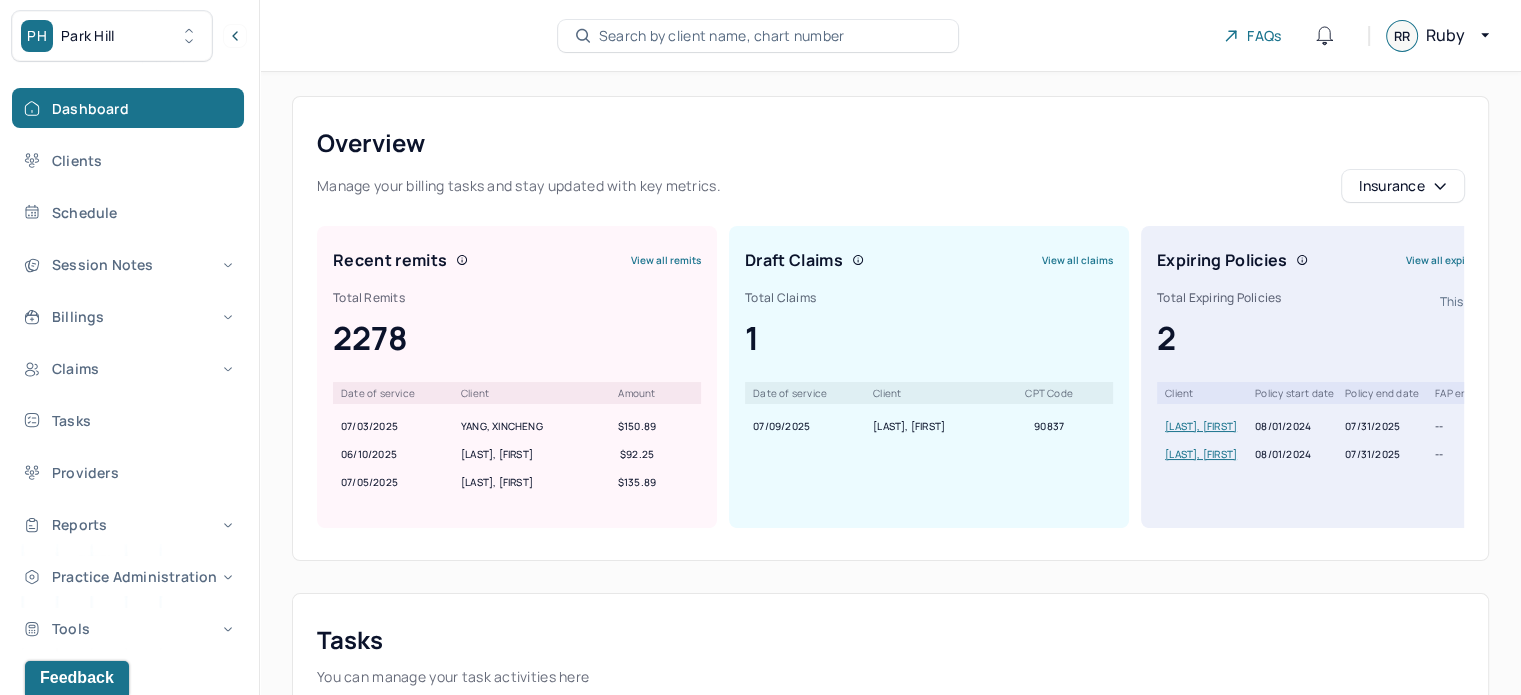 click on "Search by client name, chart number" at bounding box center [722, 36] 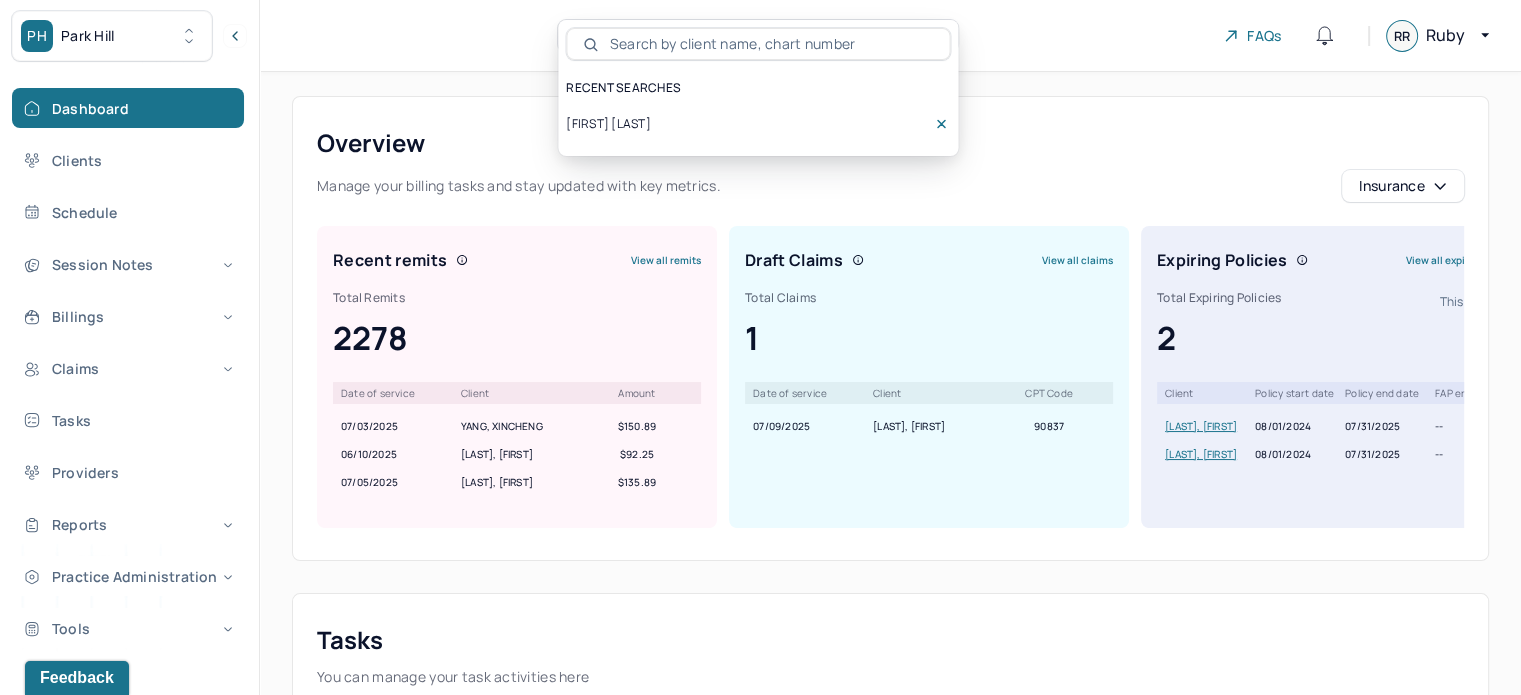 type on "[FIRST] [LAST]" 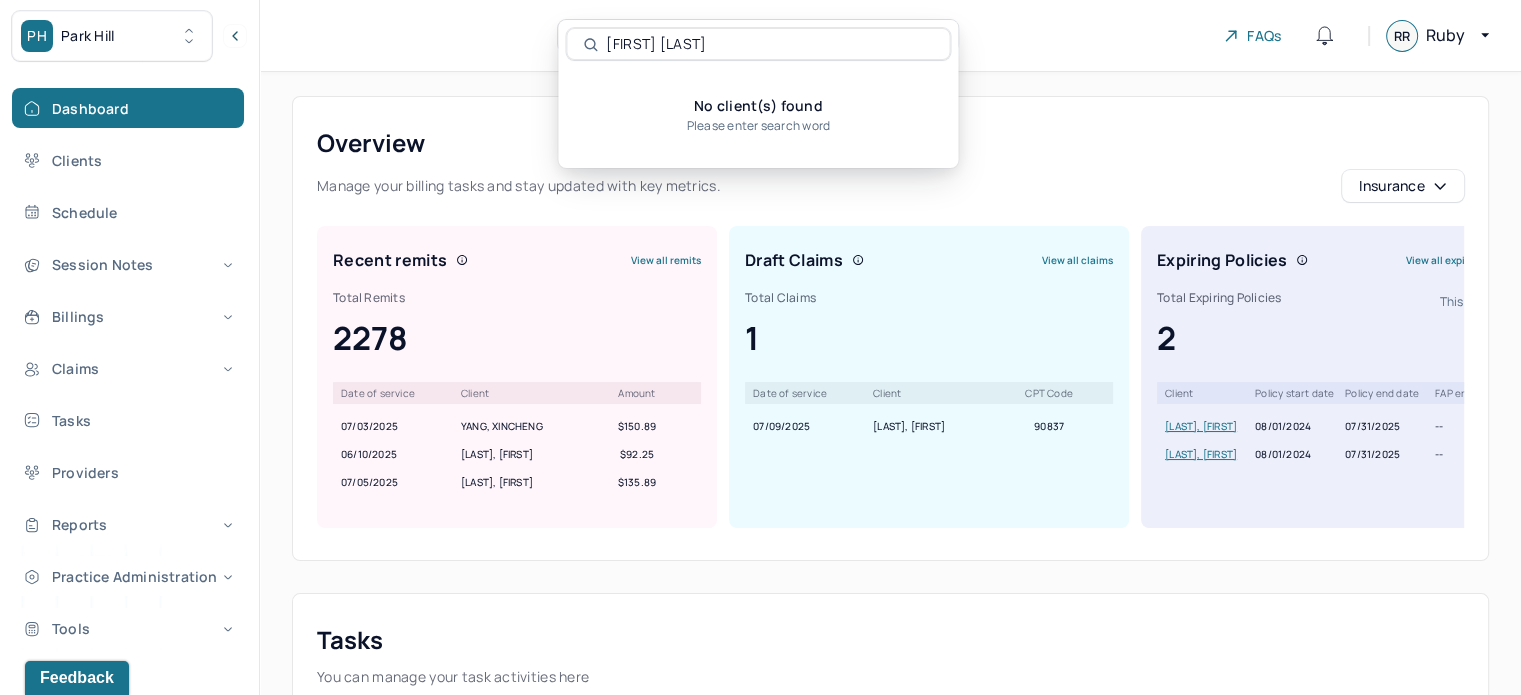 click on "PH Park Hill" at bounding box center (112, 36) 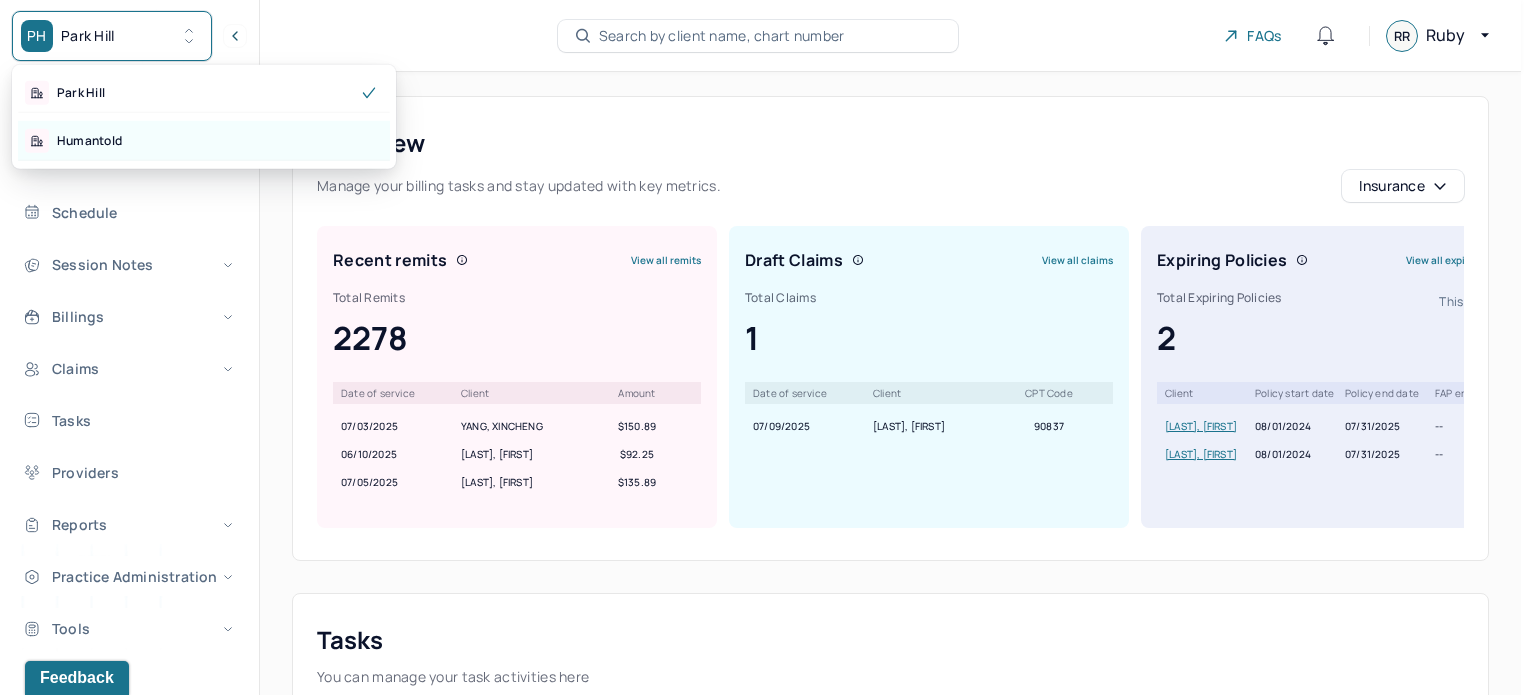 click on "Humantold" at bounding box center (204, 141) 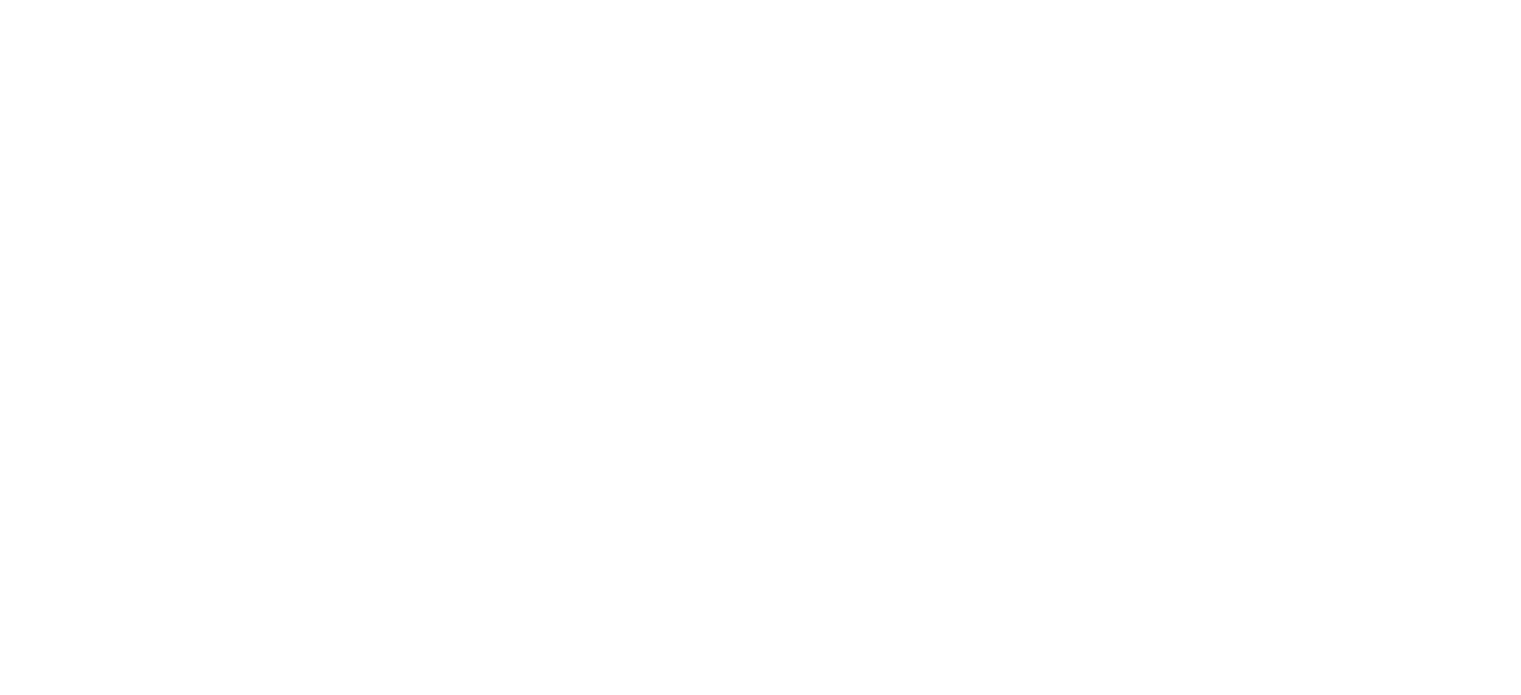 scroll, scrollTop: 0, scrollLeft: 0, axis: both 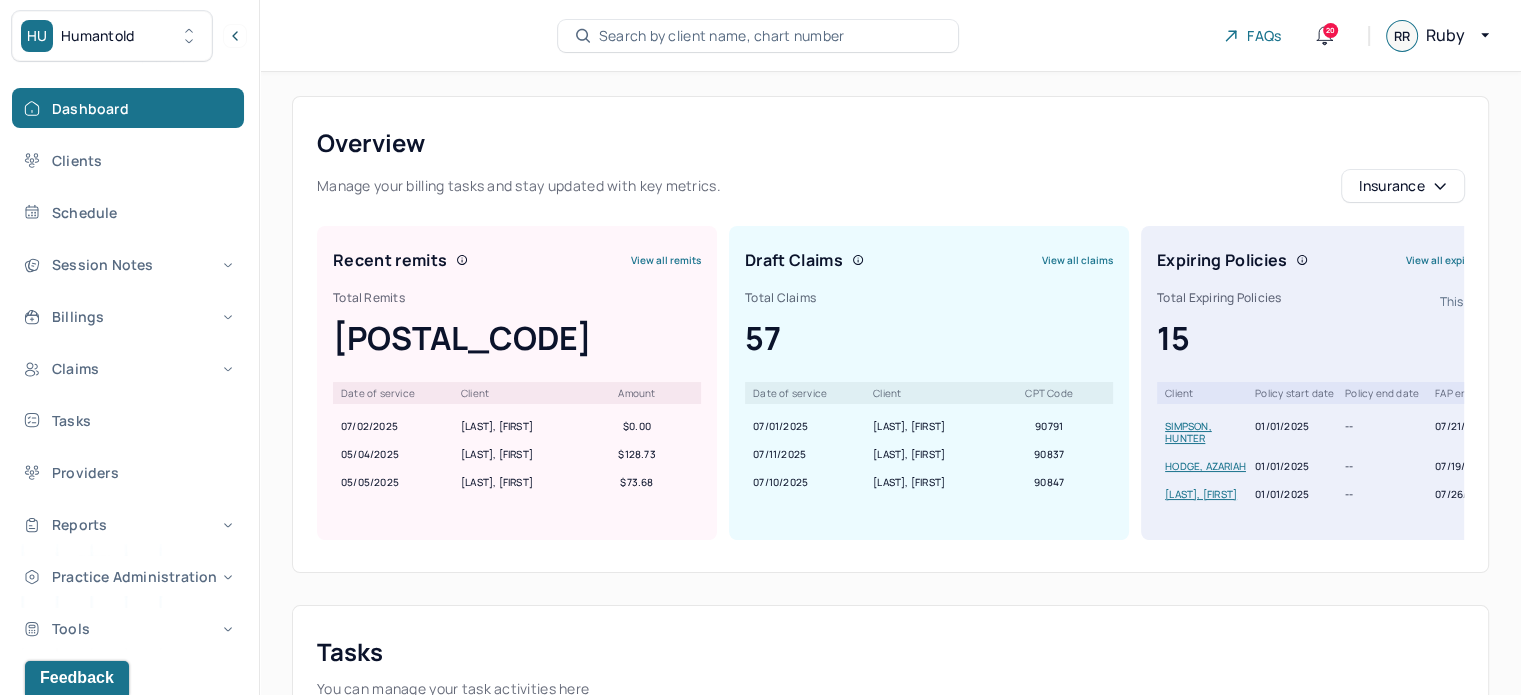 click on "Search by client name, chart number     FAQs   20   RR [FIRST]" at bounding box center [890, 36] 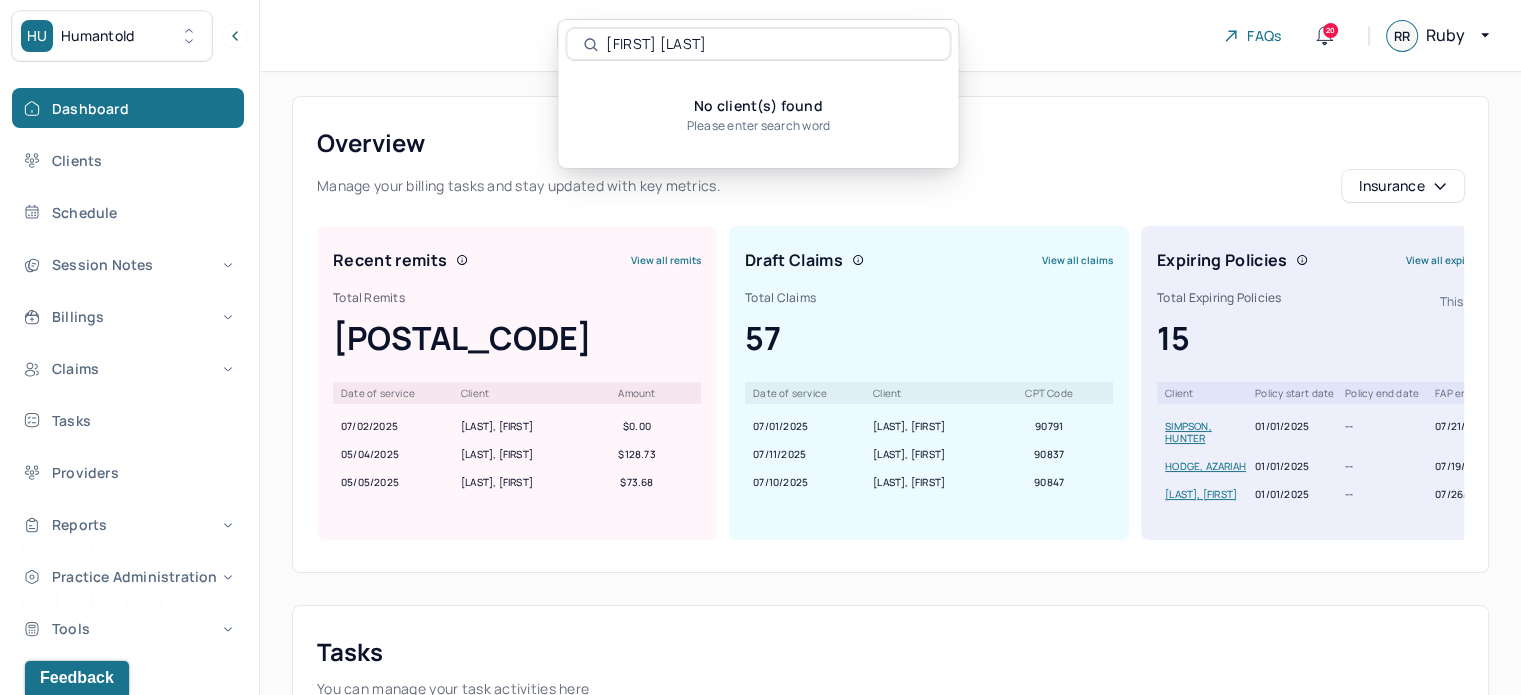 click on "[FIRST] [LAST]" at bounding box center [769, 44] 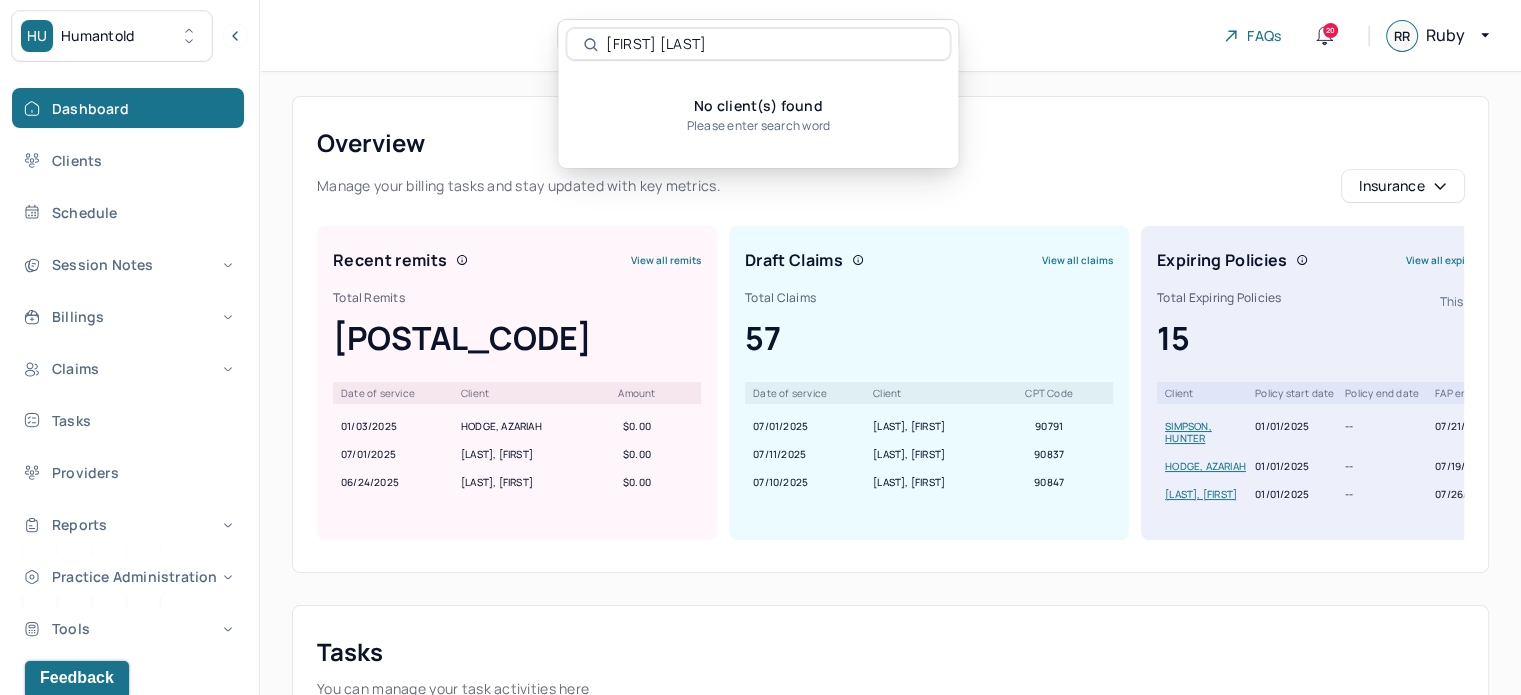click on "[FIRST] [LAST]" at bounding box center [769, 44] 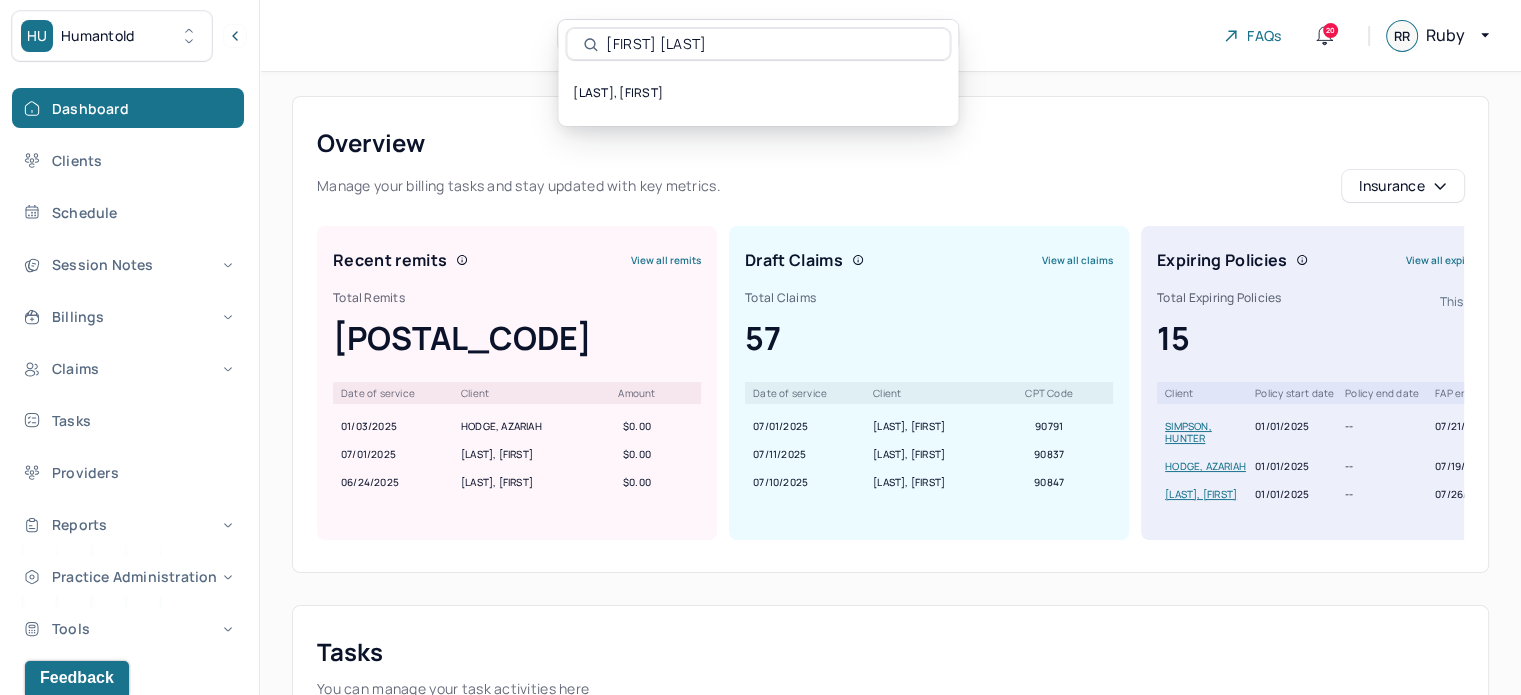 type on "[FIRST] [LAST]" 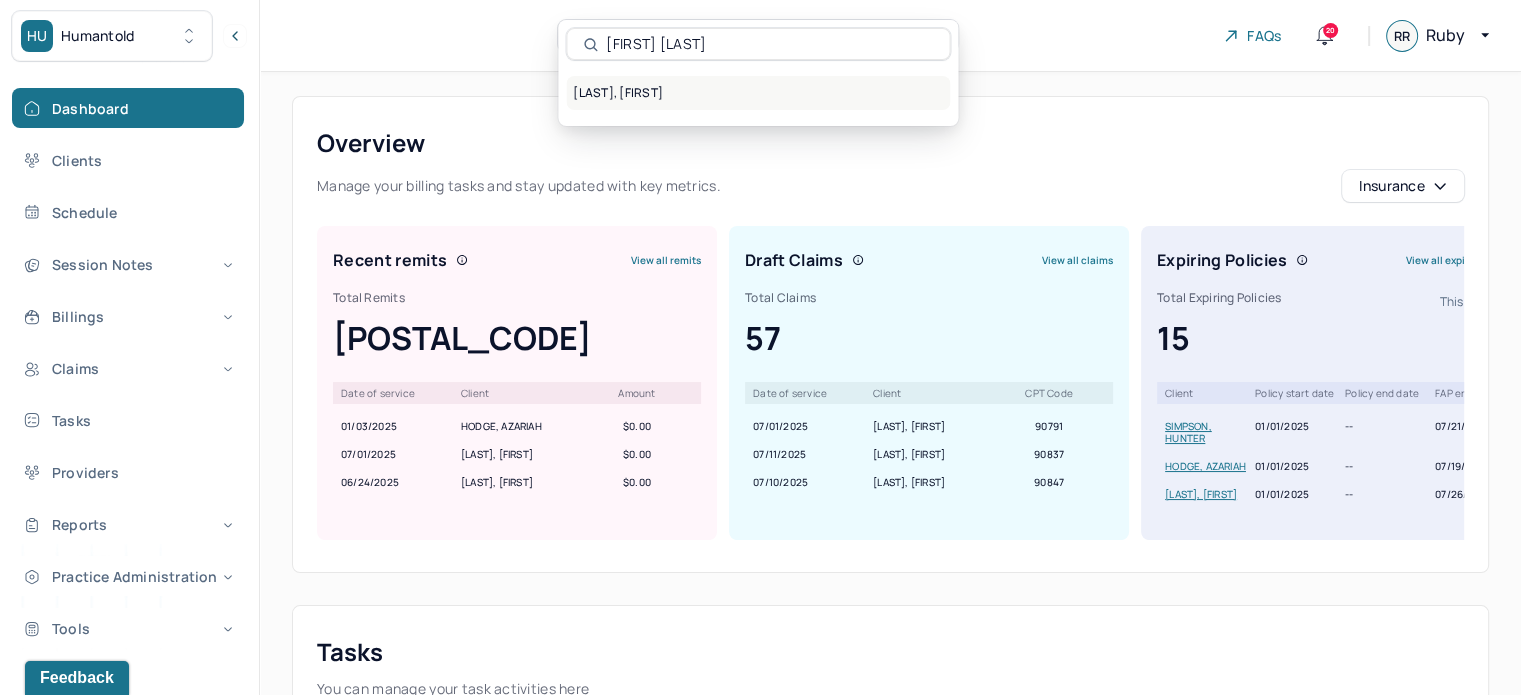 click on "[LAST], [FIRST]" at bounding box center (758, 93) 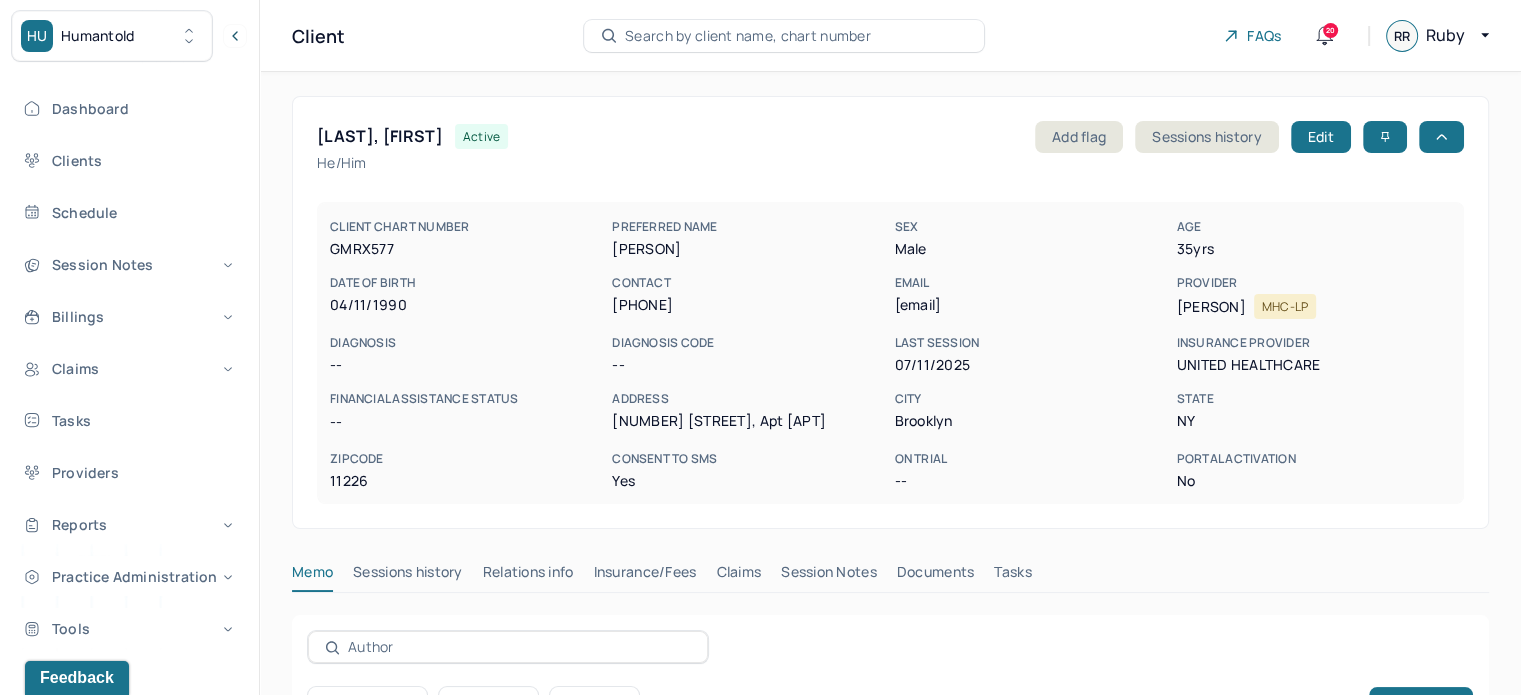 scroll, scrollTop: 200, scrollLeft: 0, axis: vertical 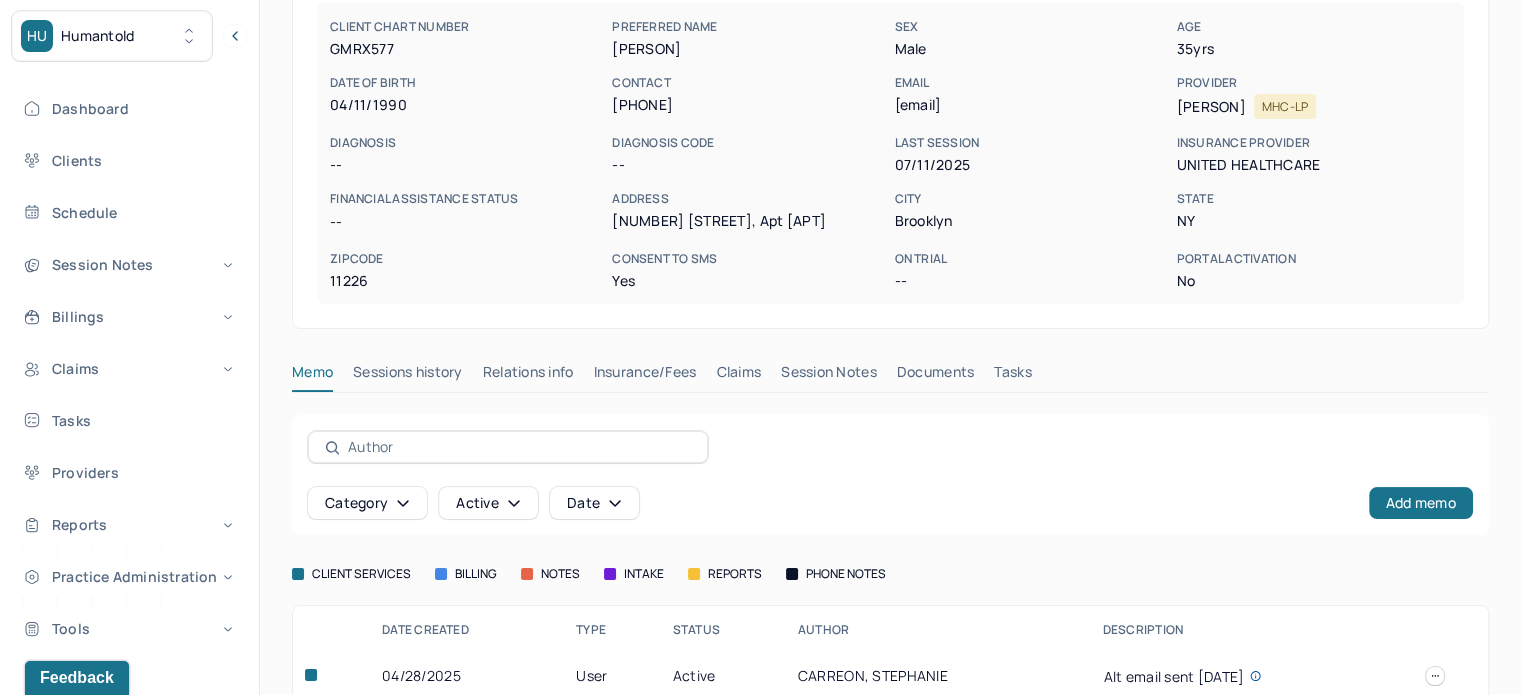 click on "Session Notes" at bounding box center (829, 376) 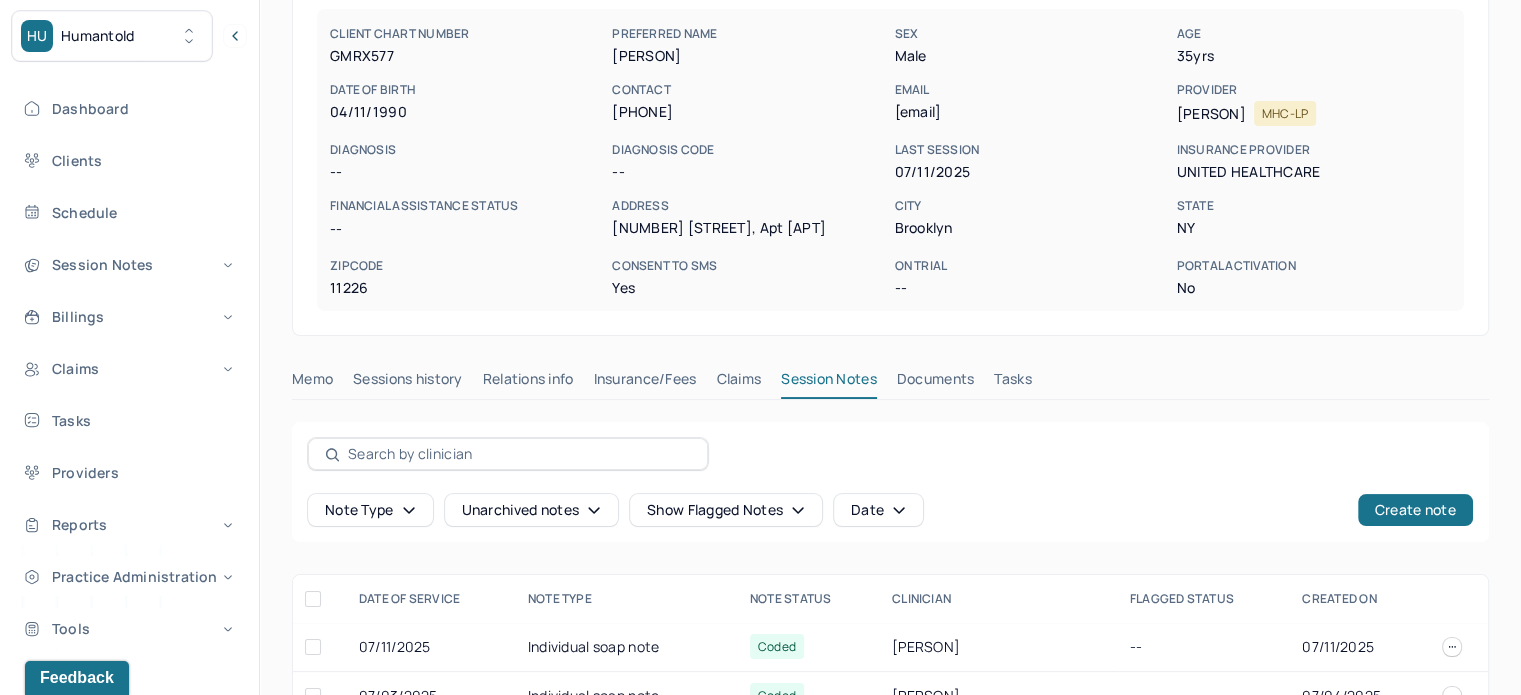 scroll, scrollTop: 132, scrollLeft: 0, axis: vertical 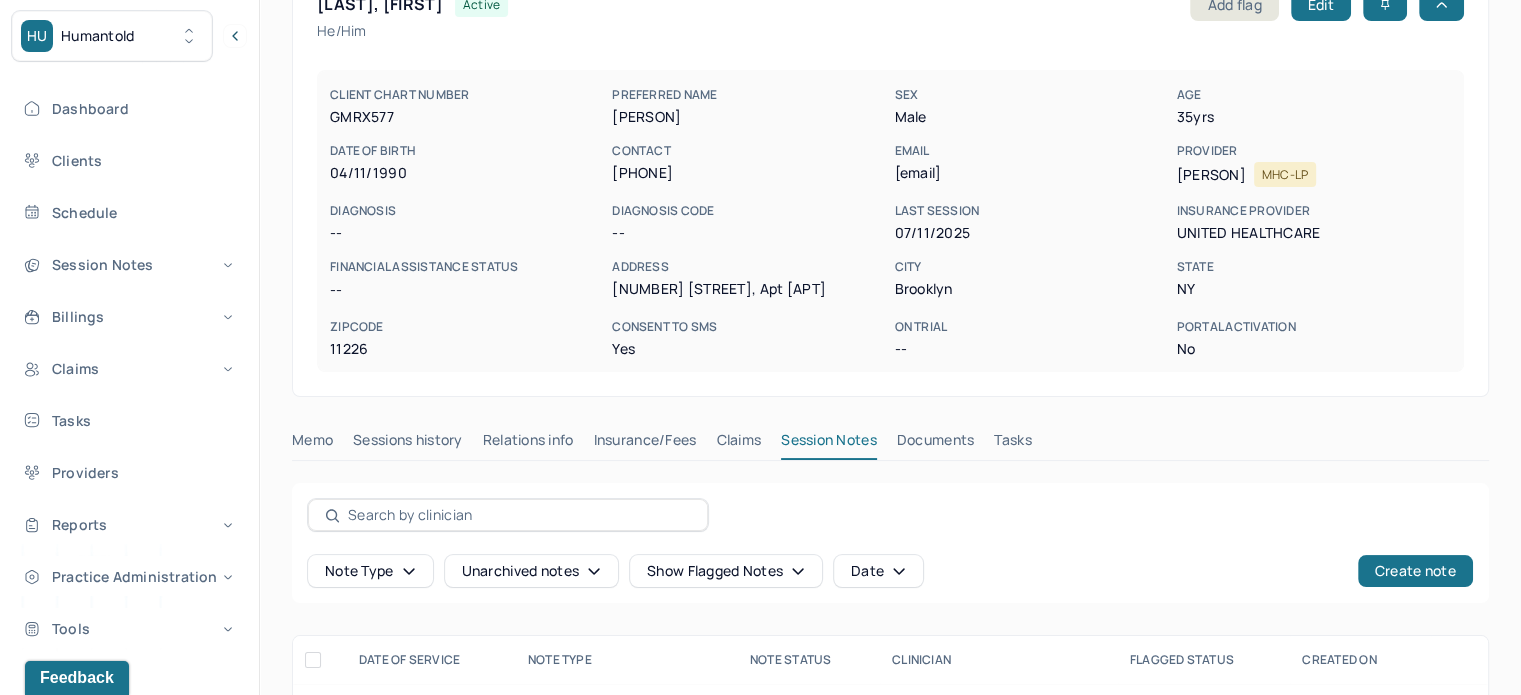 click on "[EMAIL]" at bounding box center (1031, 173) 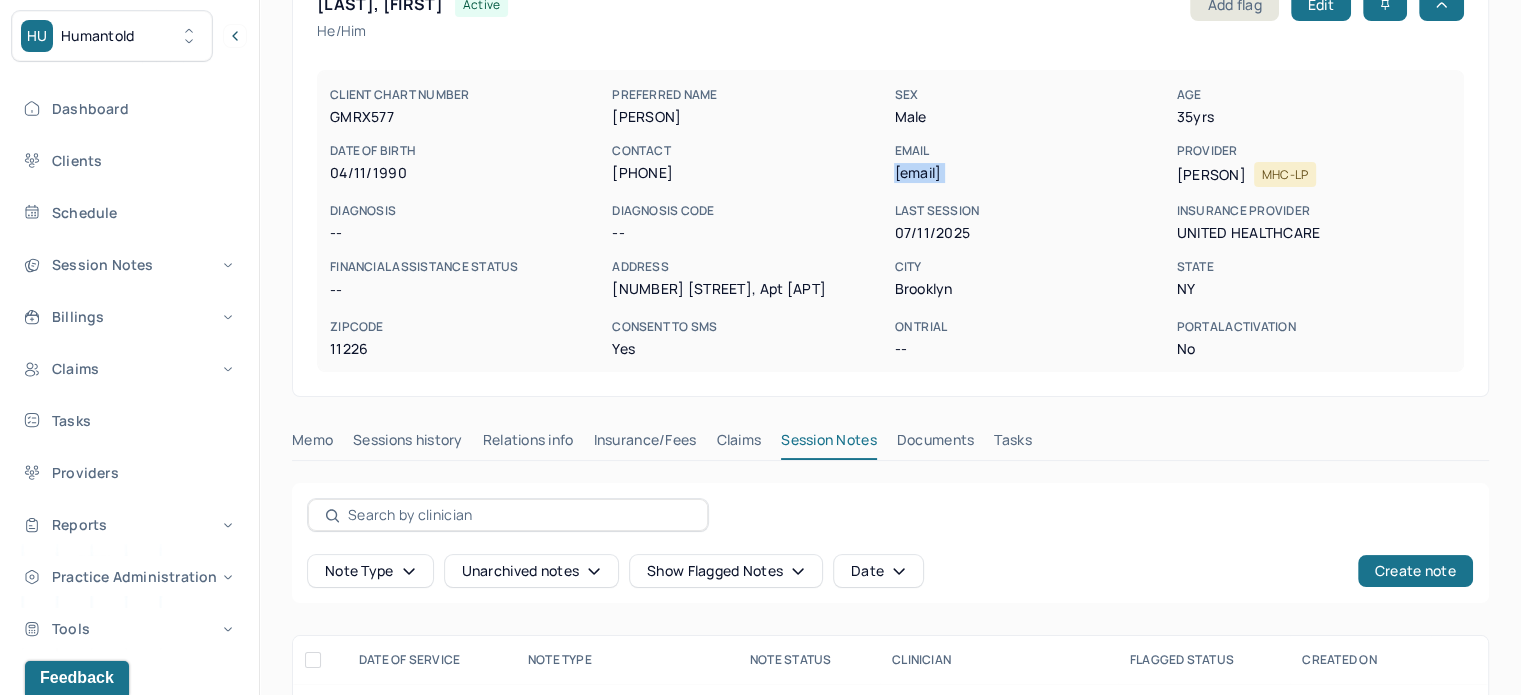 click on "[EMAIL]" at bounding box center [1031, 173] 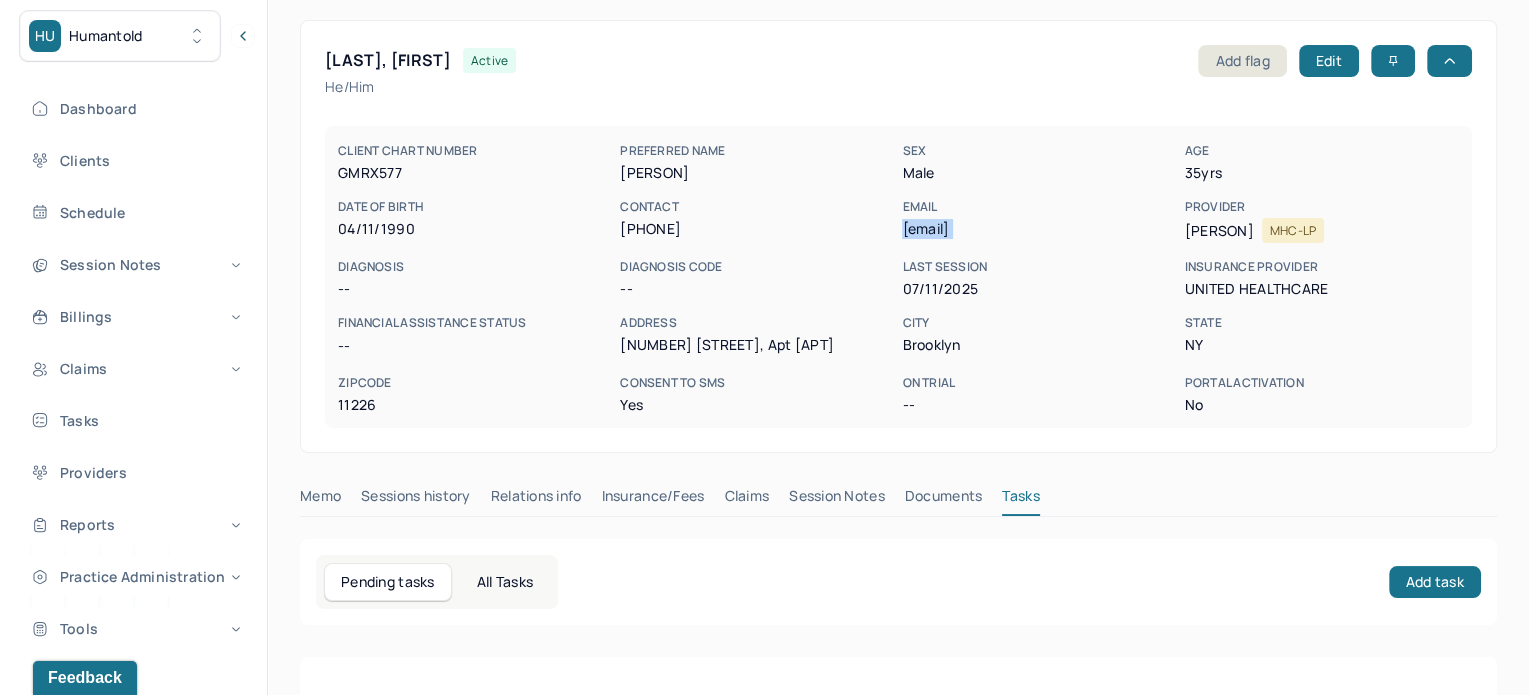 scroll, scrollTop: 0, scrollLeft: 0, axis: both 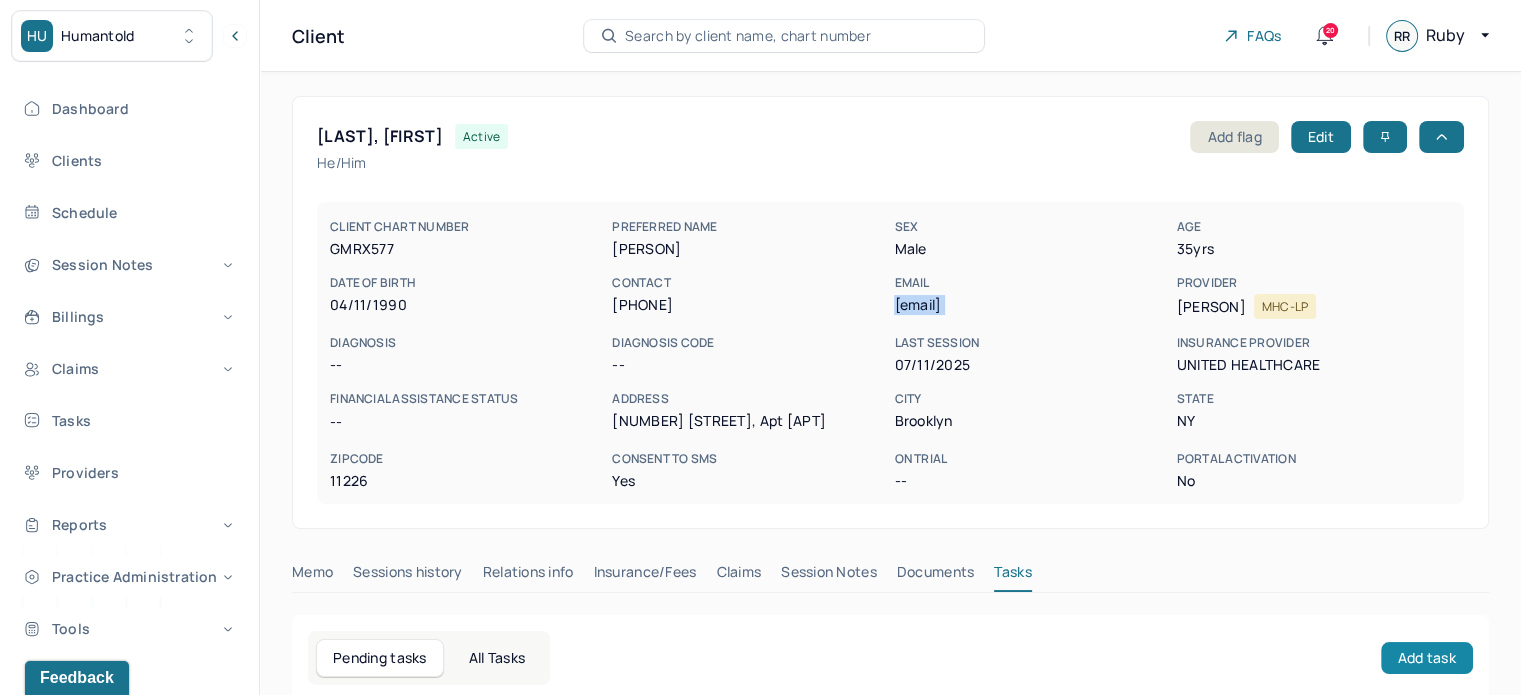 click on "Add task" at bounding box center [1427, 658] 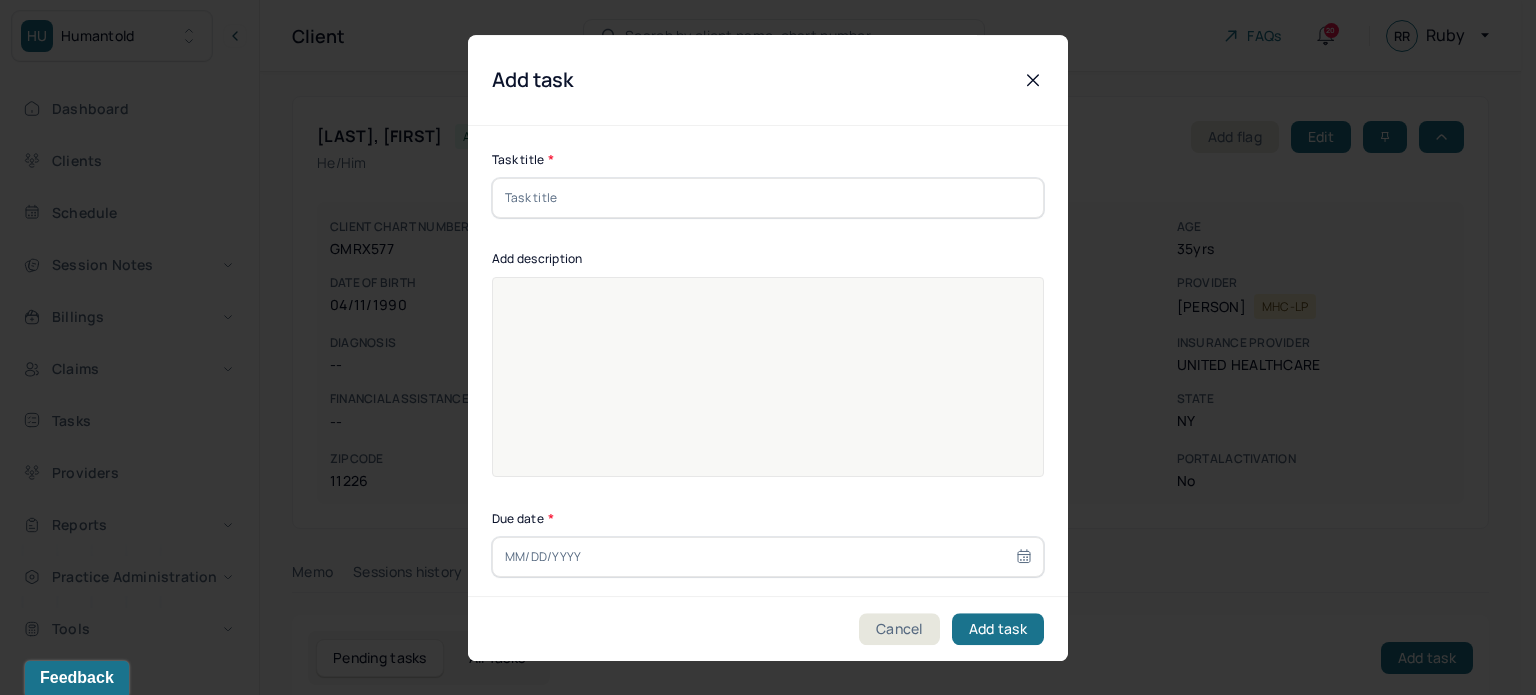click at bounding box center (768, 198) 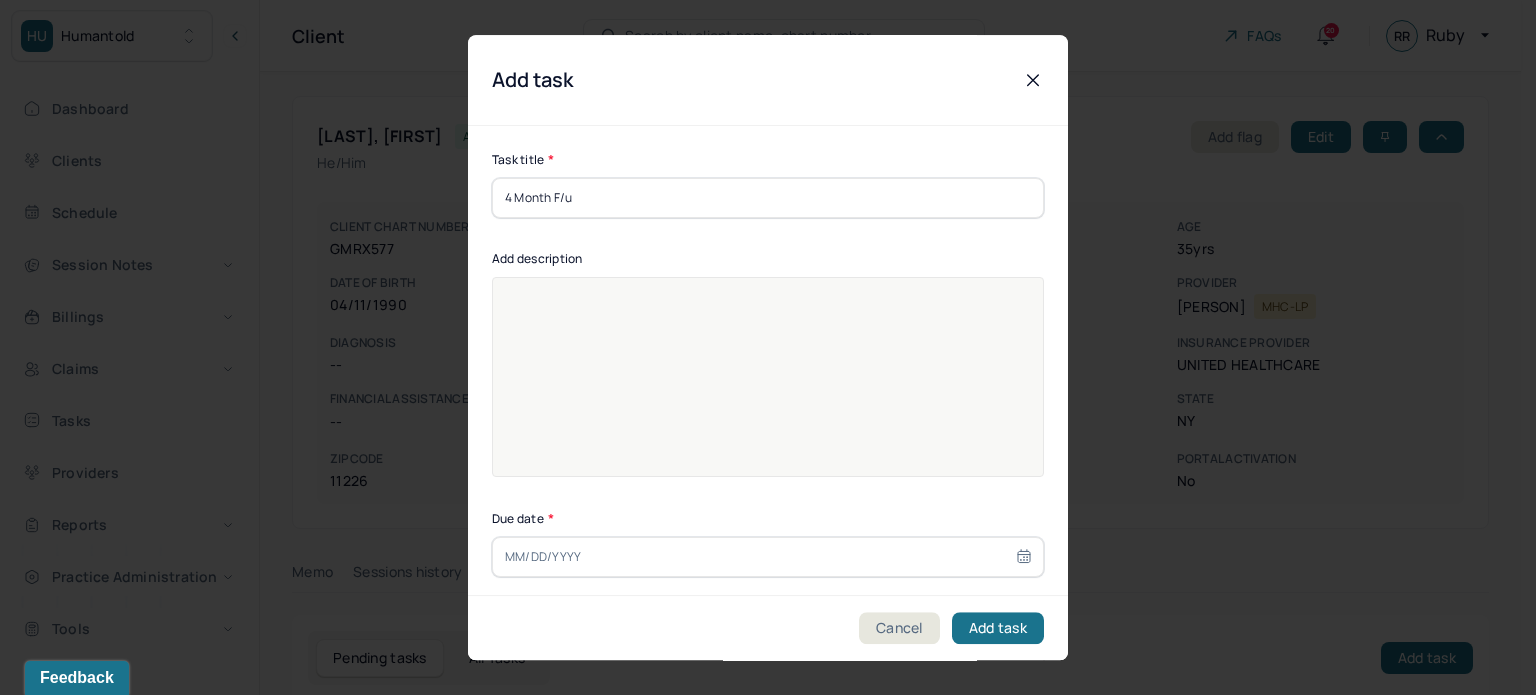 type on "4 Month F/u" 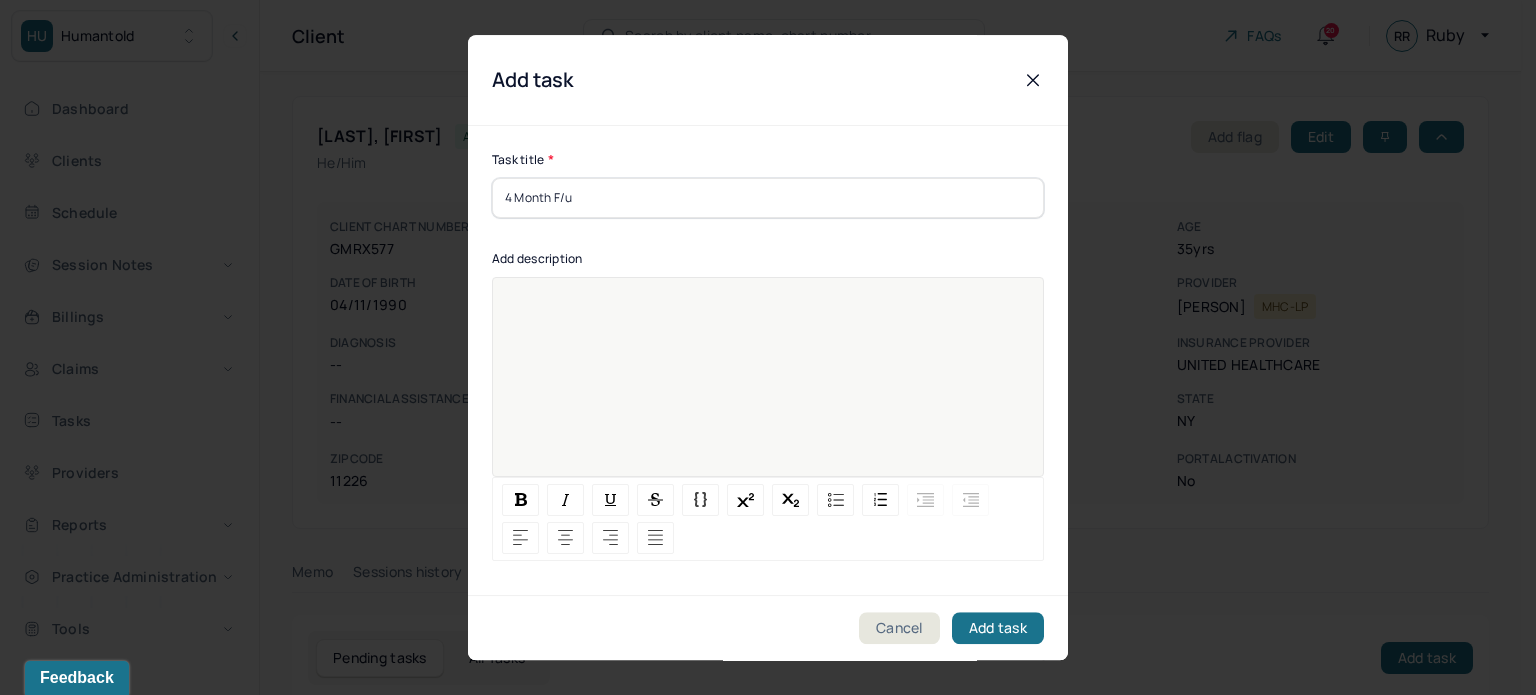 click at bounding box center (768, 390) 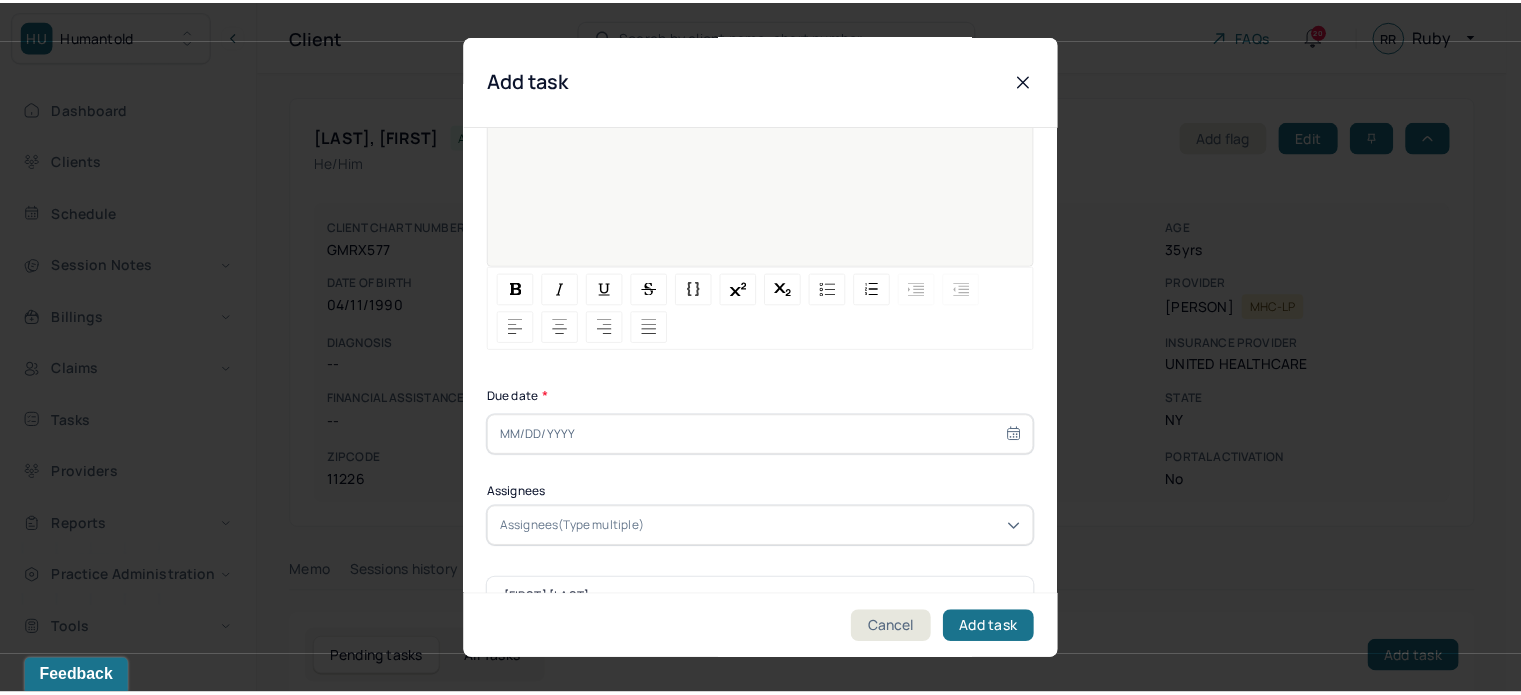 scroll, scrollTop: 256, scrollLeft: 0, axis: vertical 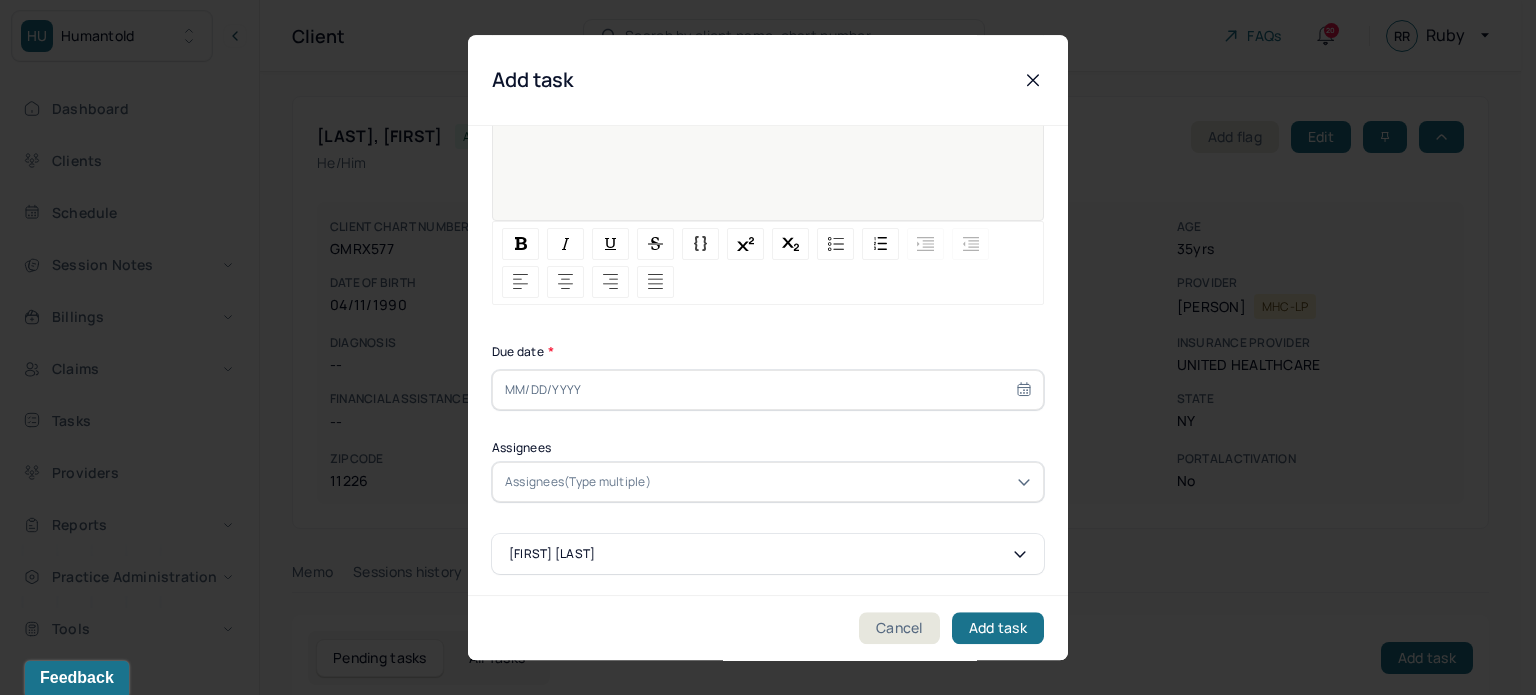 click at bounding box center (768, 390) 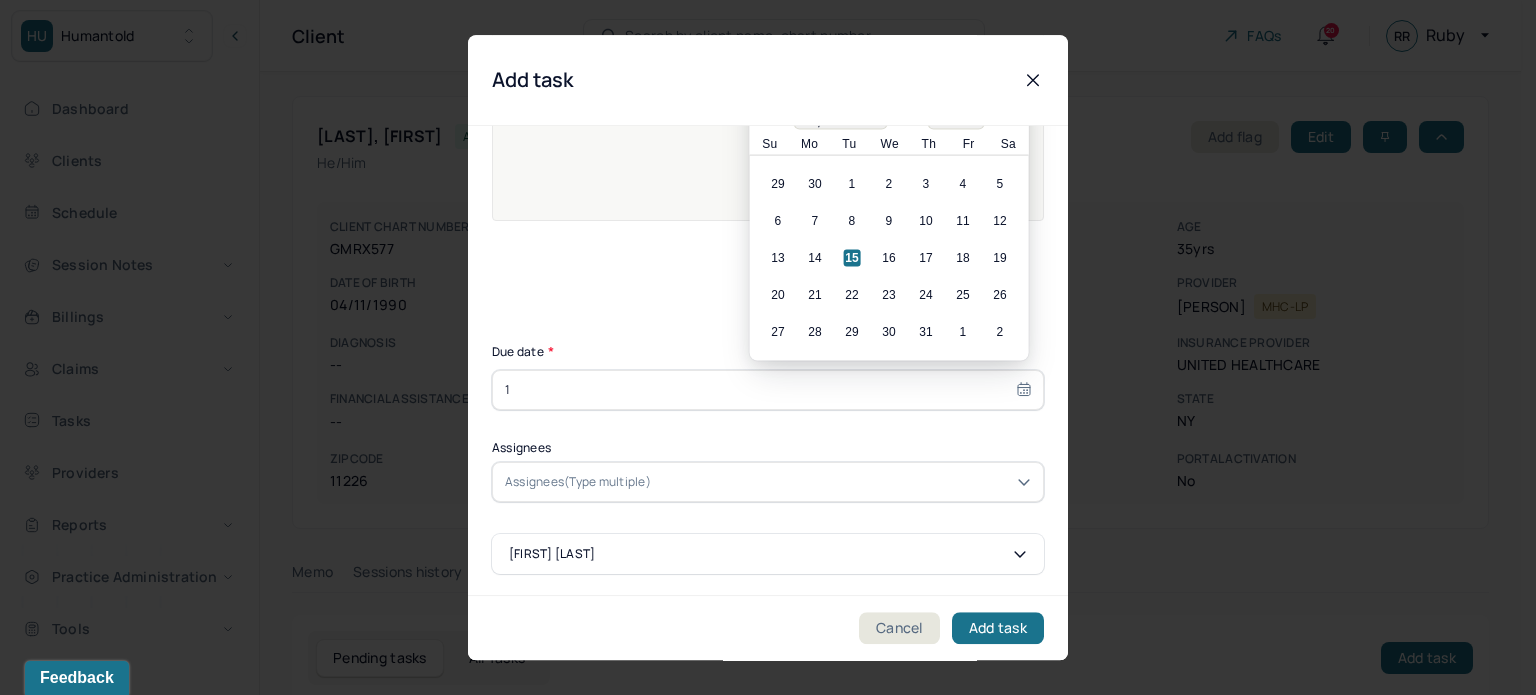 type on "11" 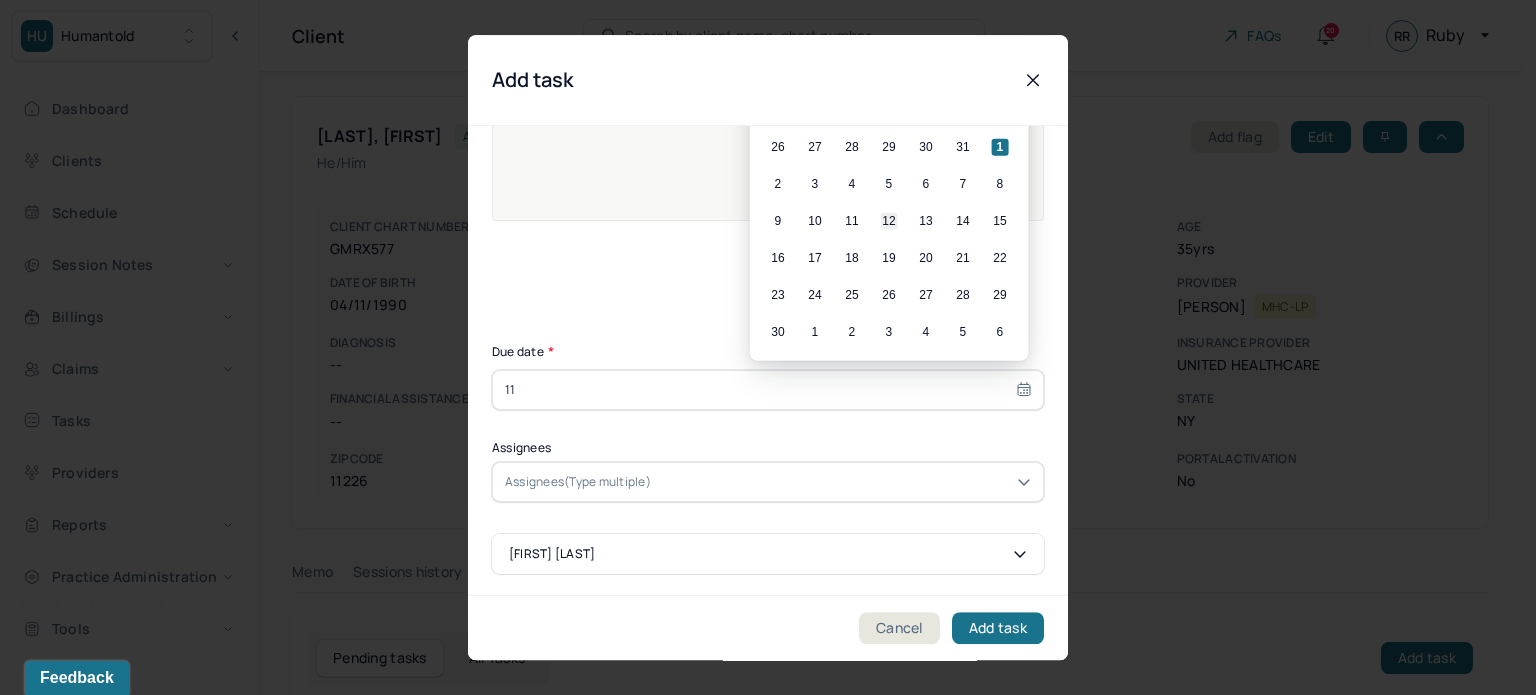 click on "12" at bounding box center (889, 221) 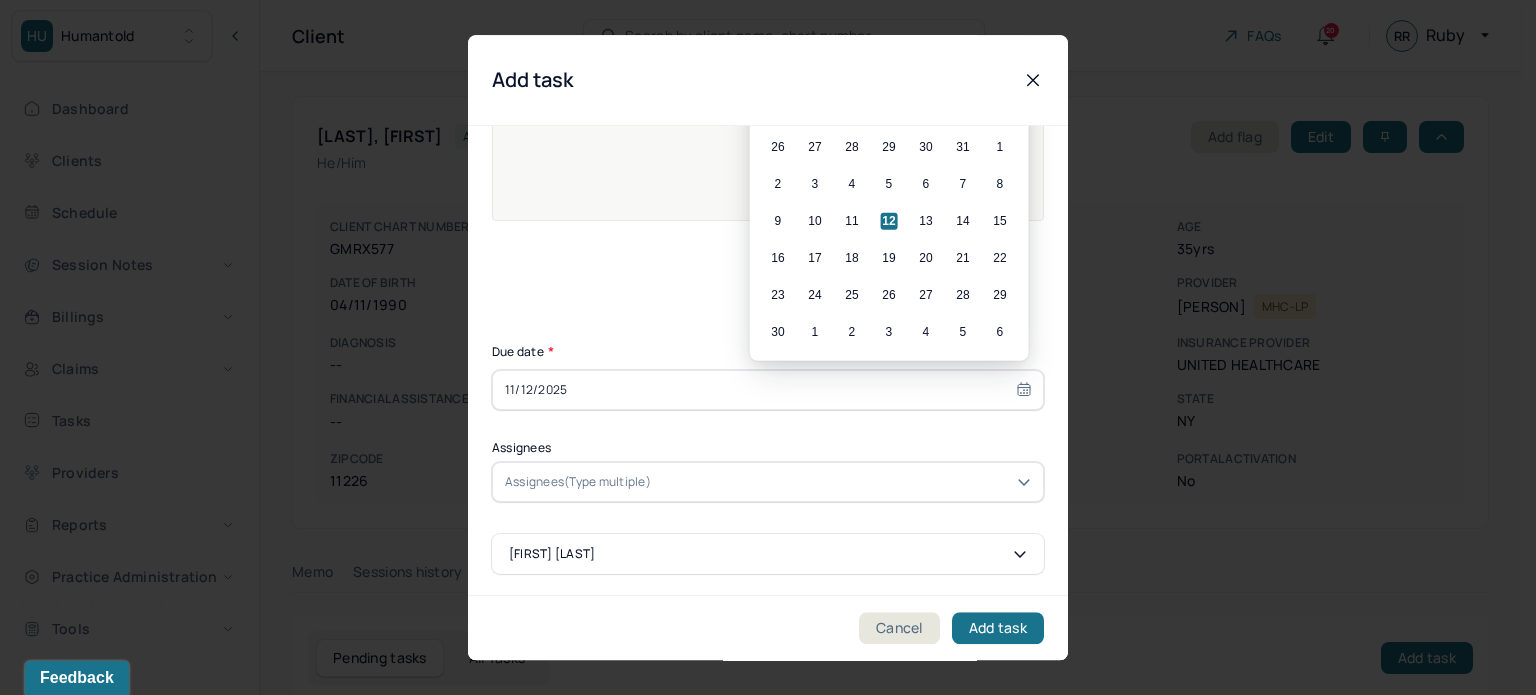 click on "Assignees(Type multiple)" at bounding box center [578, 482] 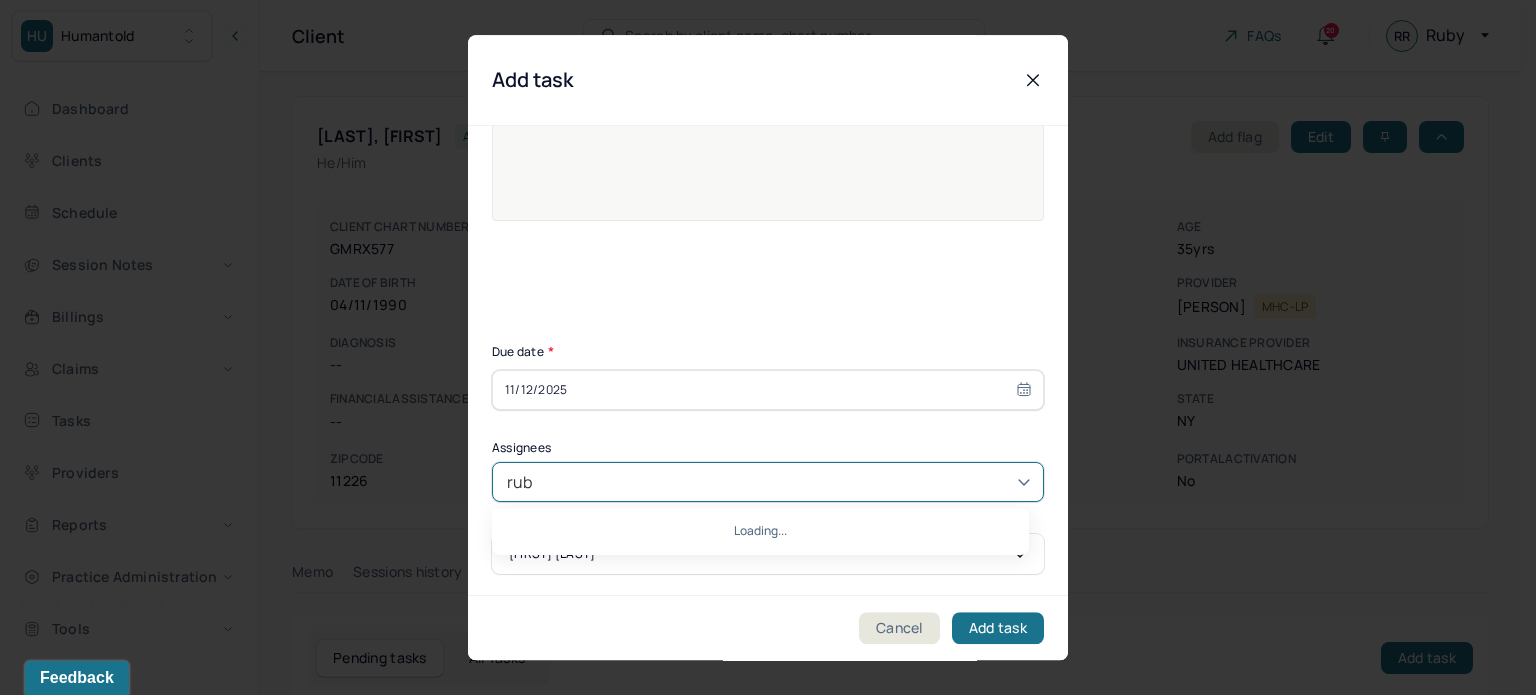 type on "ruby" 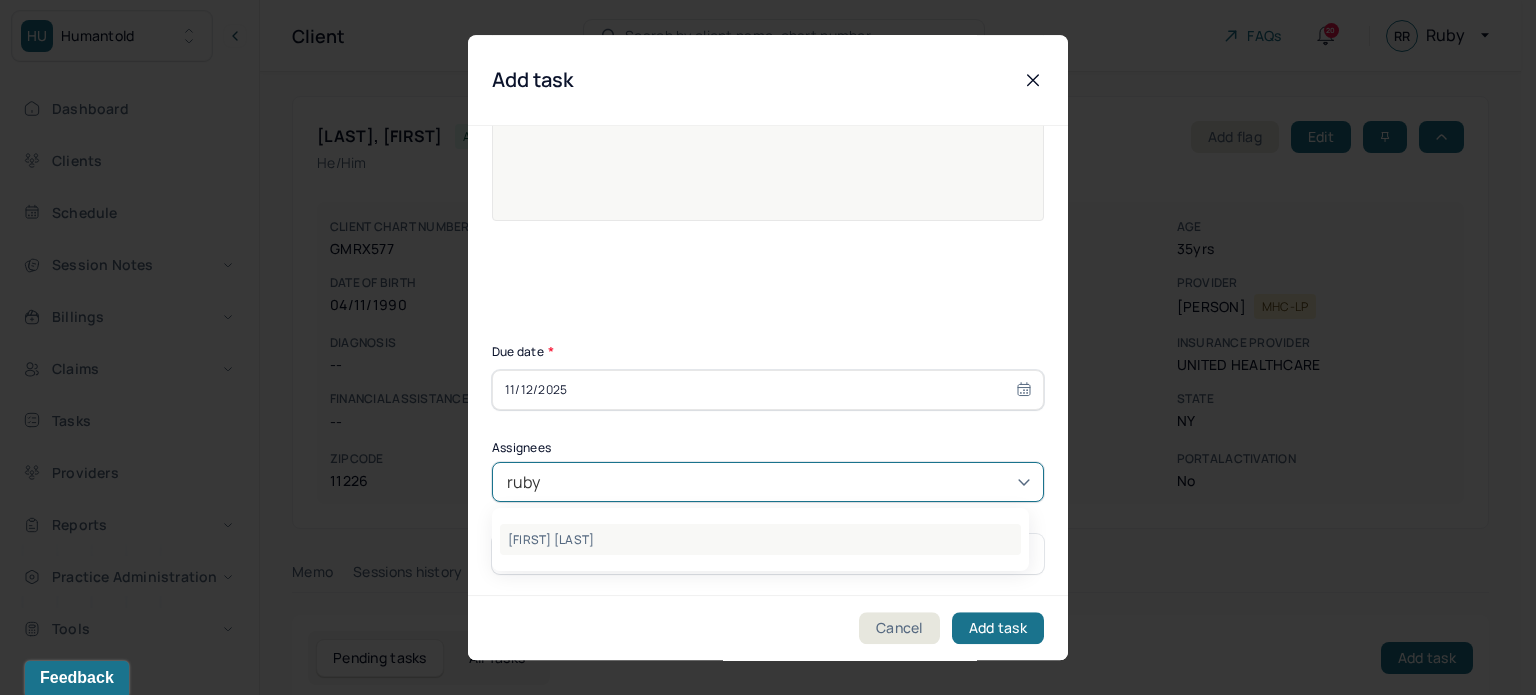 click on "[FIRST] [LAST]" at bounding box center [760, 539] 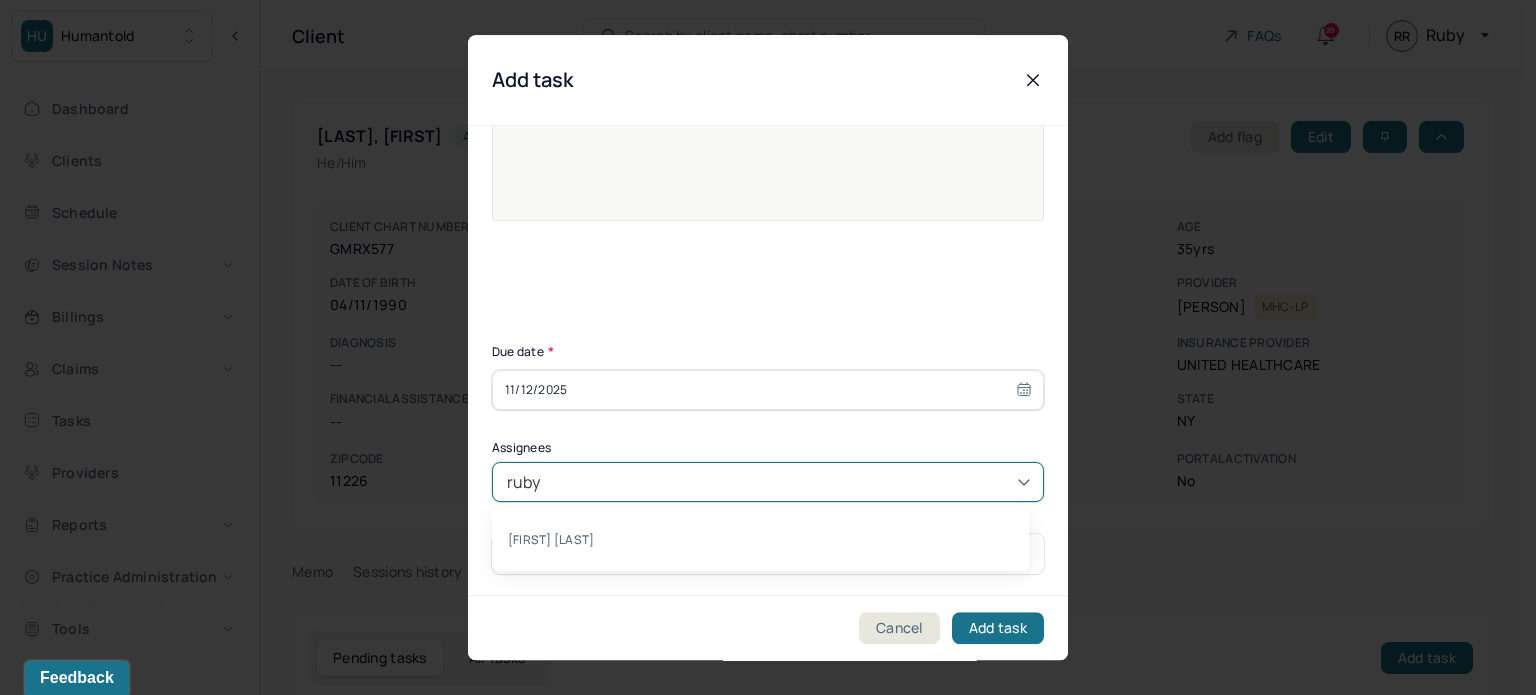type 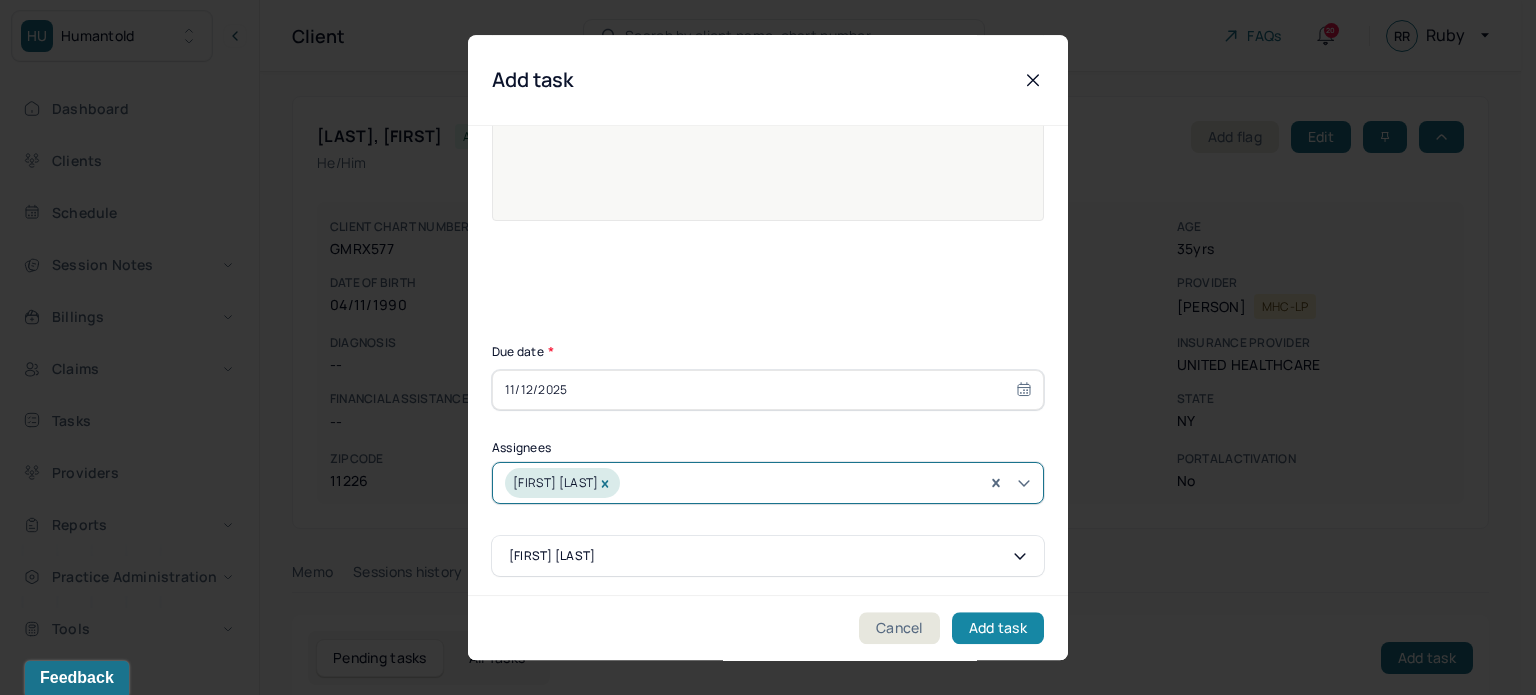 click on "Add task" at bounding box center (998, 628) 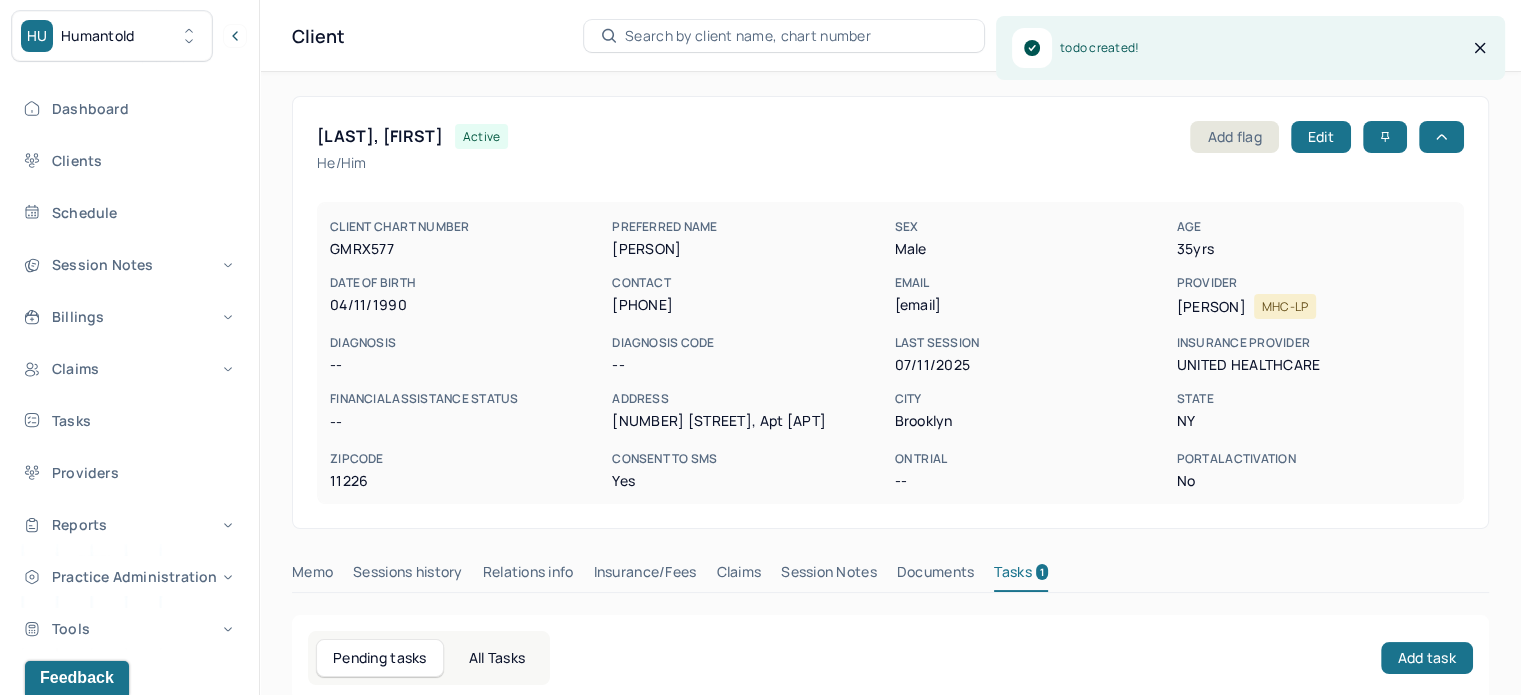 click on "Client   Search by client name, chart number     FAQs   20   RR Ruby" at bounding box center (890, 36) 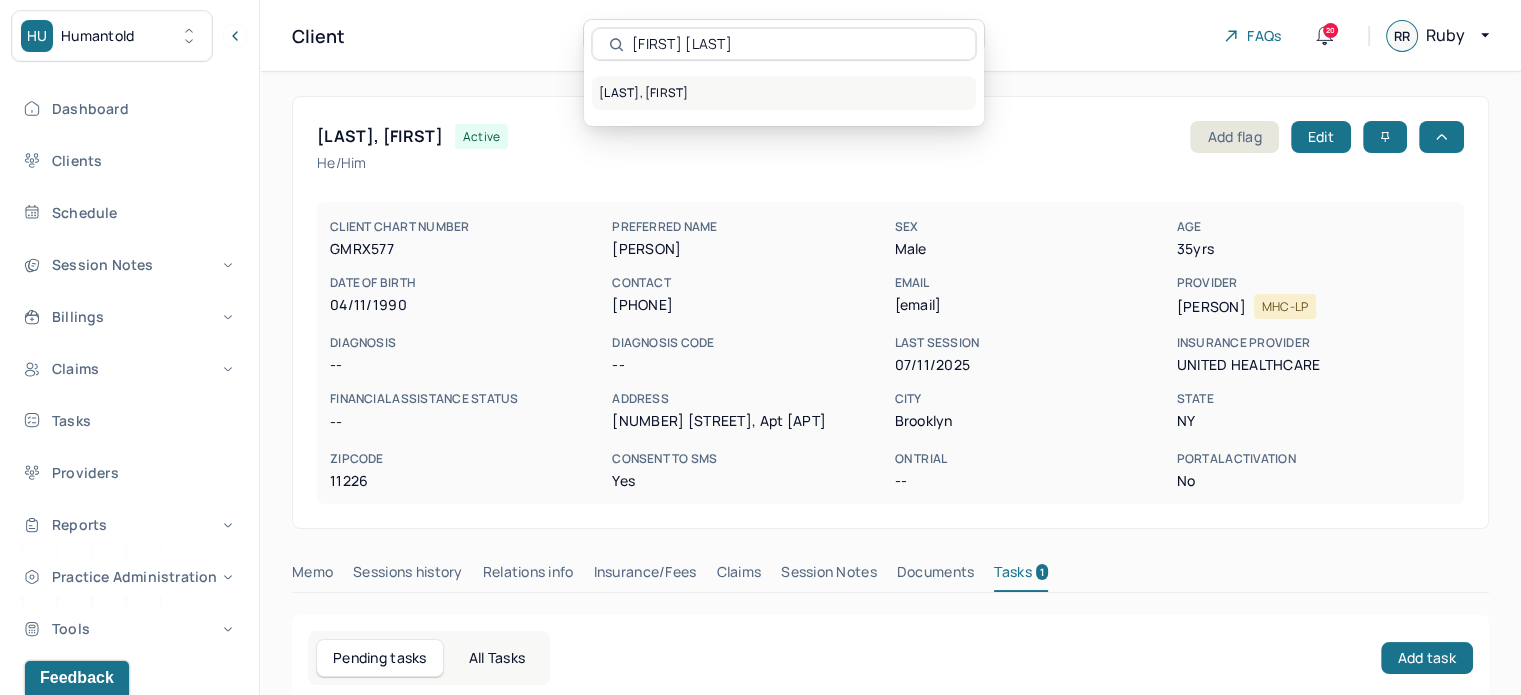 type on "[FIRST] [LAST]" 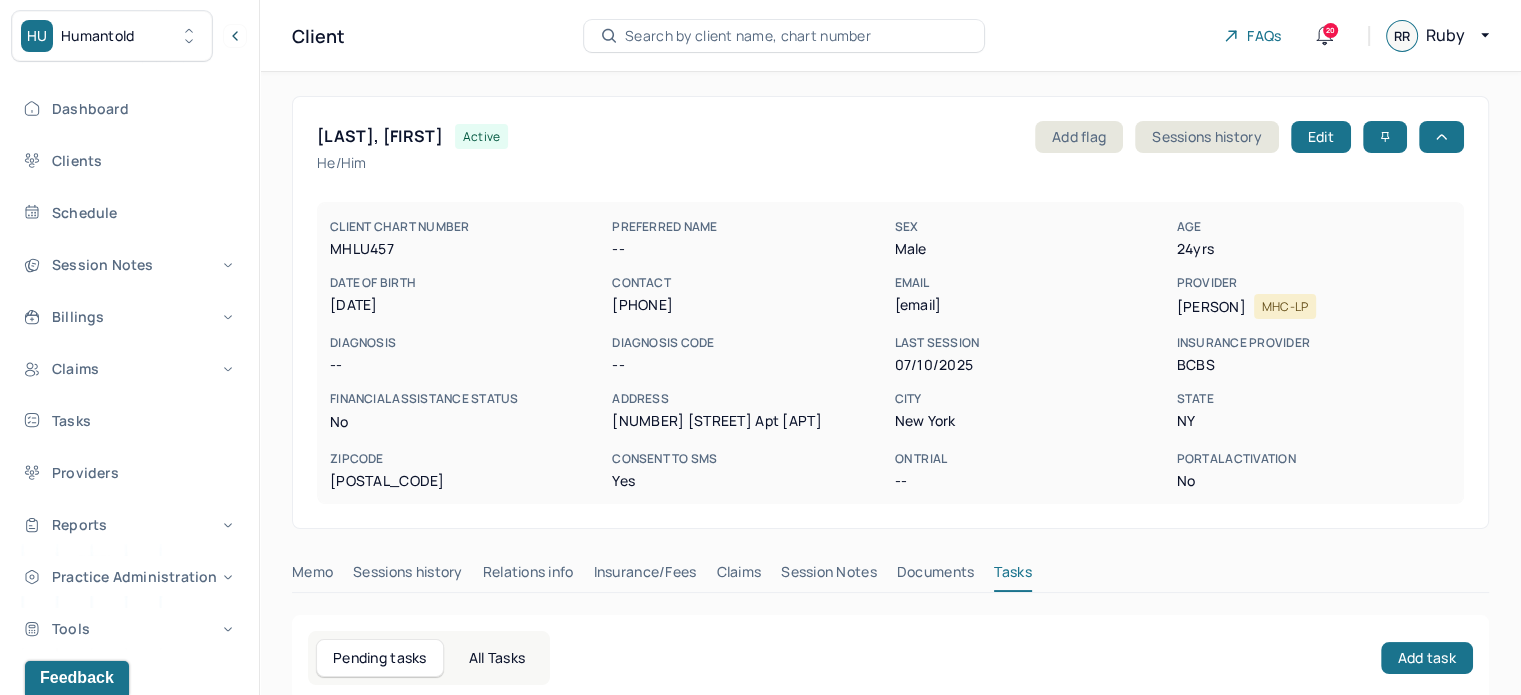 click on "Session Notes" at bounding box center [829, 576] 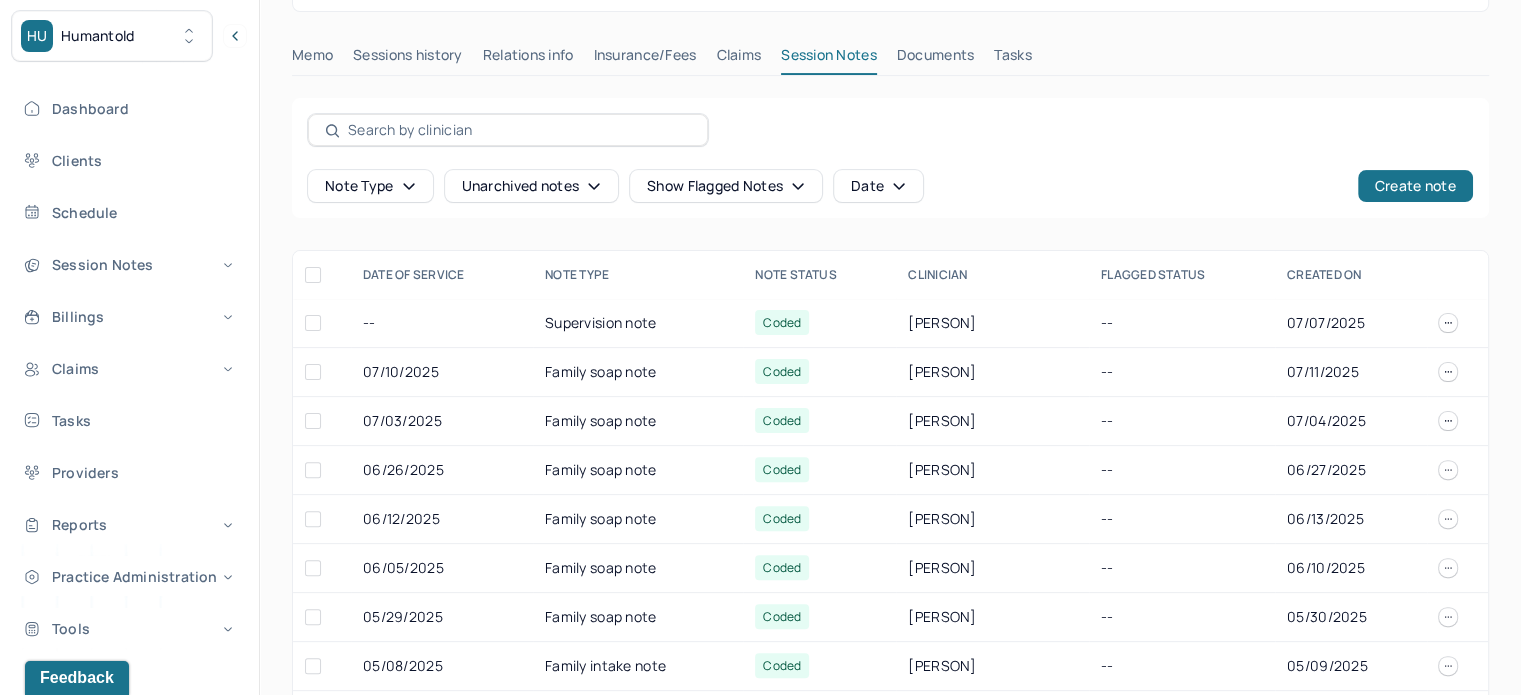 scroll, scrollTop: 483, scrollLeft: 0, axis: vertical 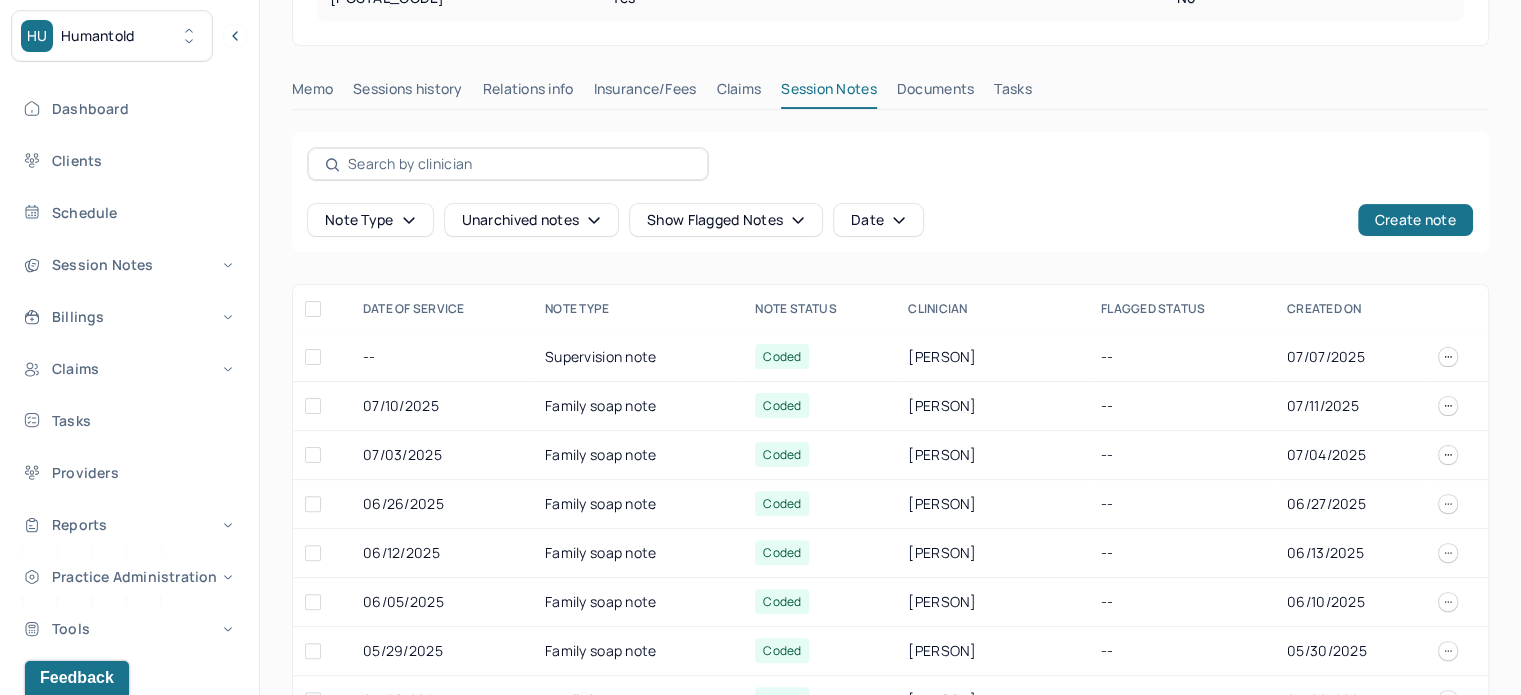 click on "[LAST], [FIRST] active   Add flag     Edit               he/him CLIENT CHART NUMBER MHLU457 PREFERRED NAME -- SEX [GENDER] AGE [AGE]  yrs DATE OF BIRTH [DATE]  CONTACT [PHONE] EMAIL [EMAIL] PROVIDER [PERSON] MHC-LP DIAGNOSIS -- DIAGNOSIS CODE -- LAST SESSION [DATE] insurance provider [PROVIDER] FINANCIAL ASSISTANCE STATUS no Address [NUMBER] [STREET] Apt [APT] City [CITY] State [STATE] Zipcode [POSTAL_CODE] Consent to Sms Yes On Trial -- Portal Activation No   Memo     Sessions history     Relations info     Insurance/Fees     Claims     Session Notes     Documents     Tasks     Note type     Unarchived notes     Show flagged notes     Date     Create note   DATE OF SERVICE Note Type Note Status Clinician Flagged Status CREATED ON -- Supervision note Coded [PERSON] -- [DATE]     [DATE] Family soap note Coded [PERSON] -- [DATE]     [DATE] Family soap note" at bounding box center [890, 194] 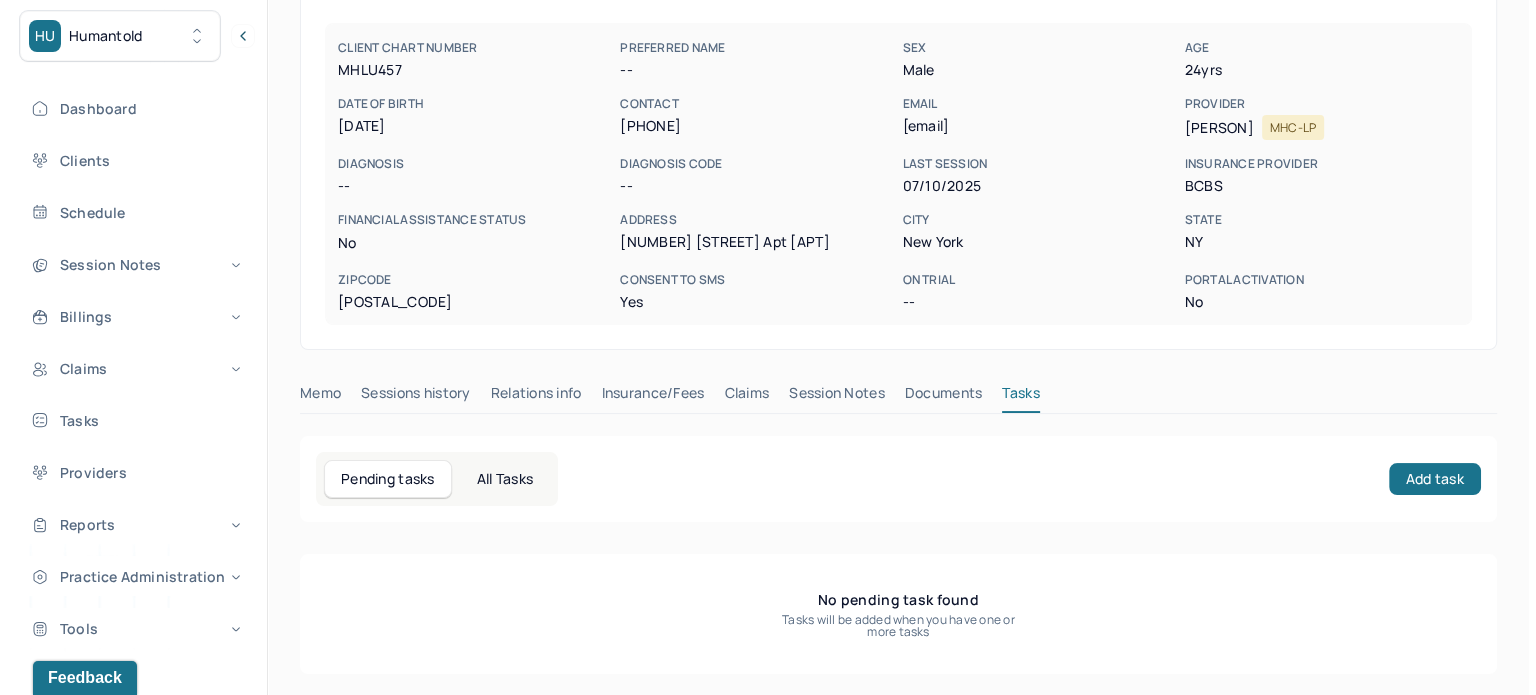 scroll, scrollTop: 180, scrollLeft: 0, axis: vertical 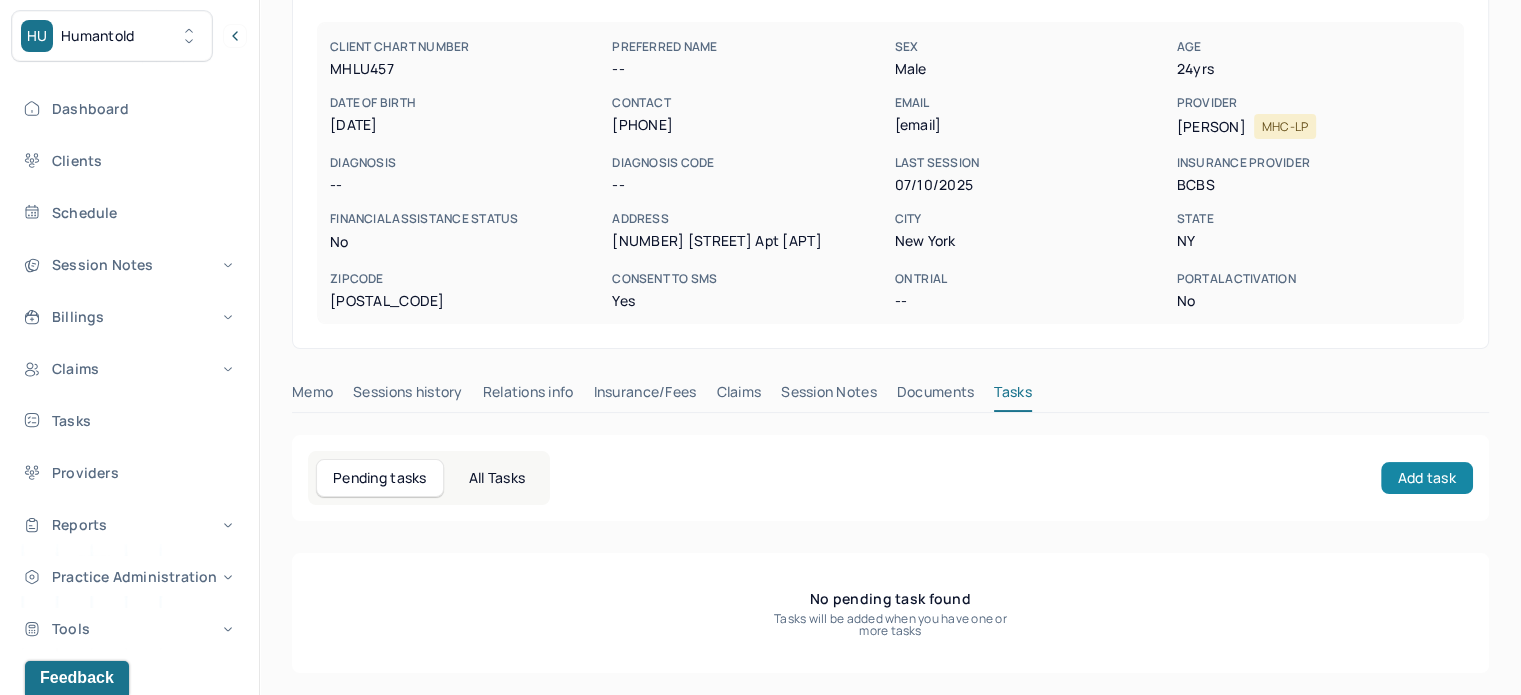 click on "Add task" at bounding box center [1427, 478] 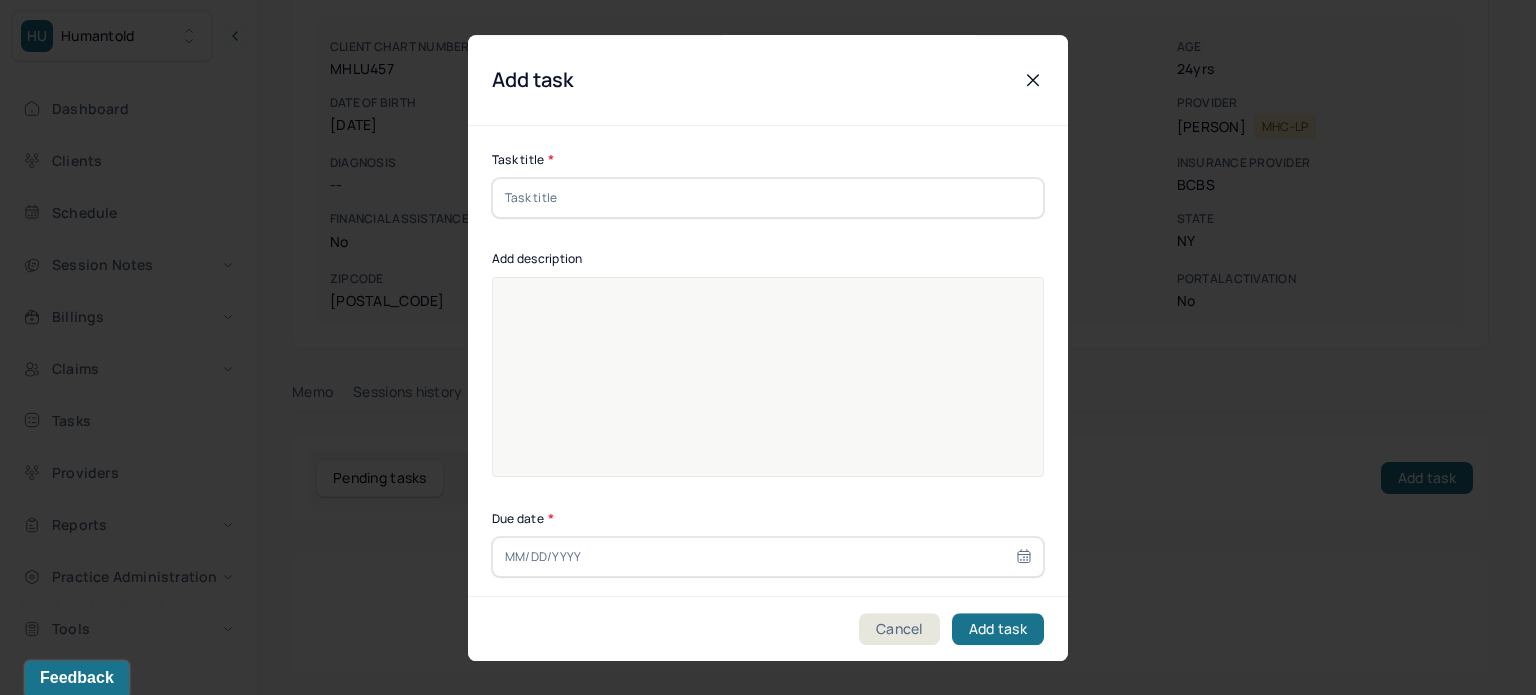 click at bounding box center [768, 198] 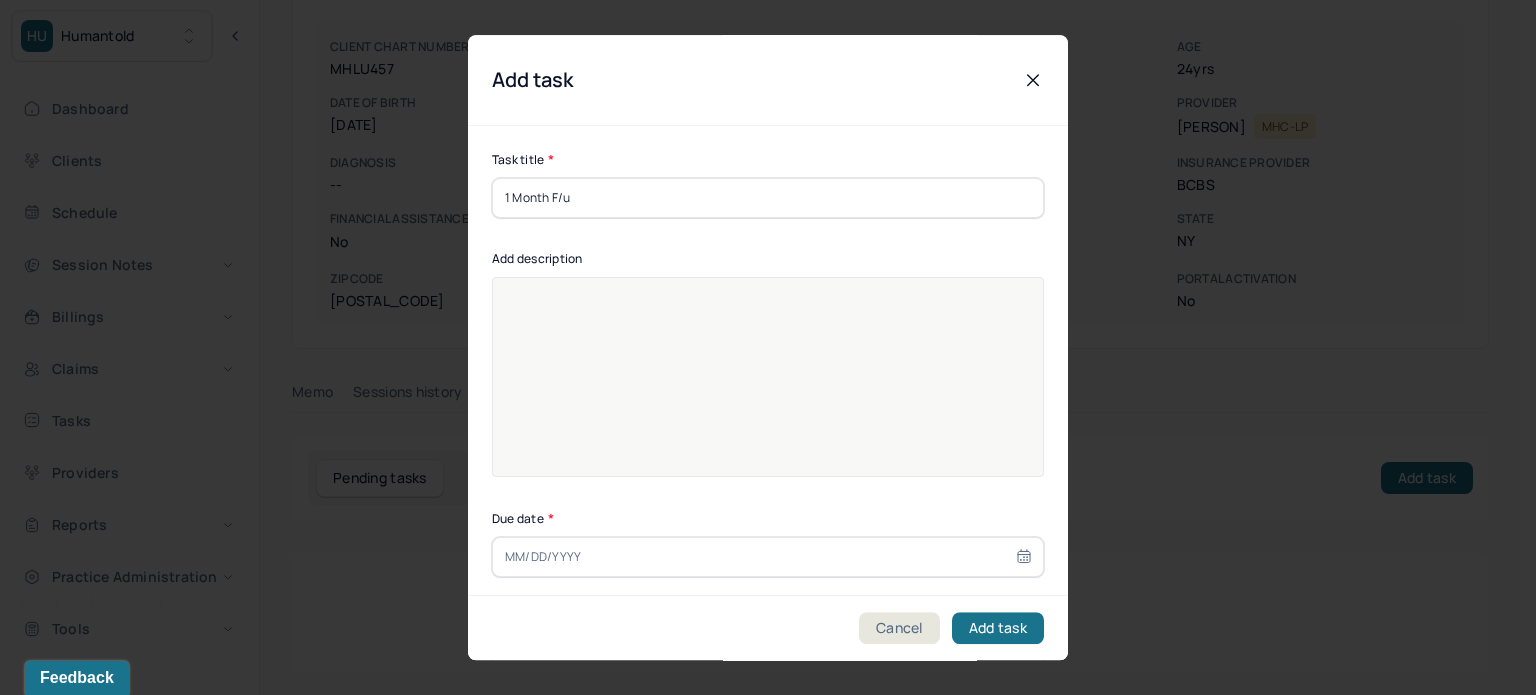 type on "1 Month F/u" 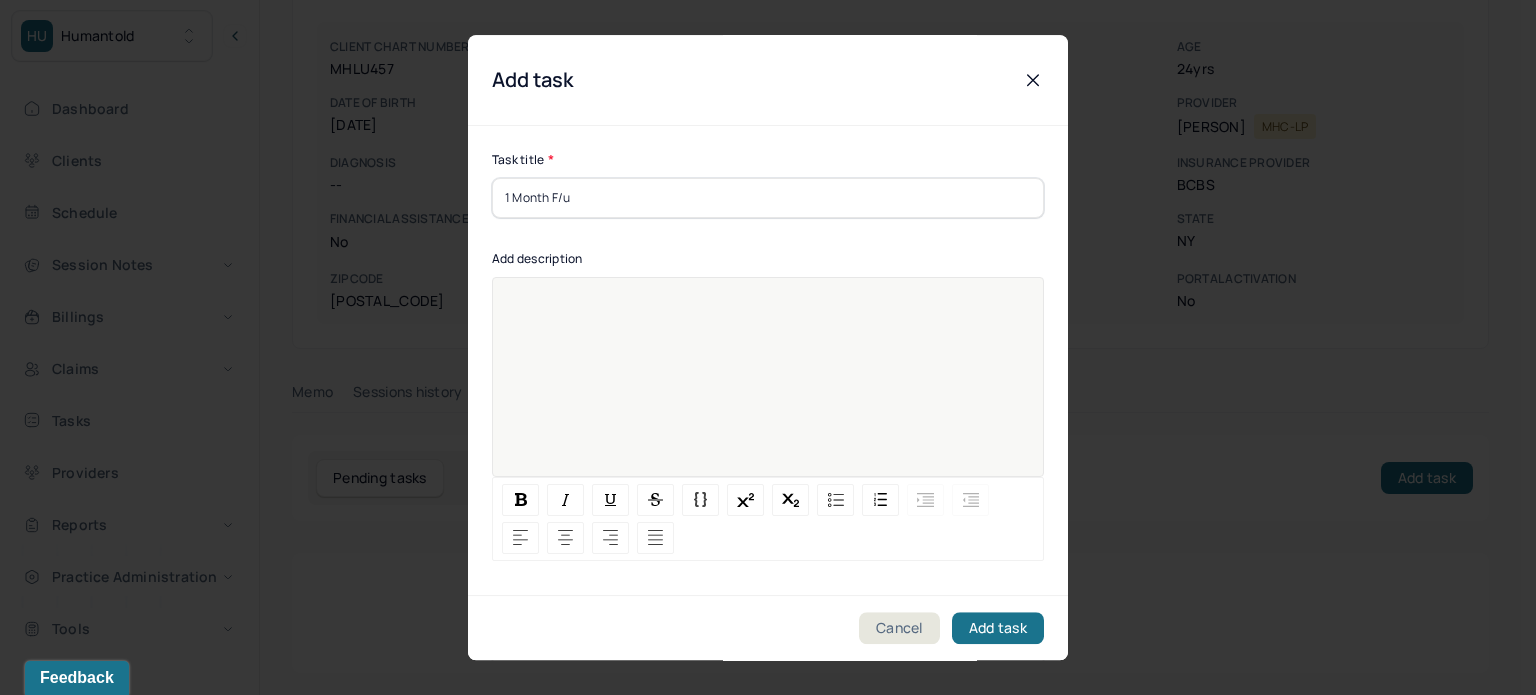 click at bounding box center (768, 390) 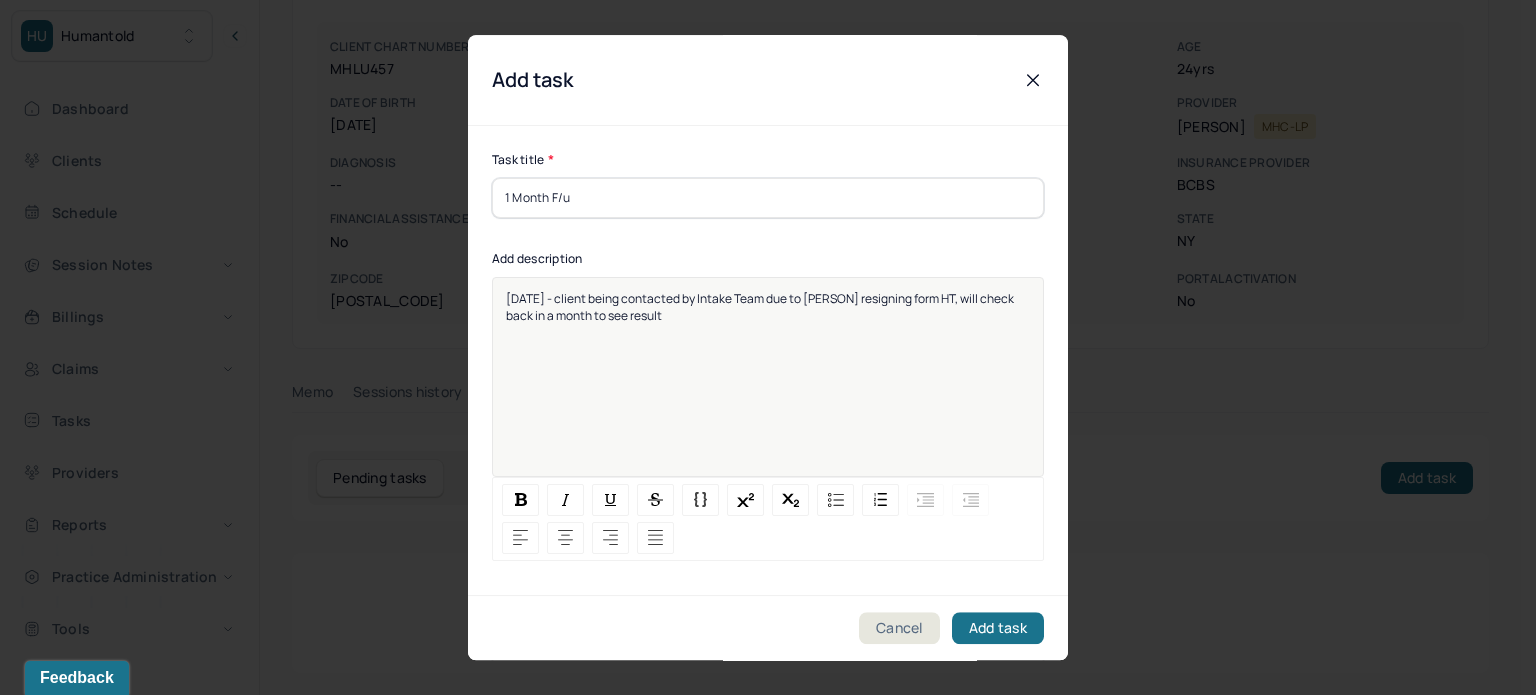 type 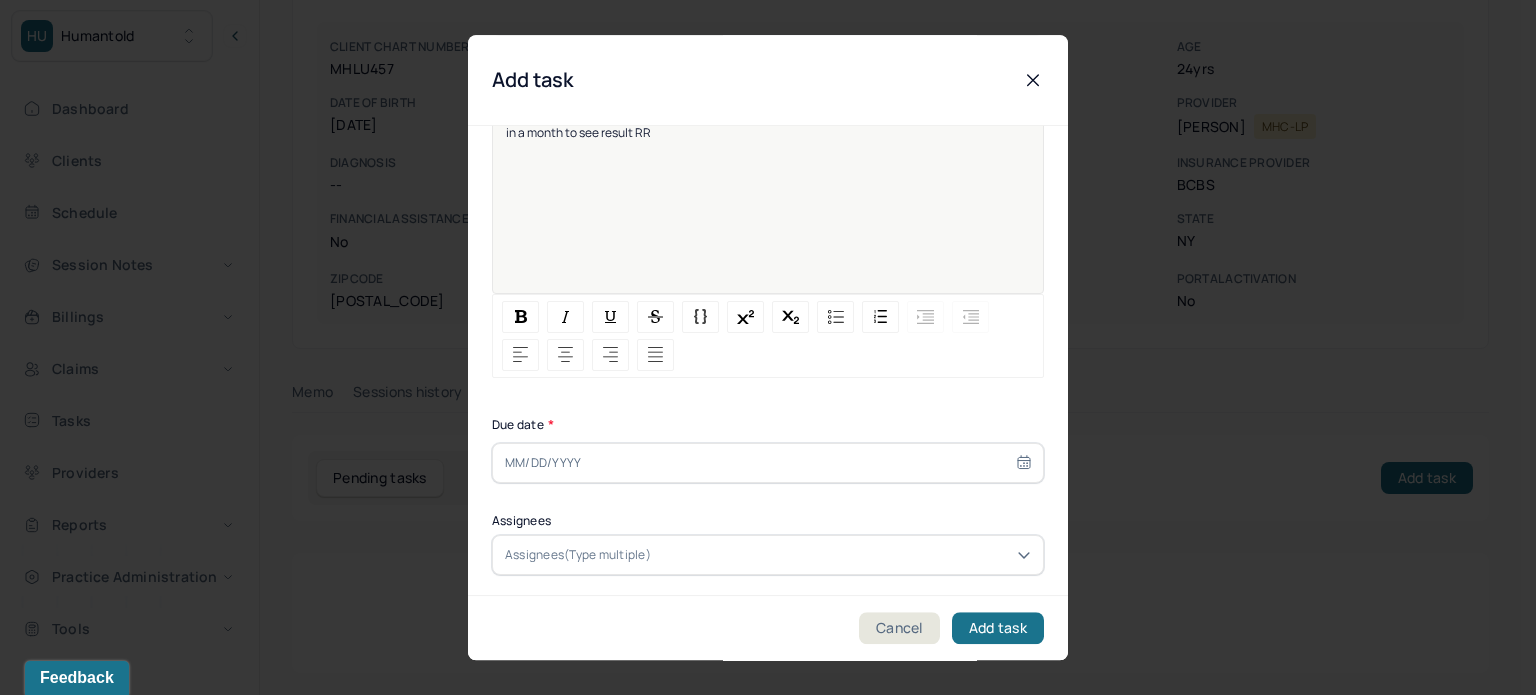 scroll, scrollTop: 256, scrollLeft: 0, axis: vertical 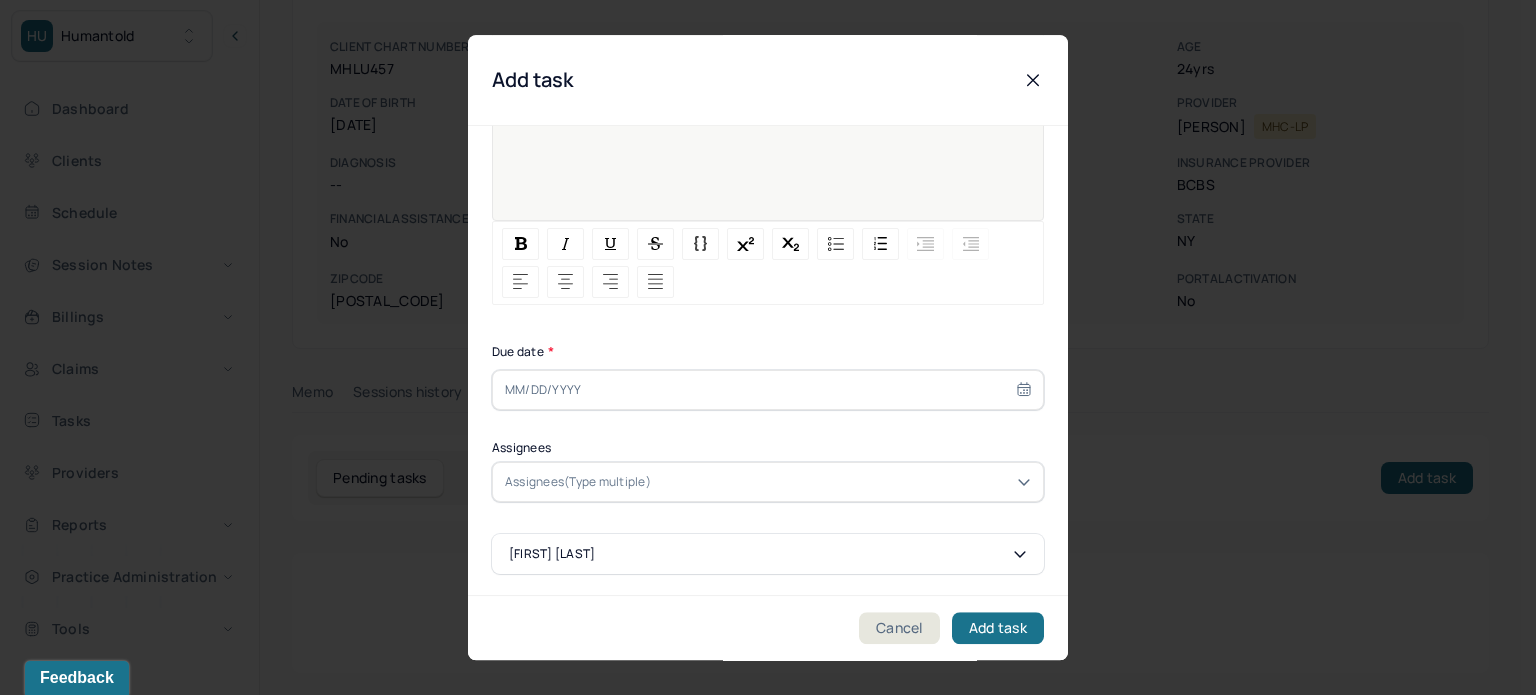 click at bounding box center (768, 390) 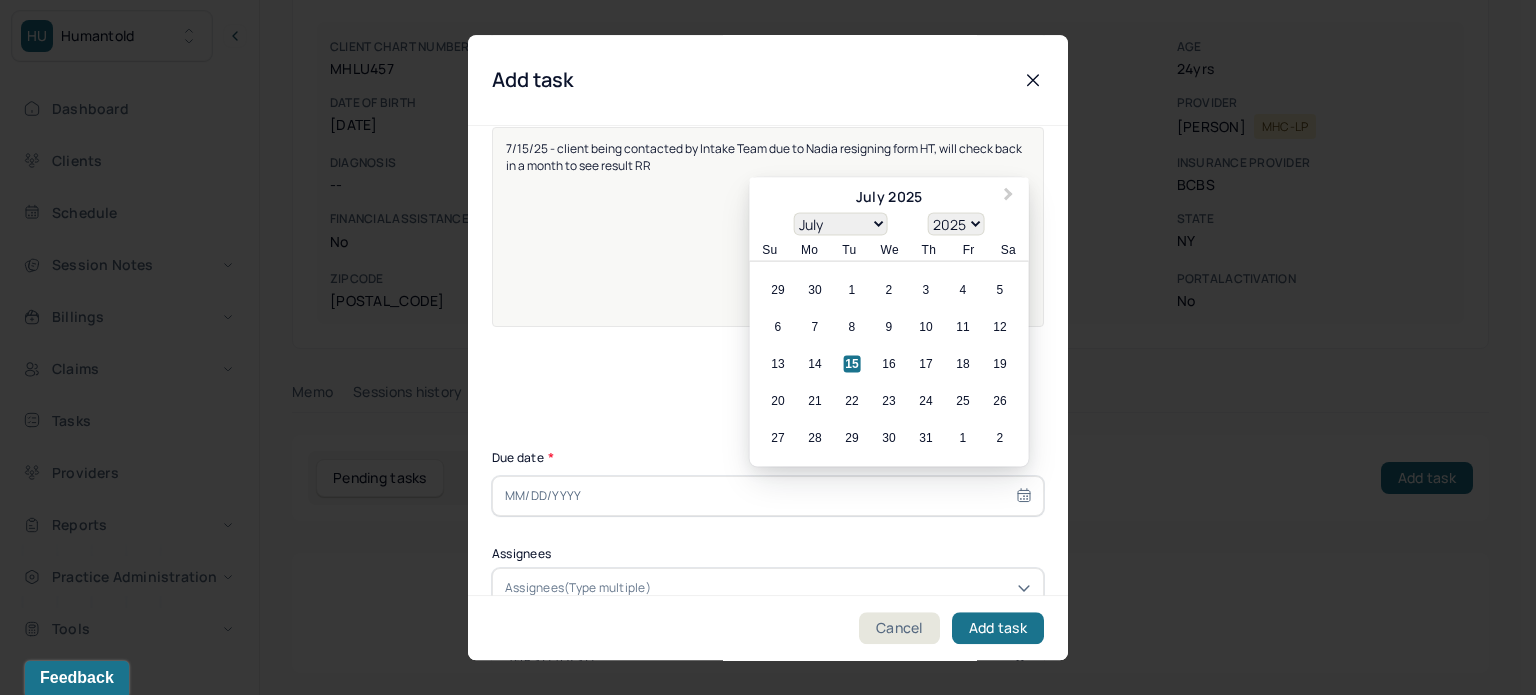 scroll, scrollTop: 56, scrollLeft: 0, axis: vertical 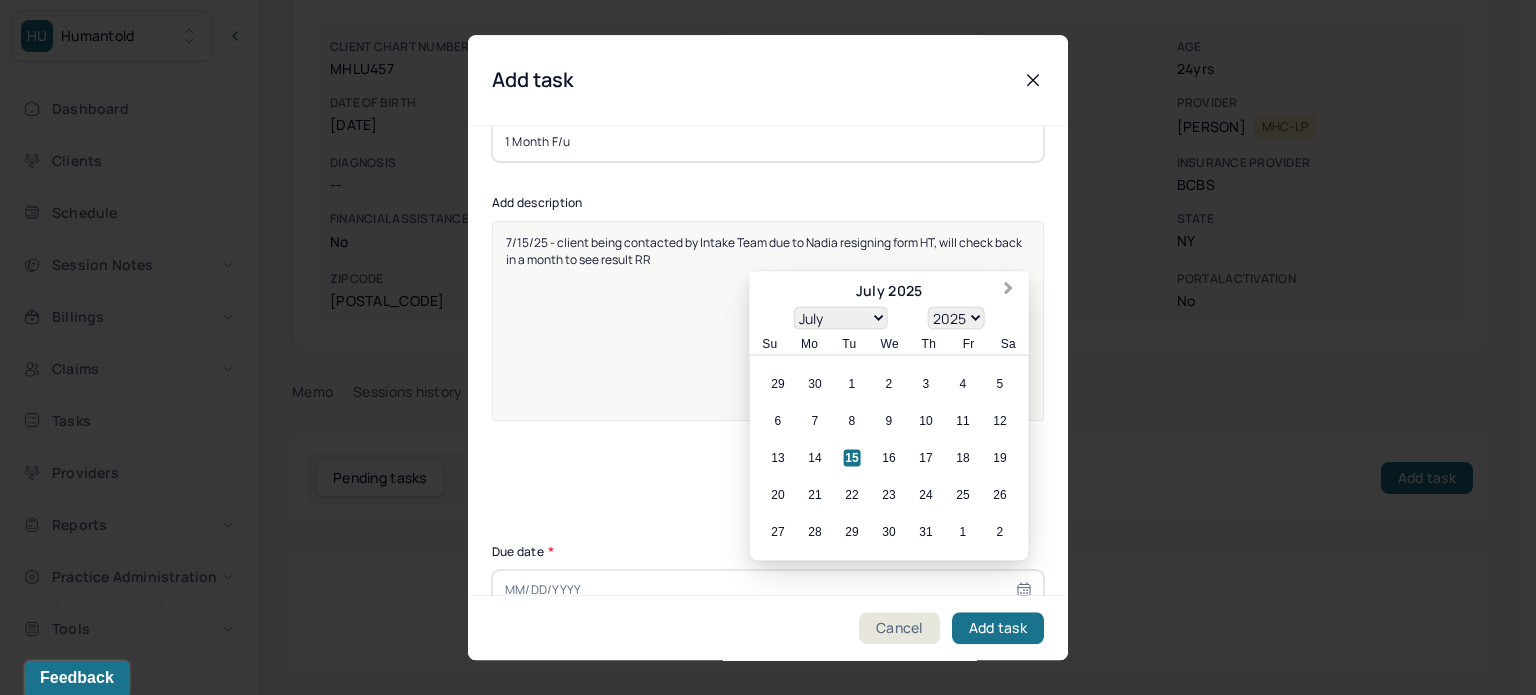 click on "Next Month" at bounding box center (1011, 292) 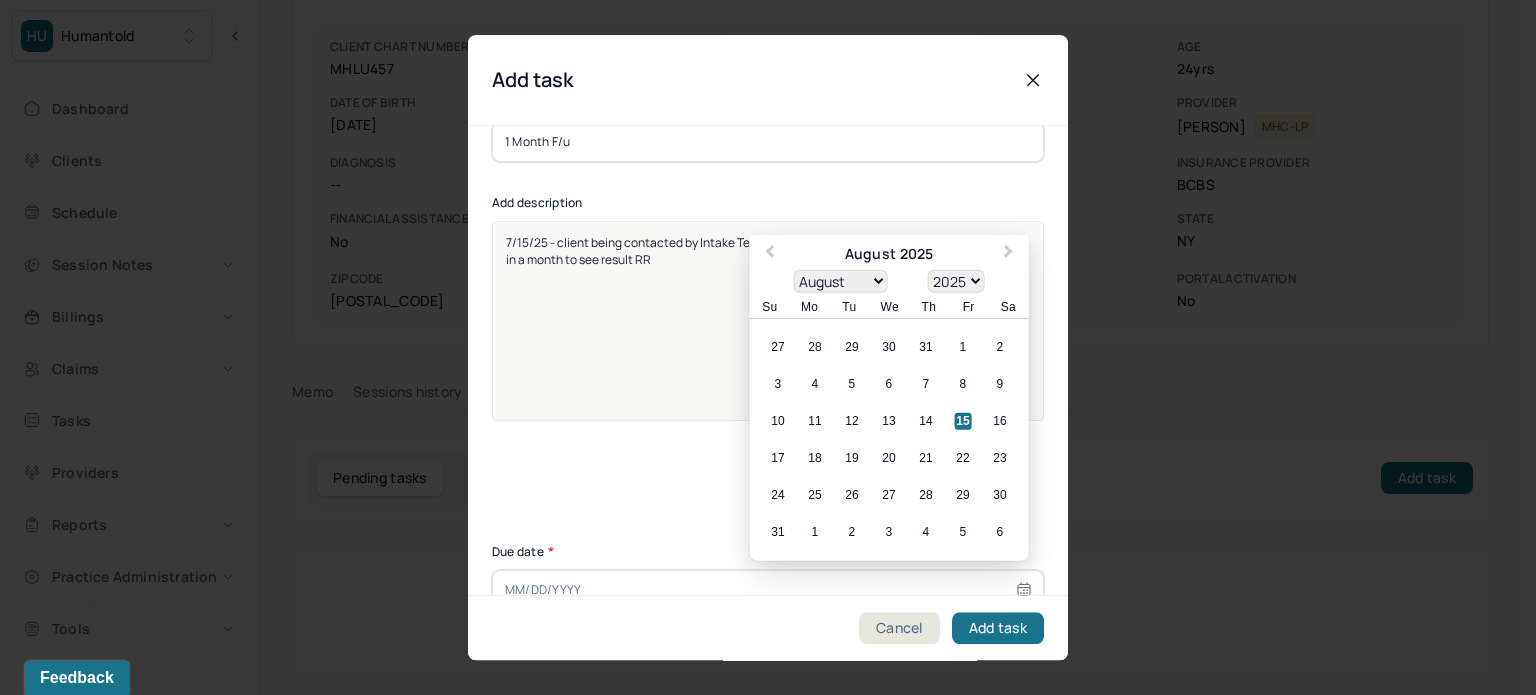 click on "15" at bounding box center (963, 421) 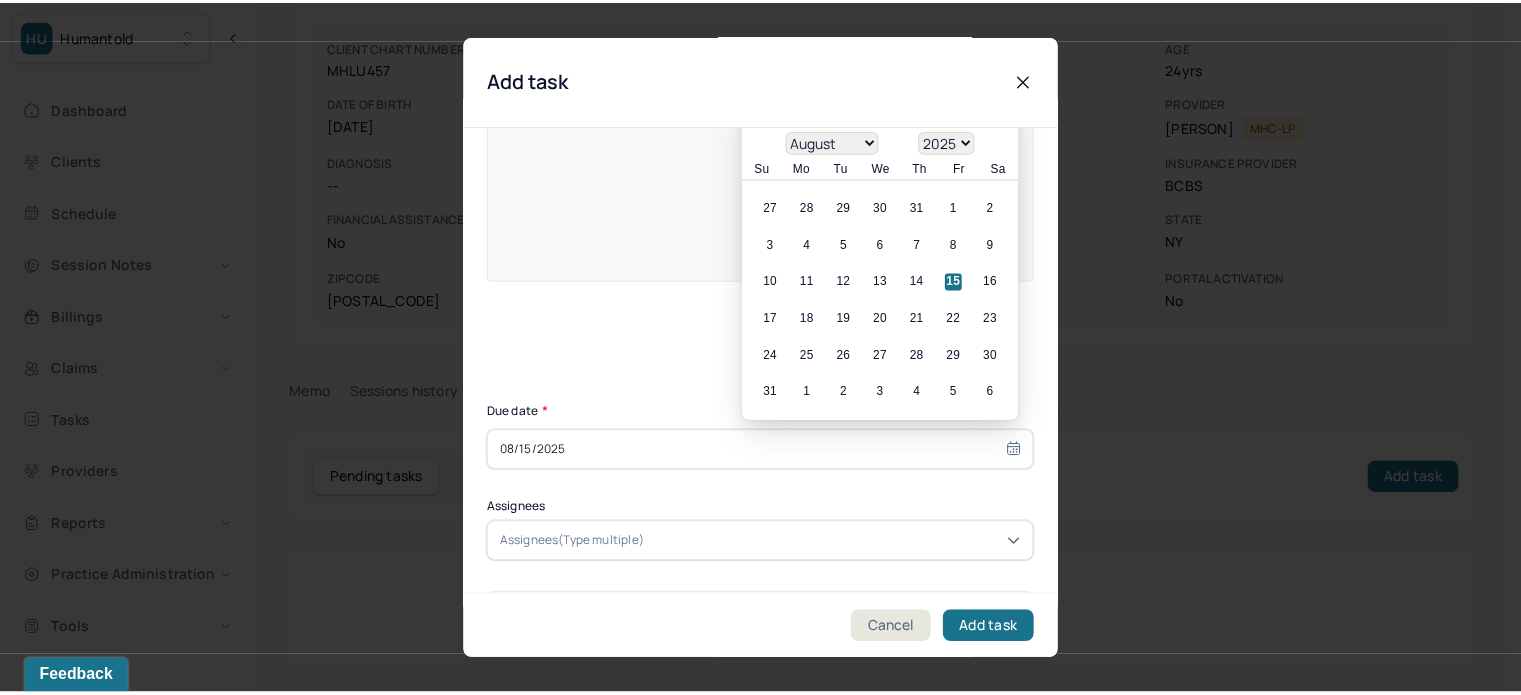 scroll, scrollTop: 256, scrollLeft: 0, axis: vertical 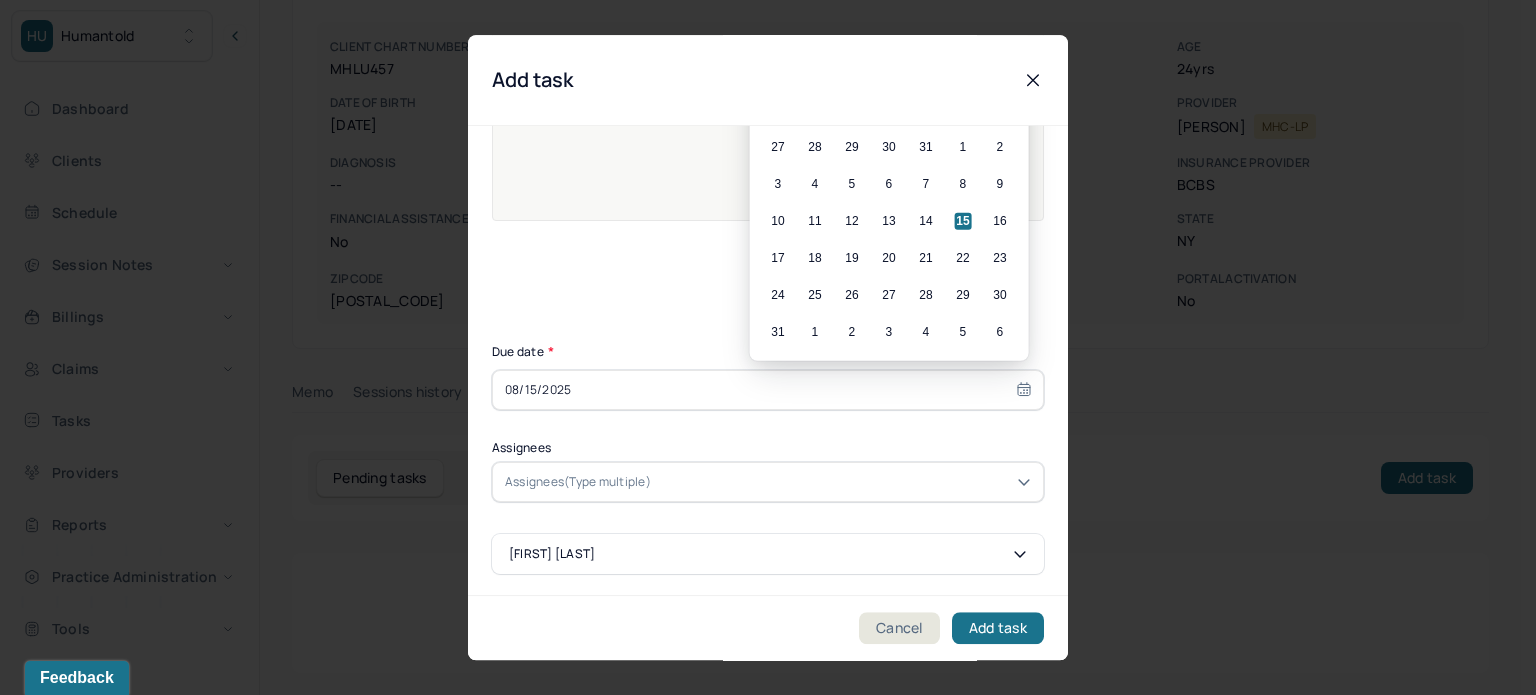 click on "Assignees(Type multiple)" at bounding box center [578, 482] 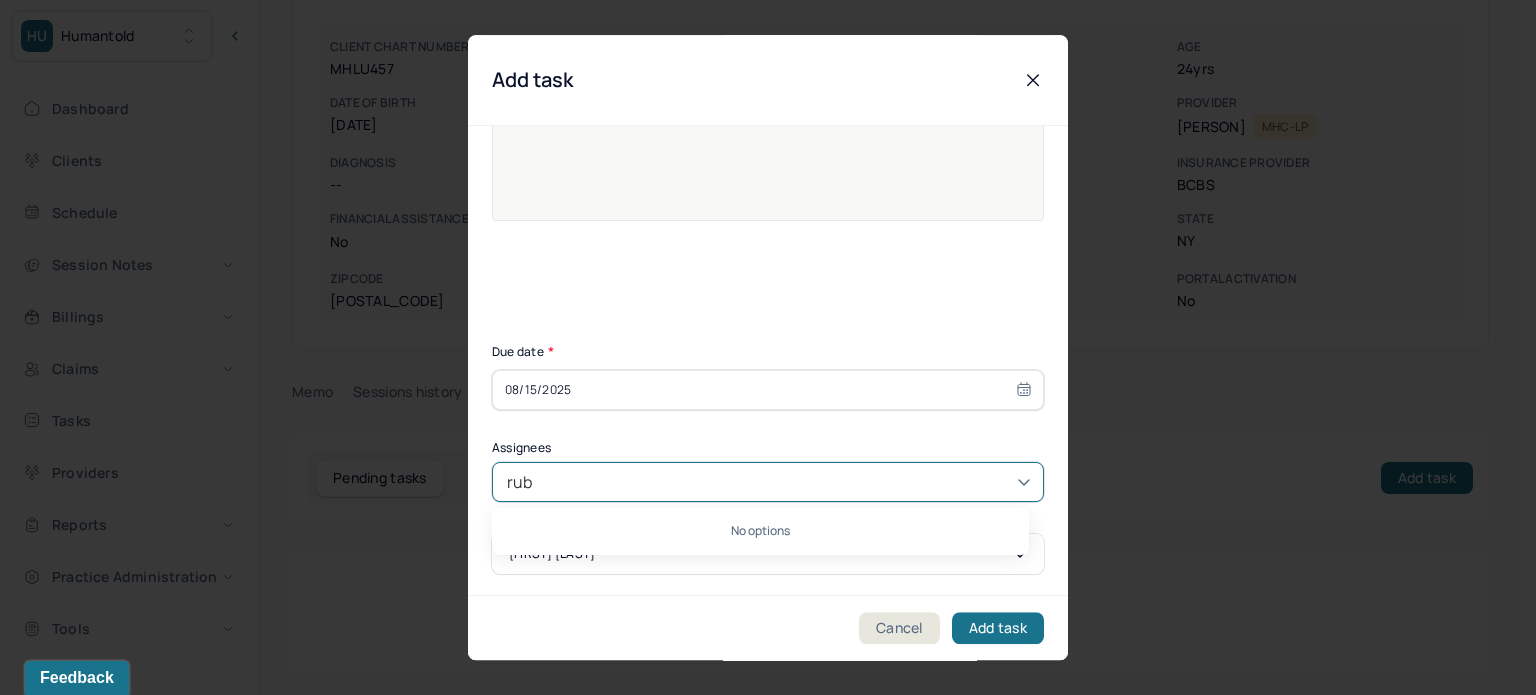 type on "ruby" 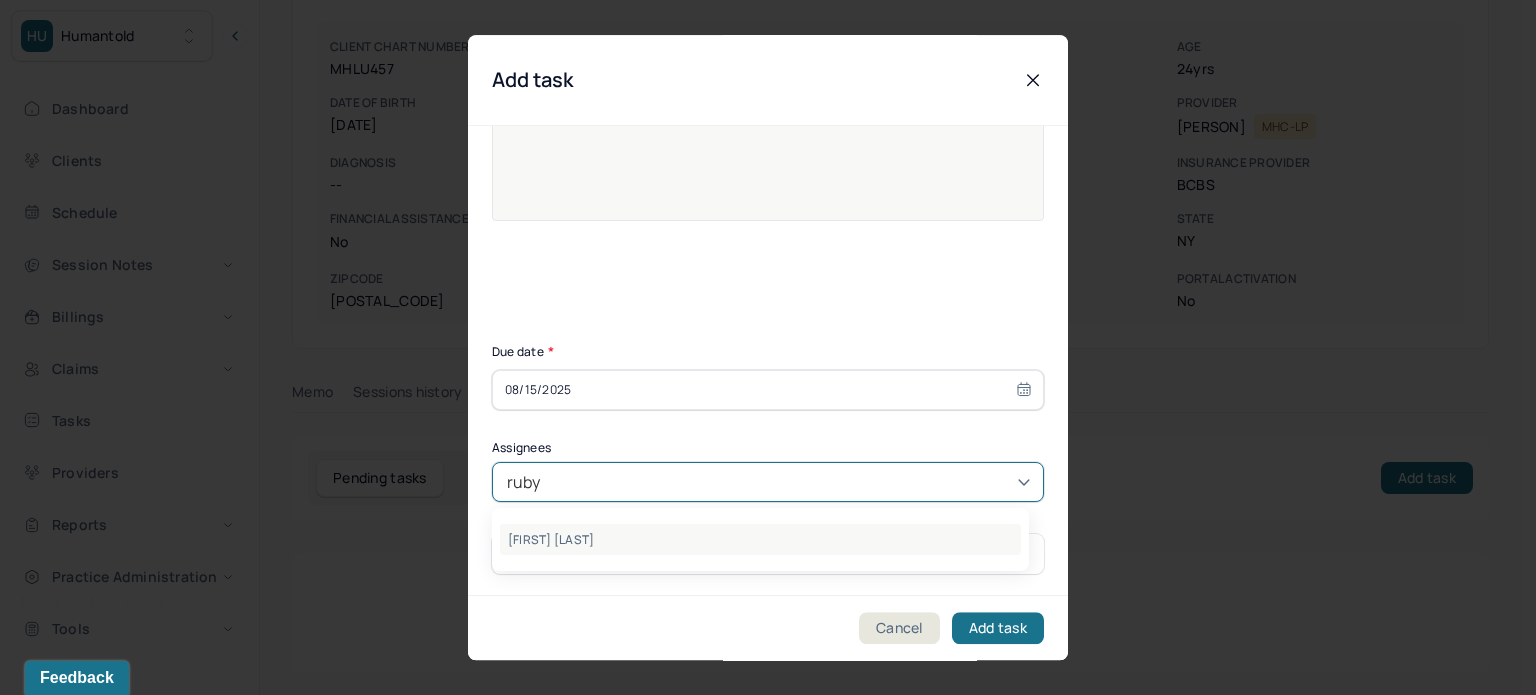 drag, startPoint x: 627, startPoint y: 531, endPoint x: 691, endPoint y: 591, distance: 87.72685 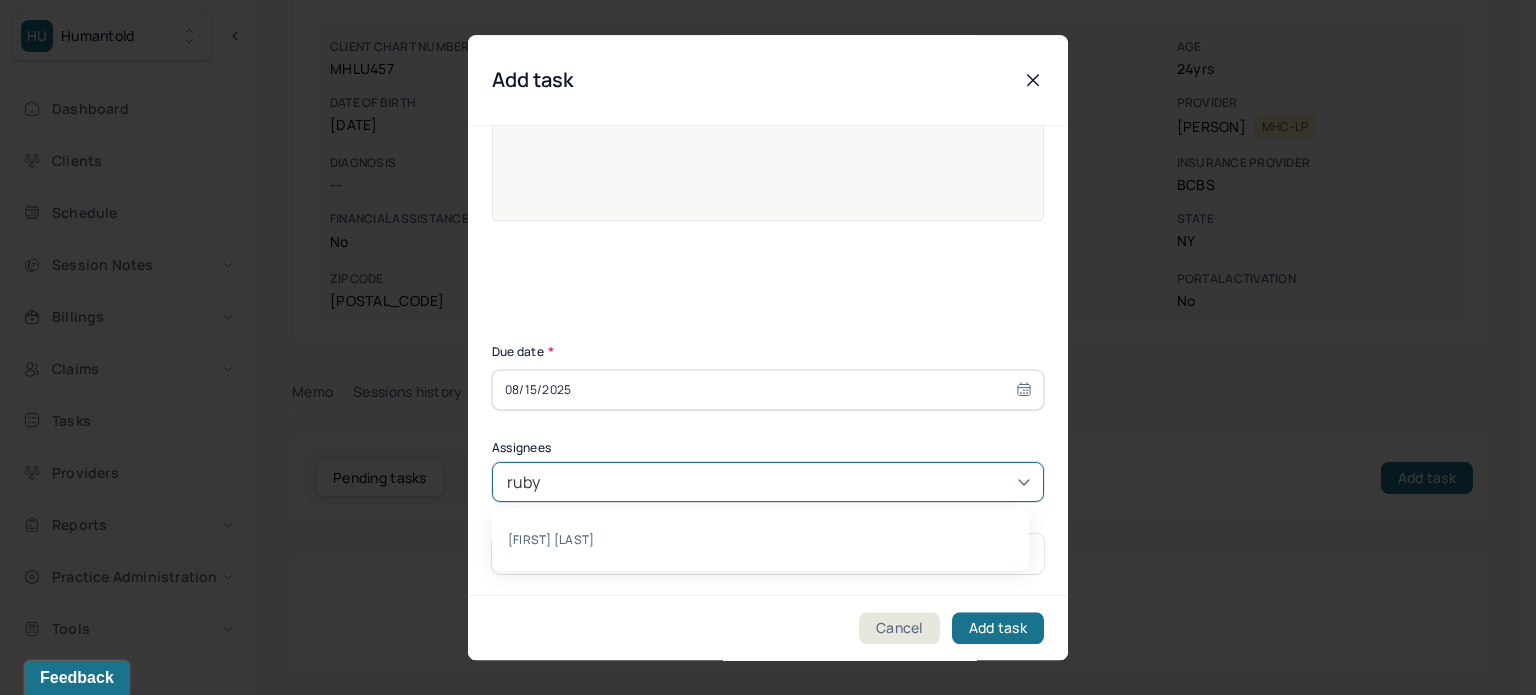 click on "[FIRST] [LAST]" at bounding box center (760, 539) 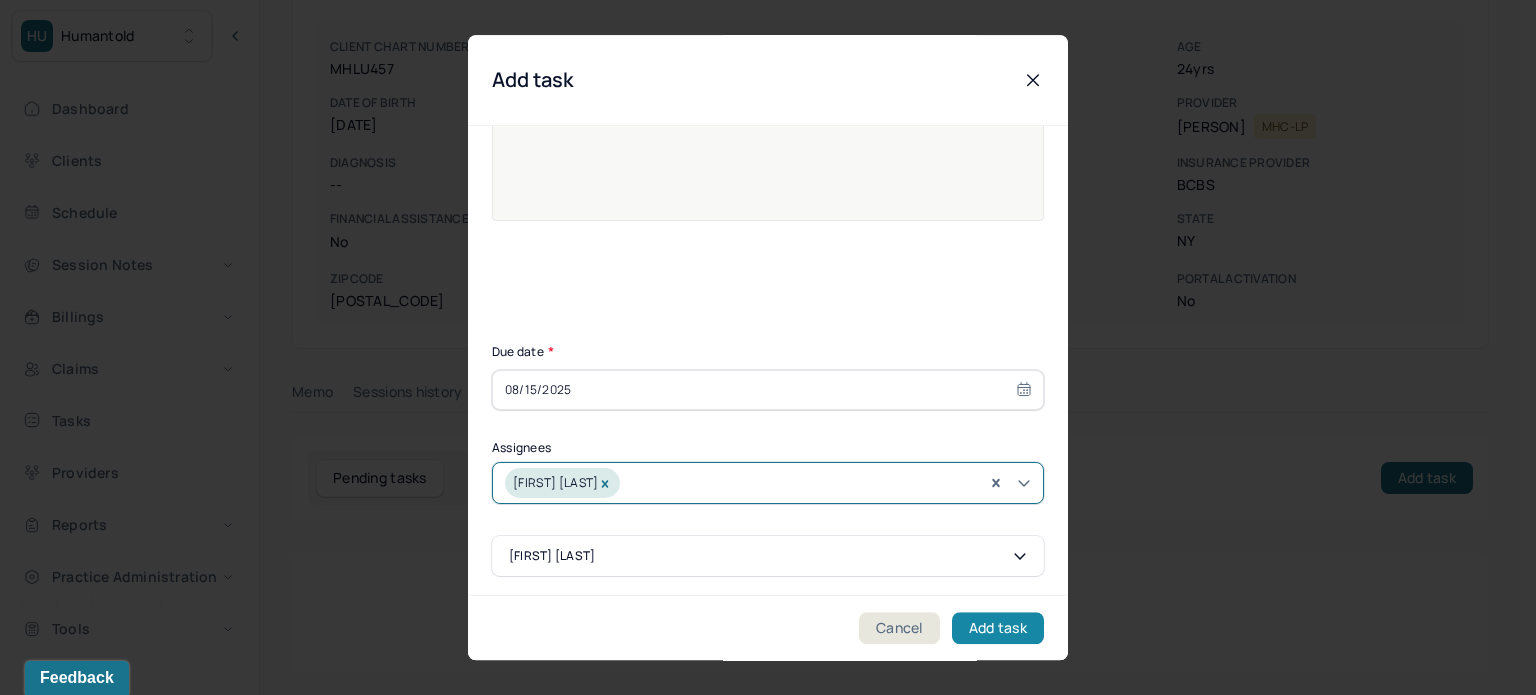 click on "Add task" at bounding box center [998, 628] 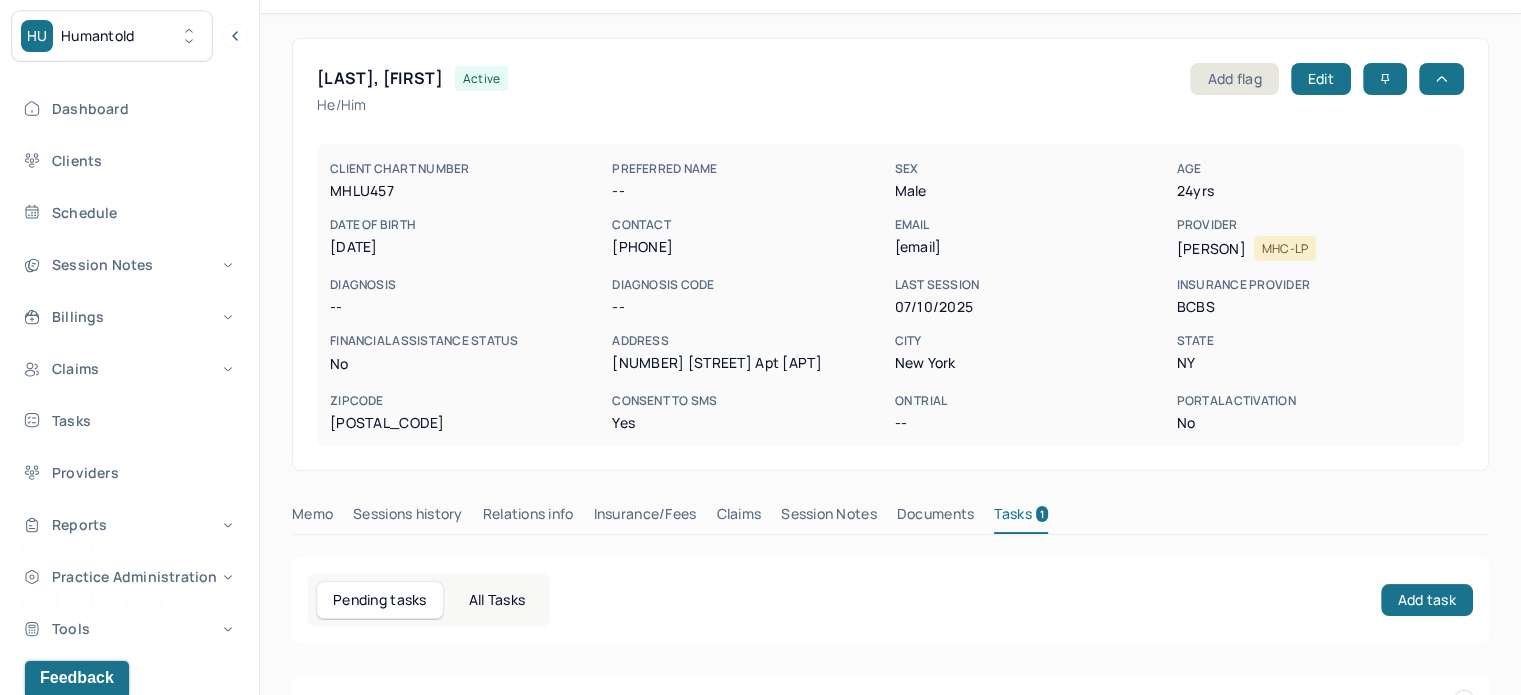 scroll, scrollTop: 0, scrollLeft: 0, axis: both 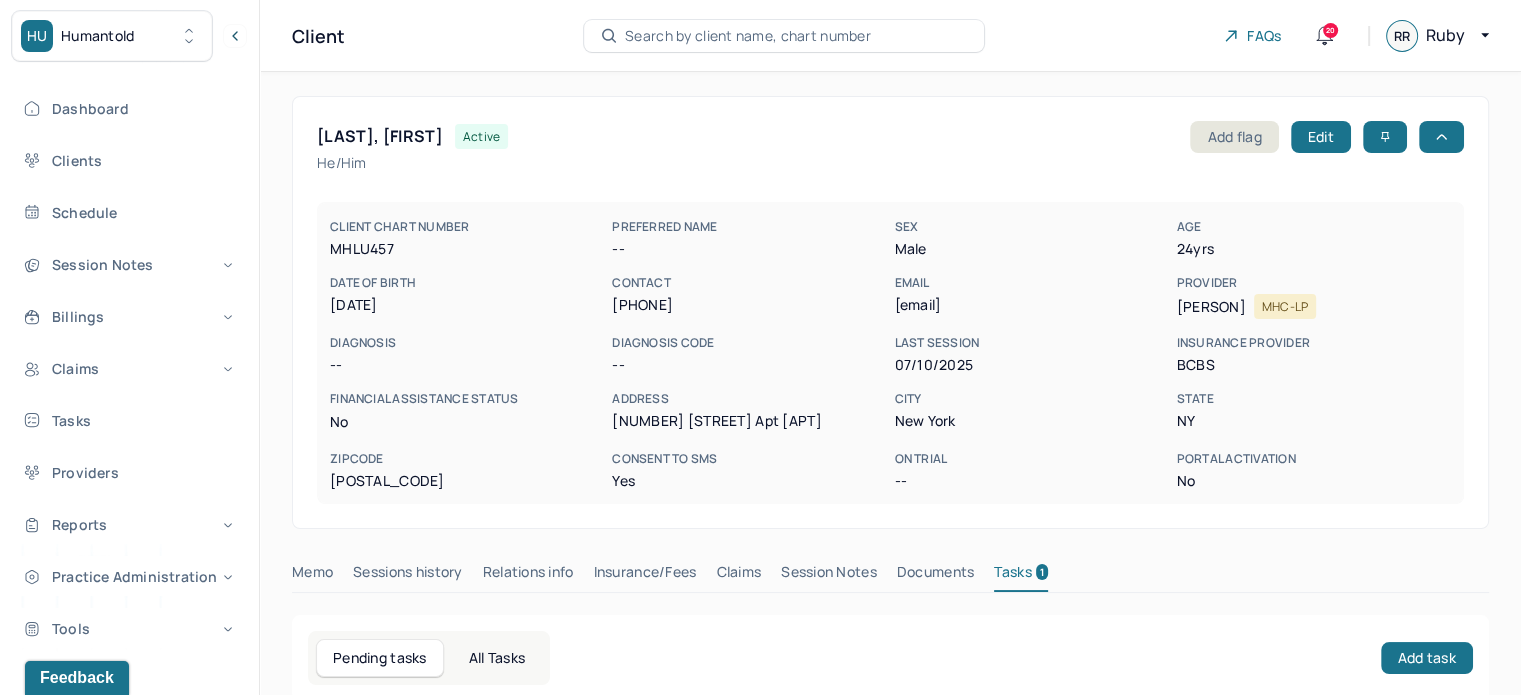 click on "Search by client name, chart number" at bounding box center [748, 36] 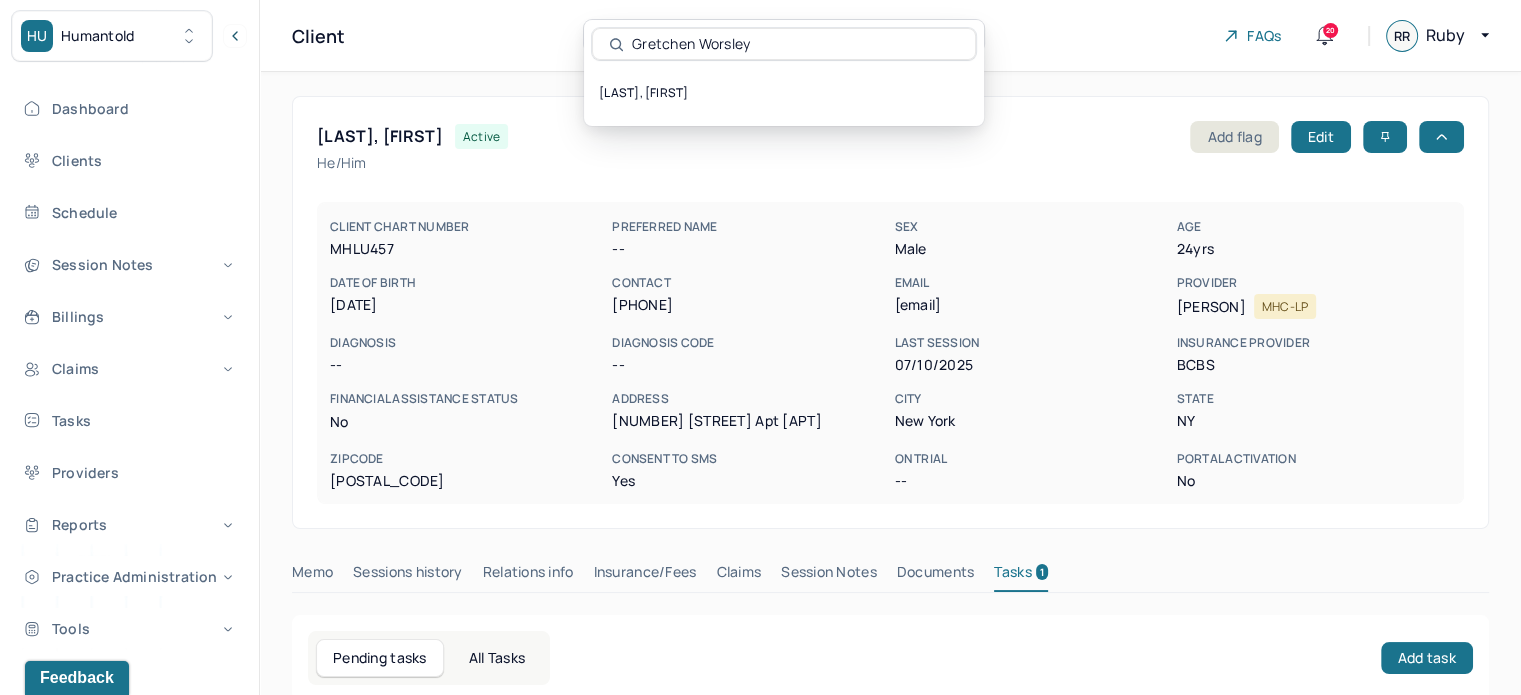 type on "Gretchen Worsley" 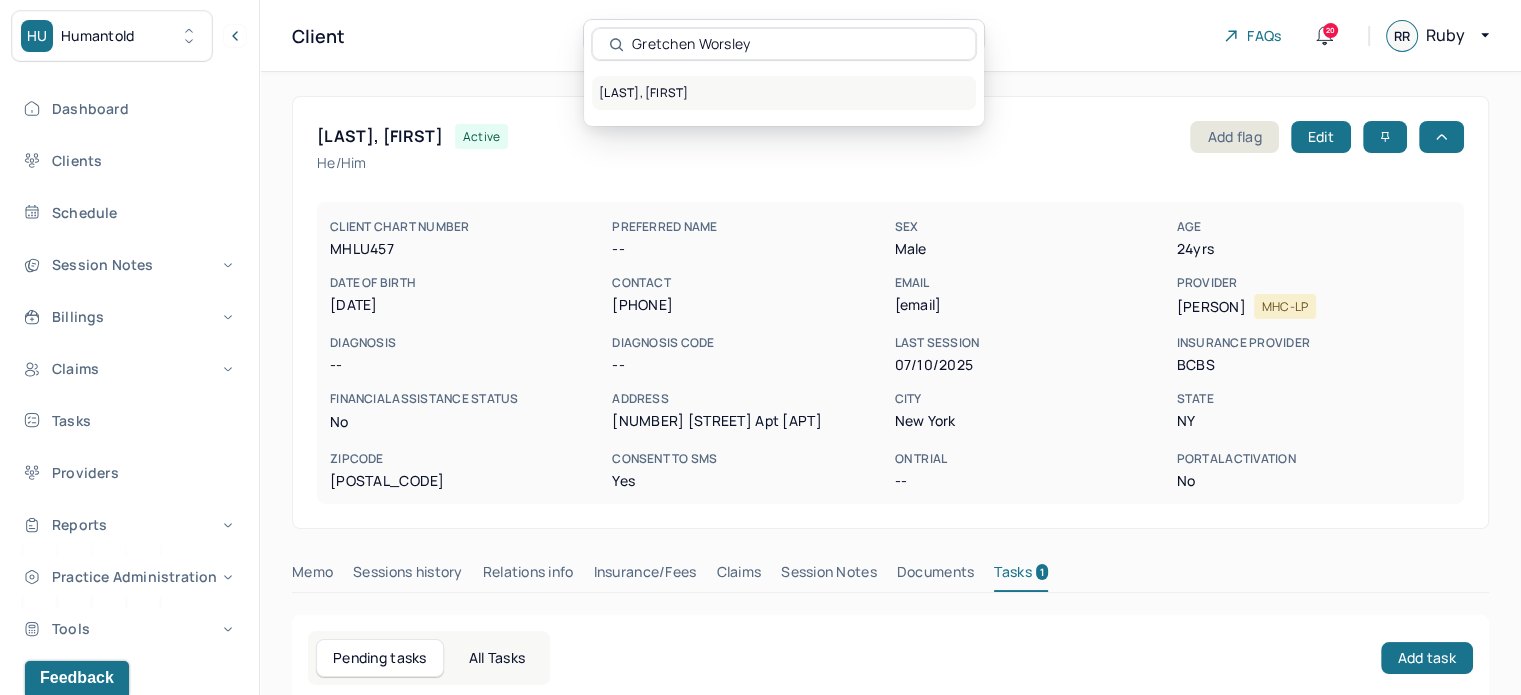 click on "[LAST], [FIRST]" at bounding box center [784, 93] 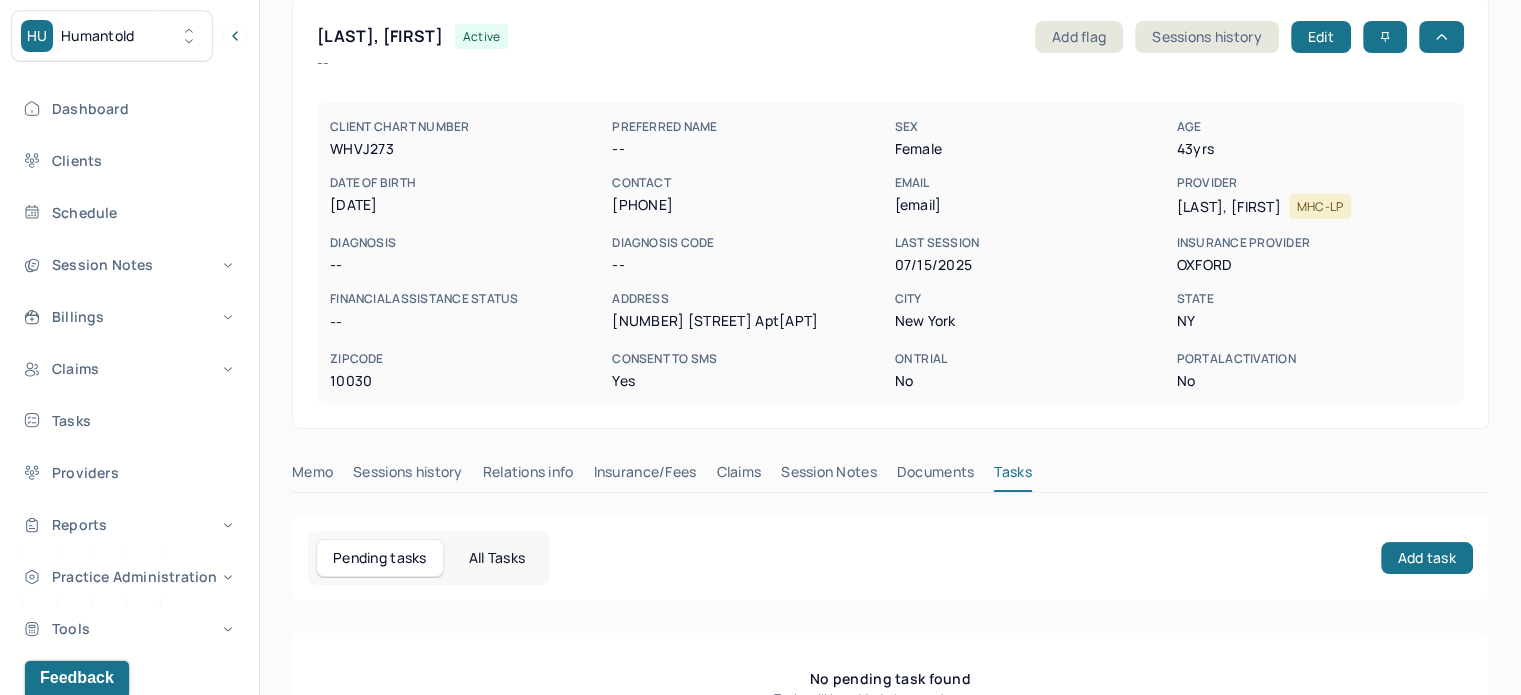 click on "Session Notes" at bounding box center [829, 476] 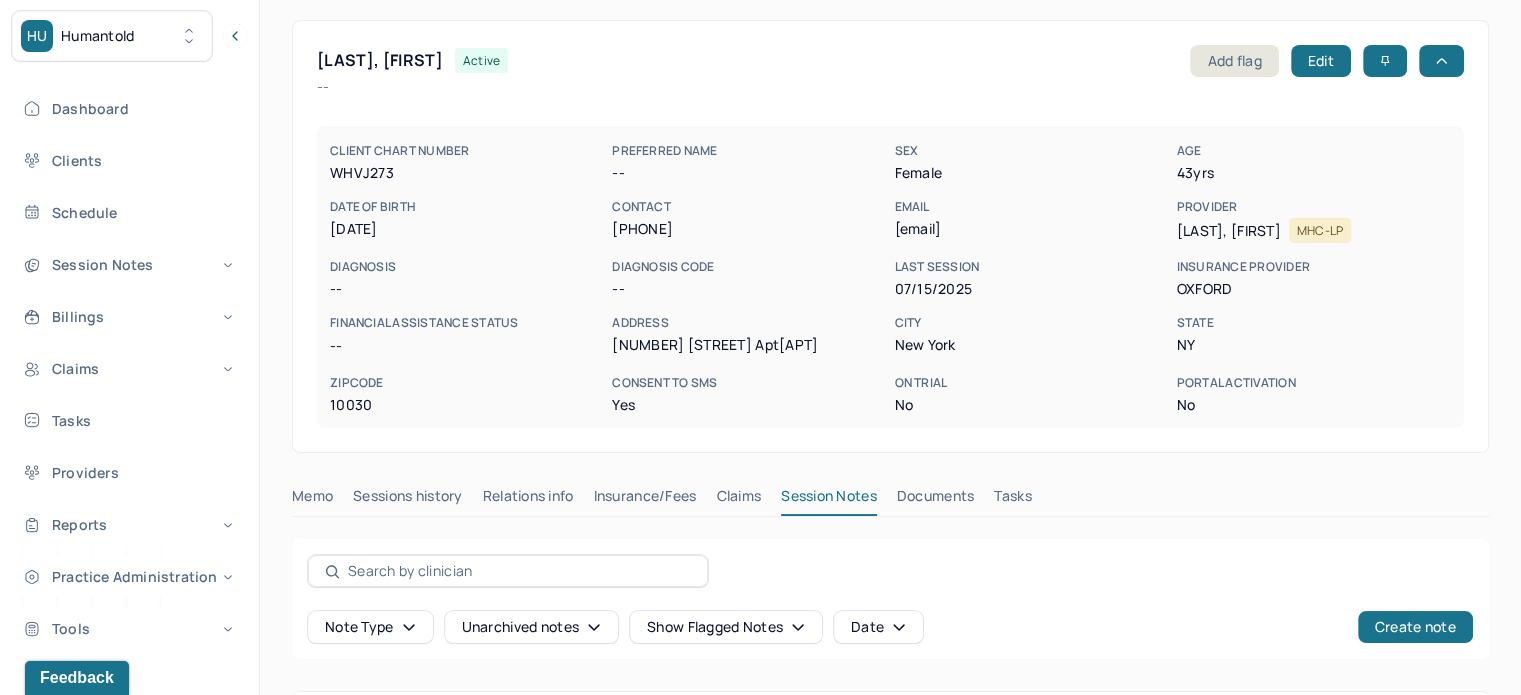 scroll, scrollTop: 0, scrollLeft: 0, axis: both 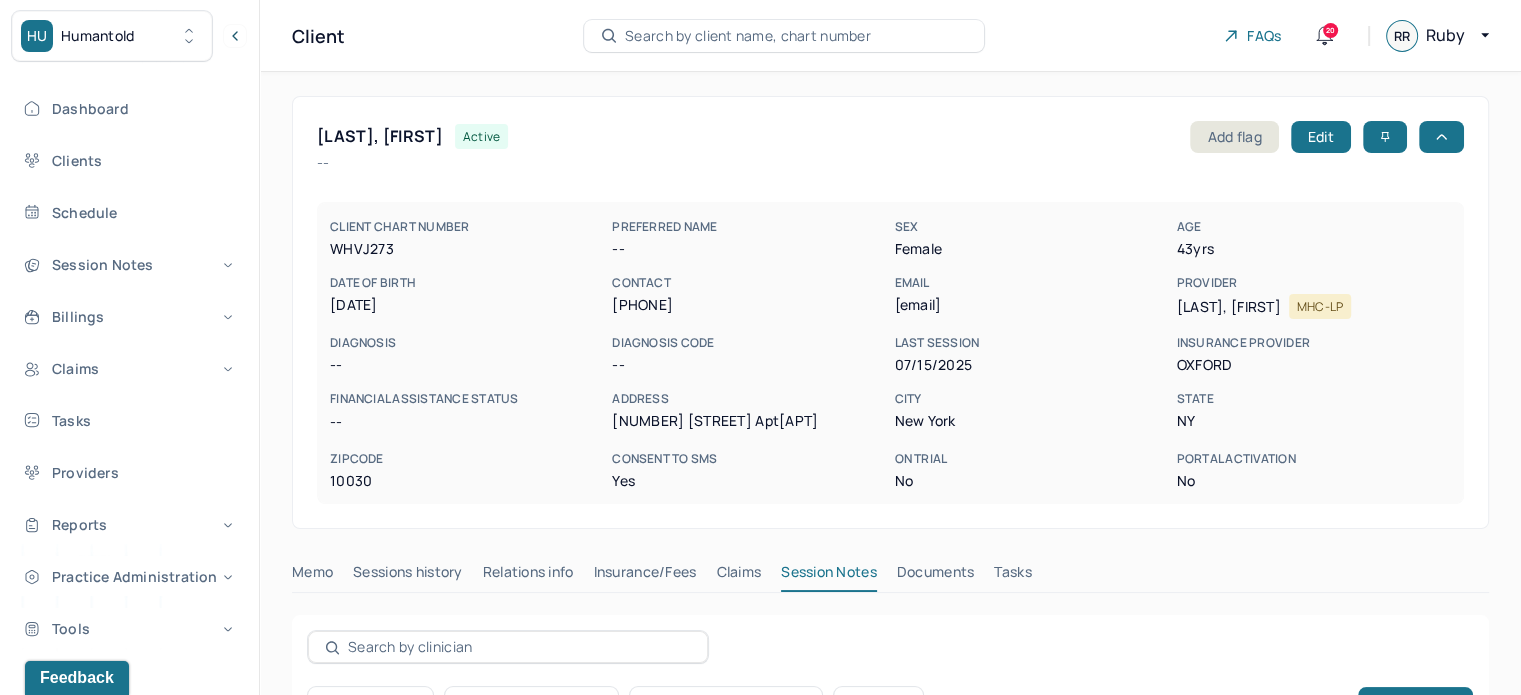 click on "[EMAIL]" at bounding box center [1031, 305] 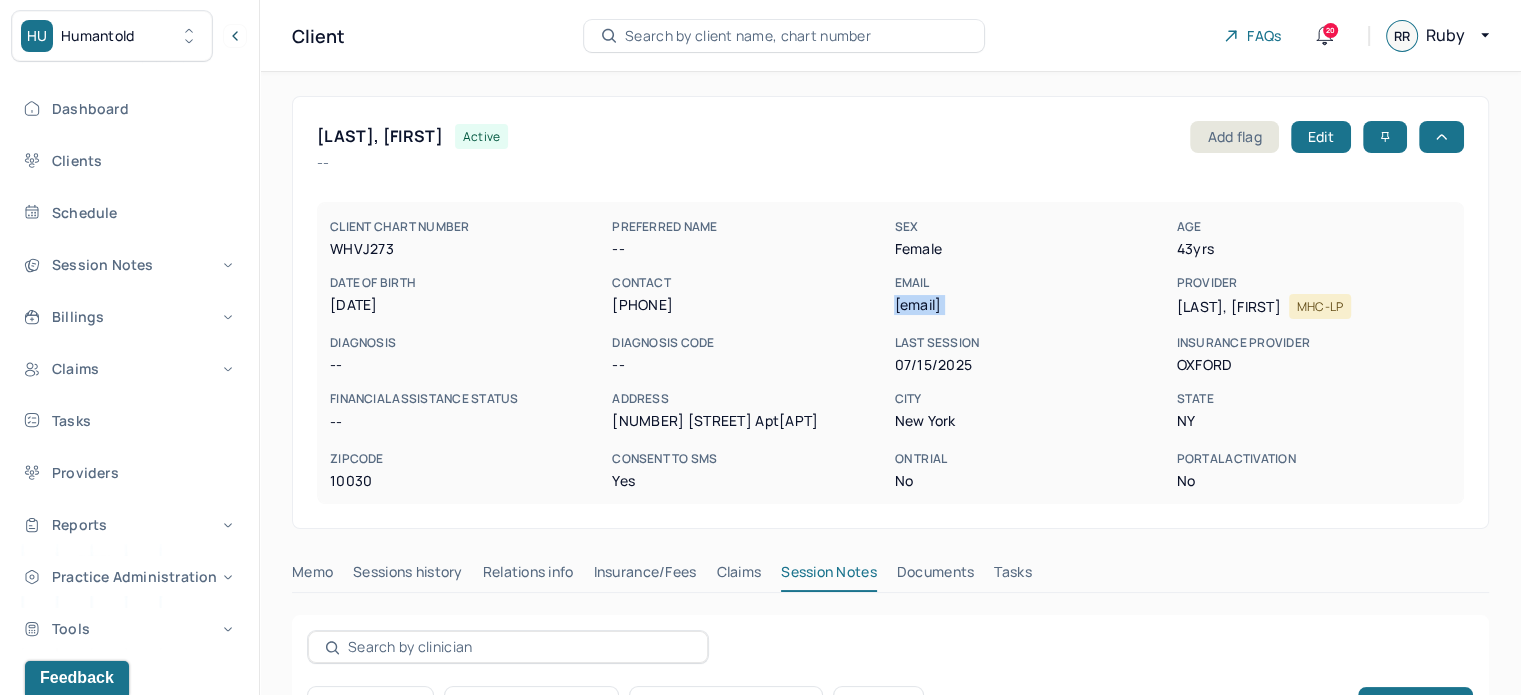 click on "[EMAIL]" at bounding box center [1031, 305] 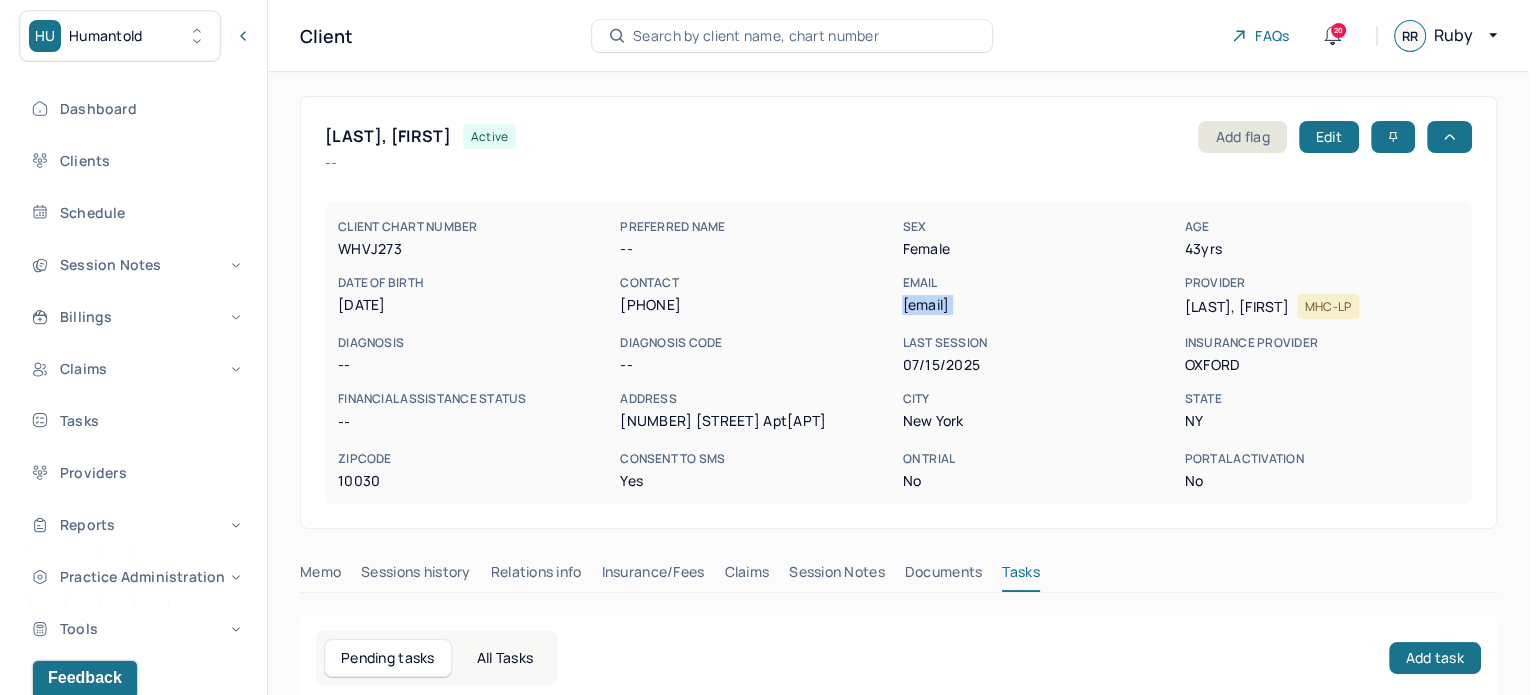 scroll, scrollTop: 180, scrollLeft: 0, axis: vertical 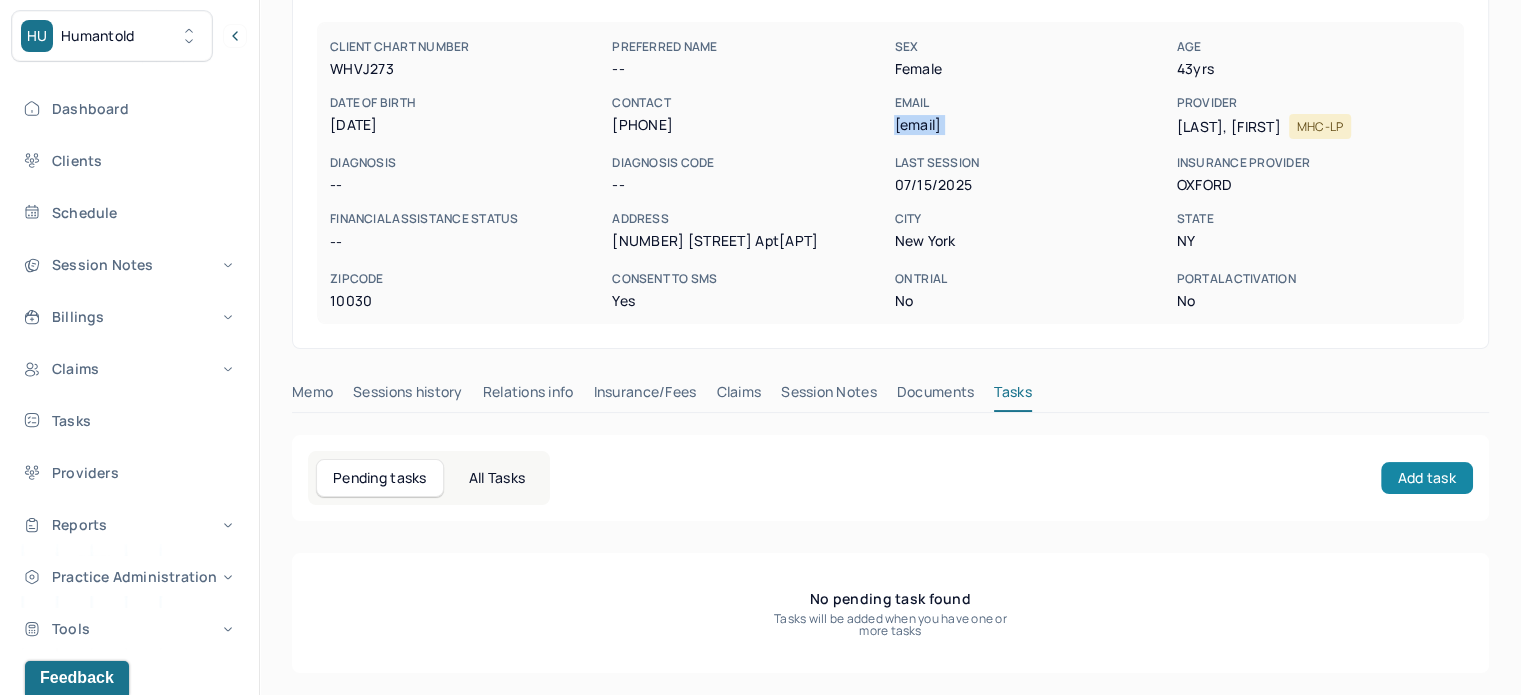 click on "Add task" at bounding box center [1427, 478] 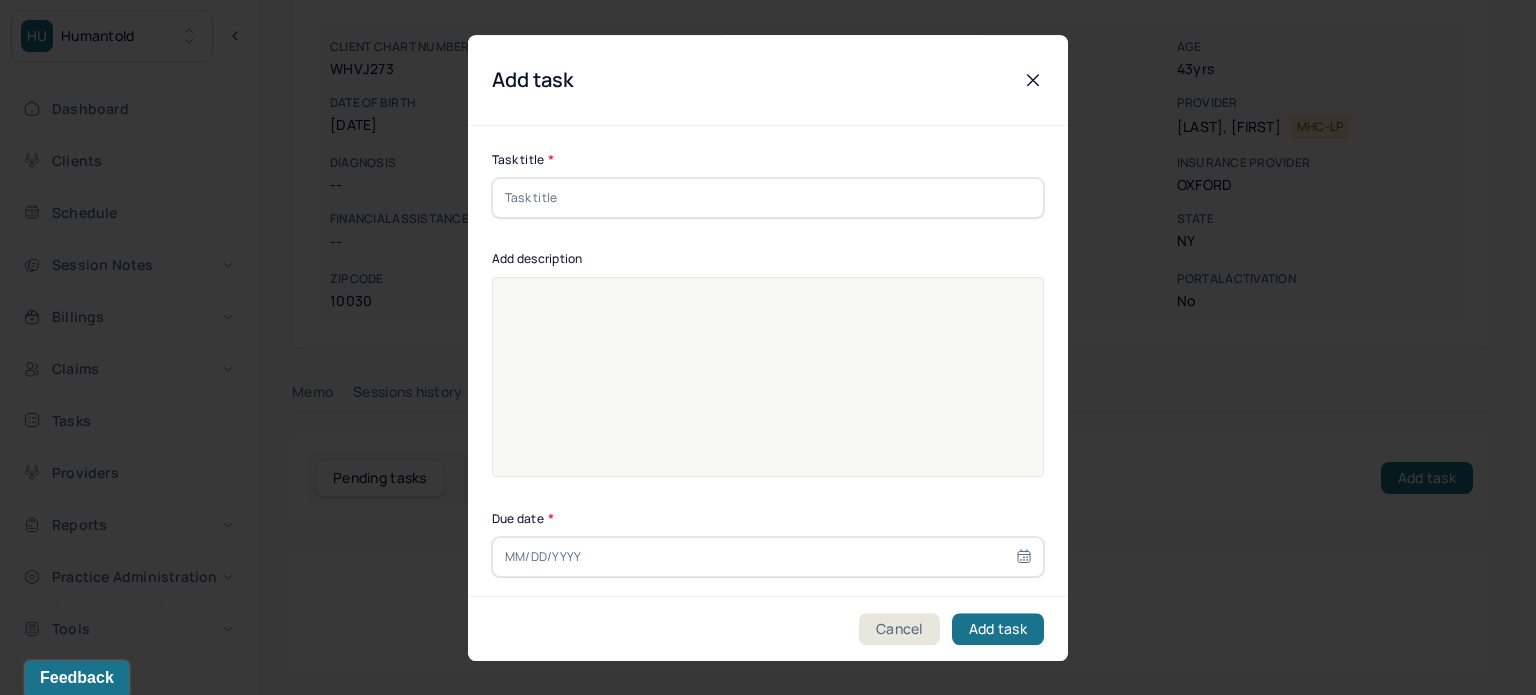 click at bounding box center (768, 198) 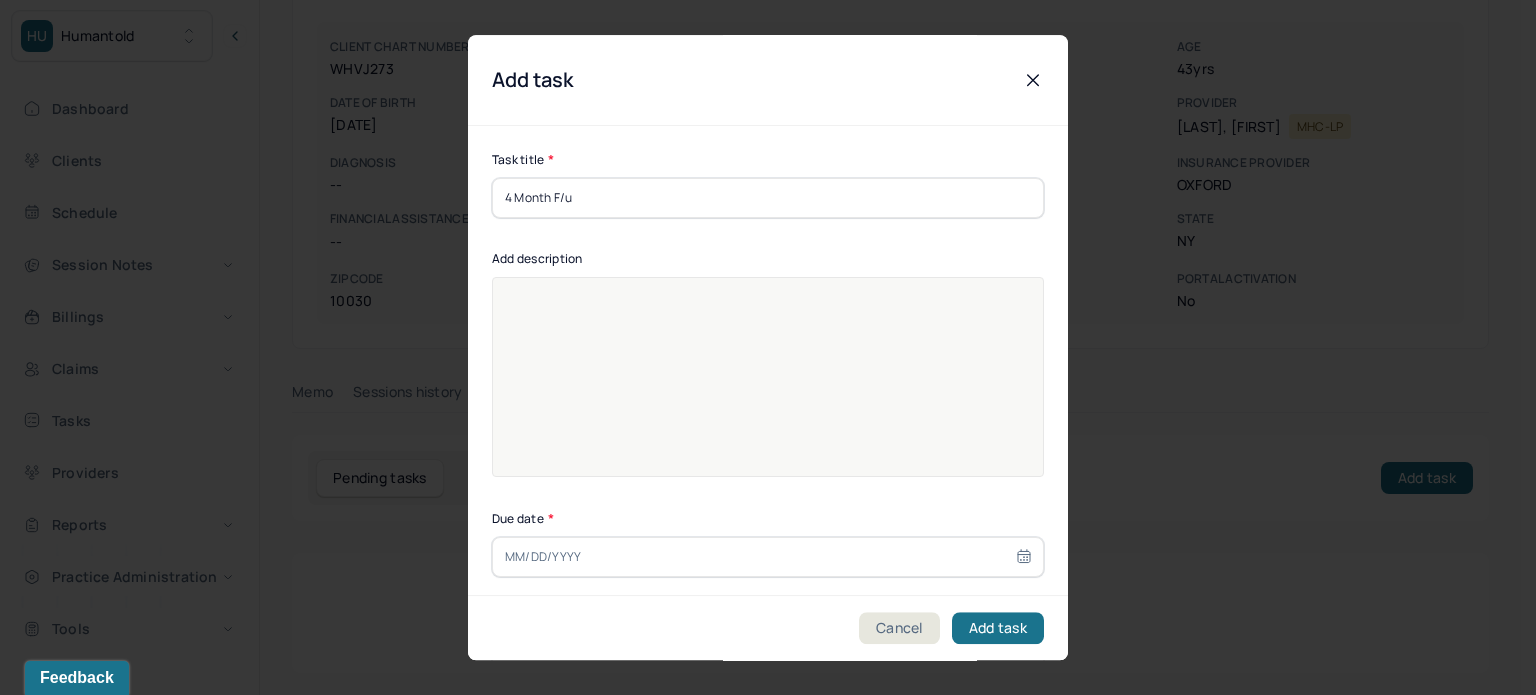 type on "4 Month F/u" 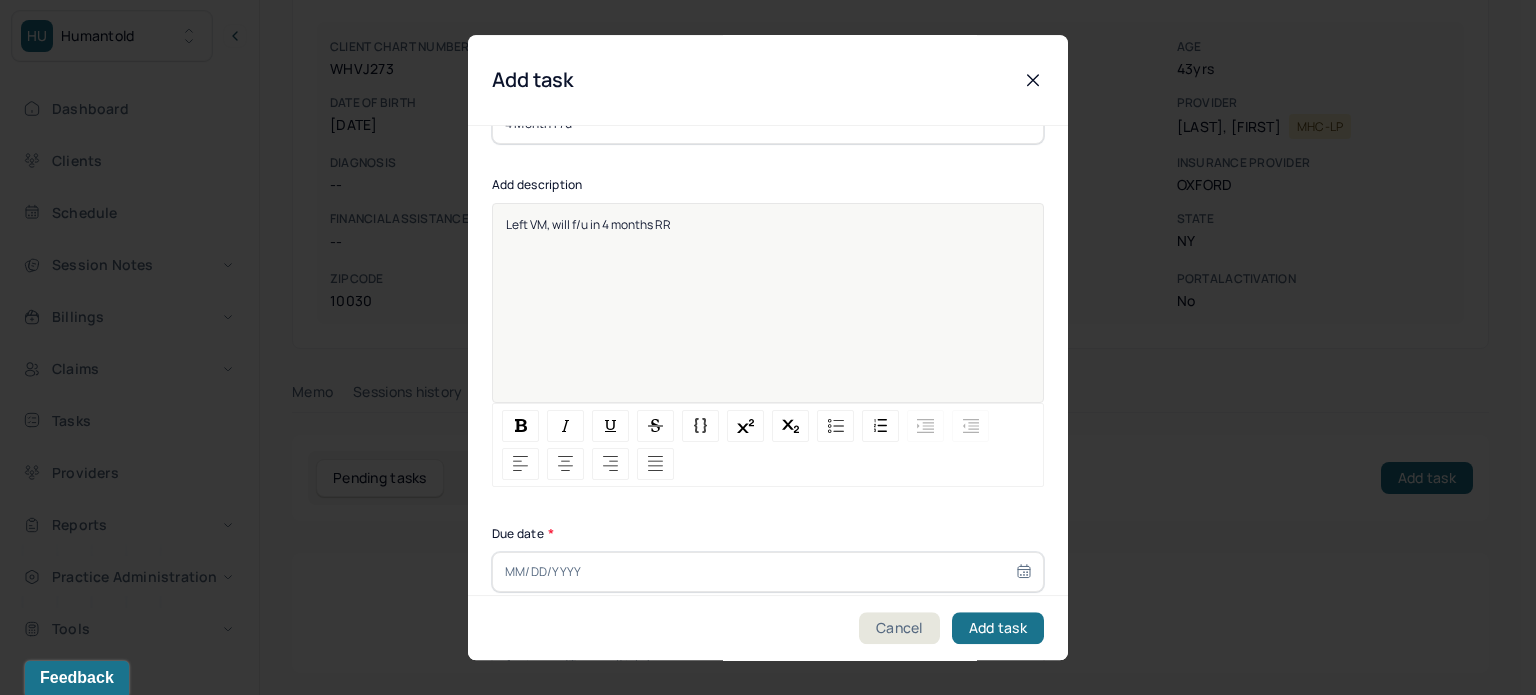 scroll, scrollTop: 0, scrollLeft: 0, axis: both 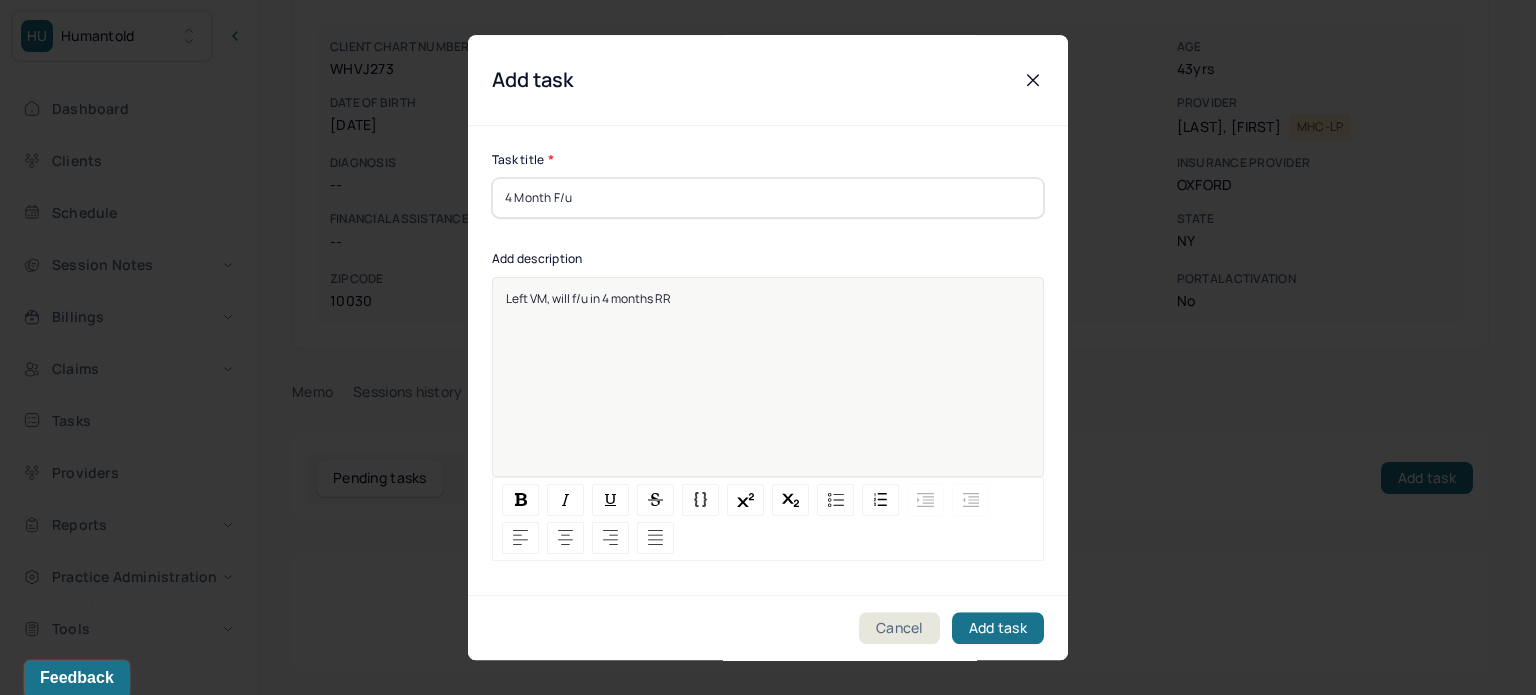 click on "Left VM, will f/u in 4 months RR" at bounding box center [588, 298] 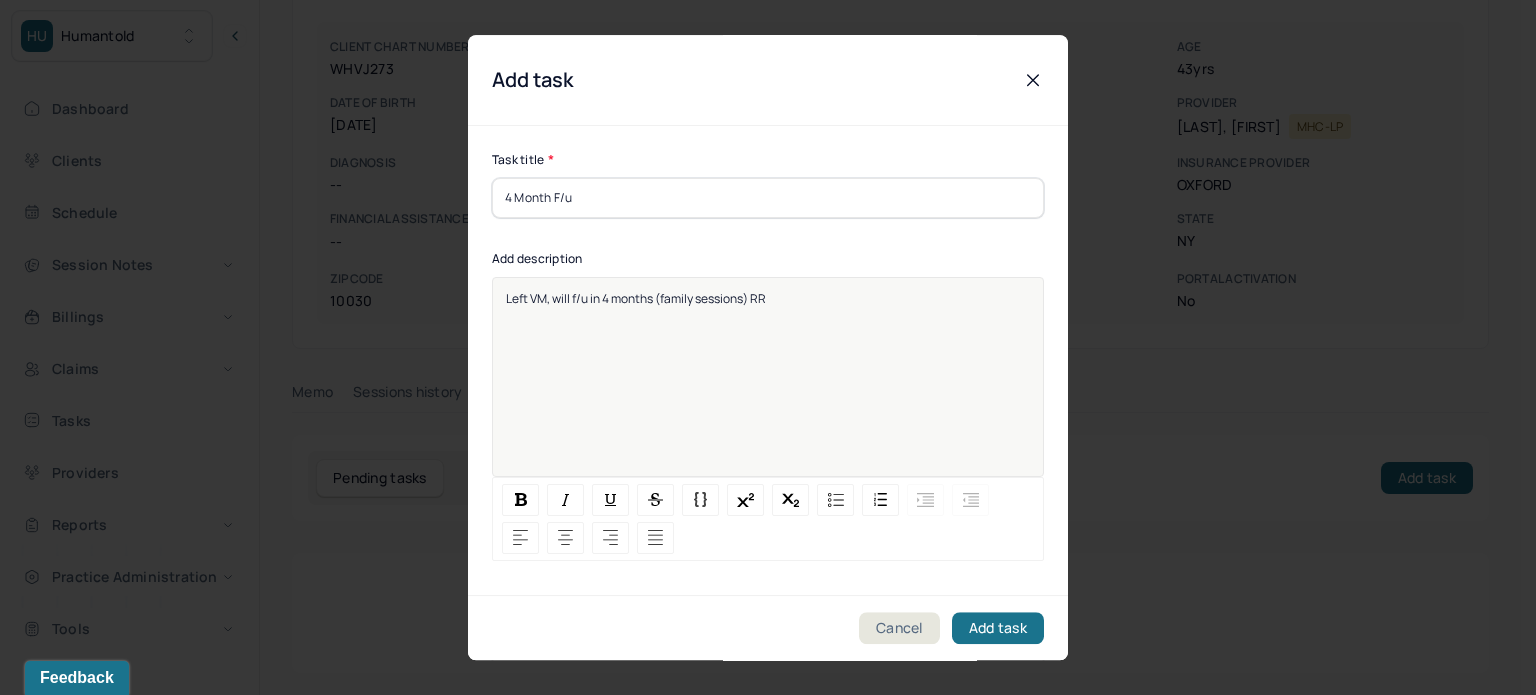 click on "Left VM, will f/u in 4 months (family sessions) RR" at bounding box center (636, 298) 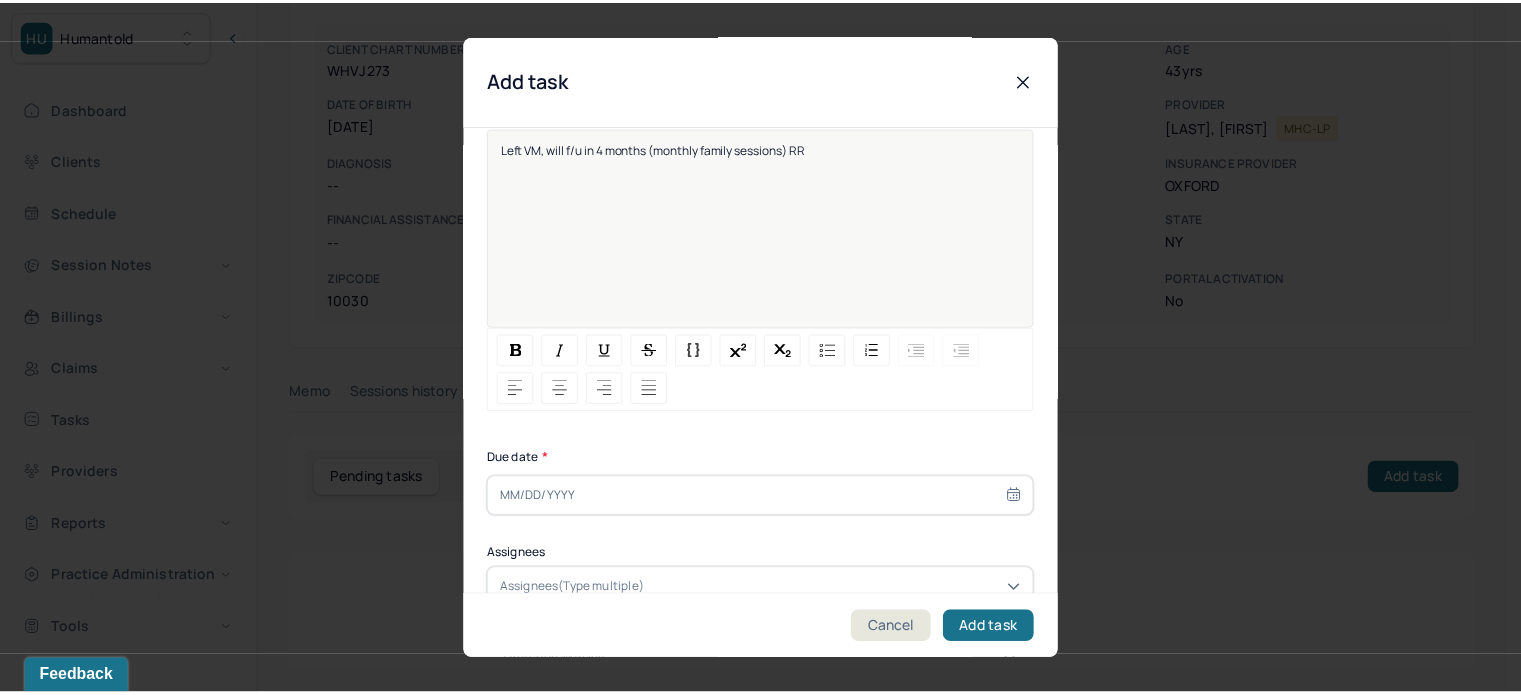 scroll, scrollTop: 256, scrollLeft: 0, axis: vertical 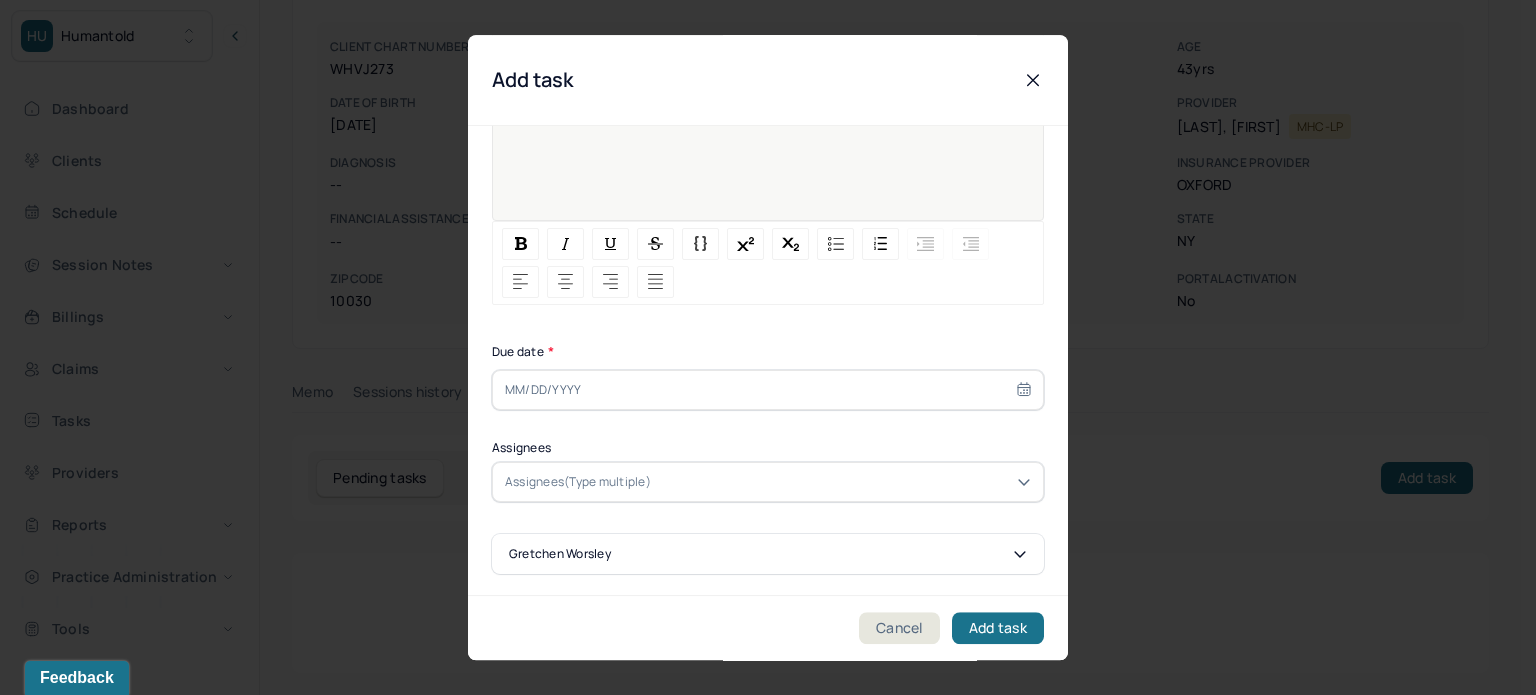 click on "Task title * 4 Month F/u Add description Left VM, will f/u in 4 months (monthly family sessions) RR Due date * Assignees Assignees(Type multiple)   [FIRST] [LAST]" at bounding box center [768, 234] 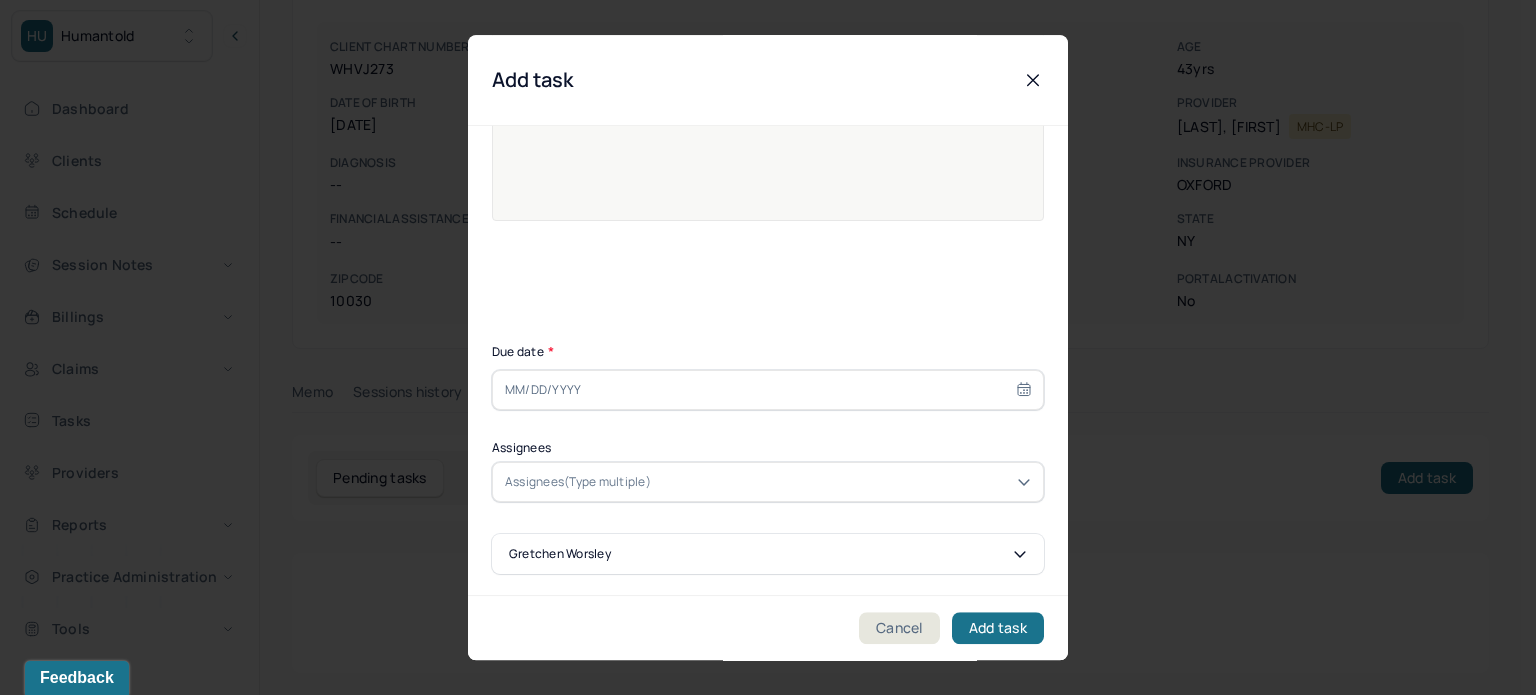select on "6" 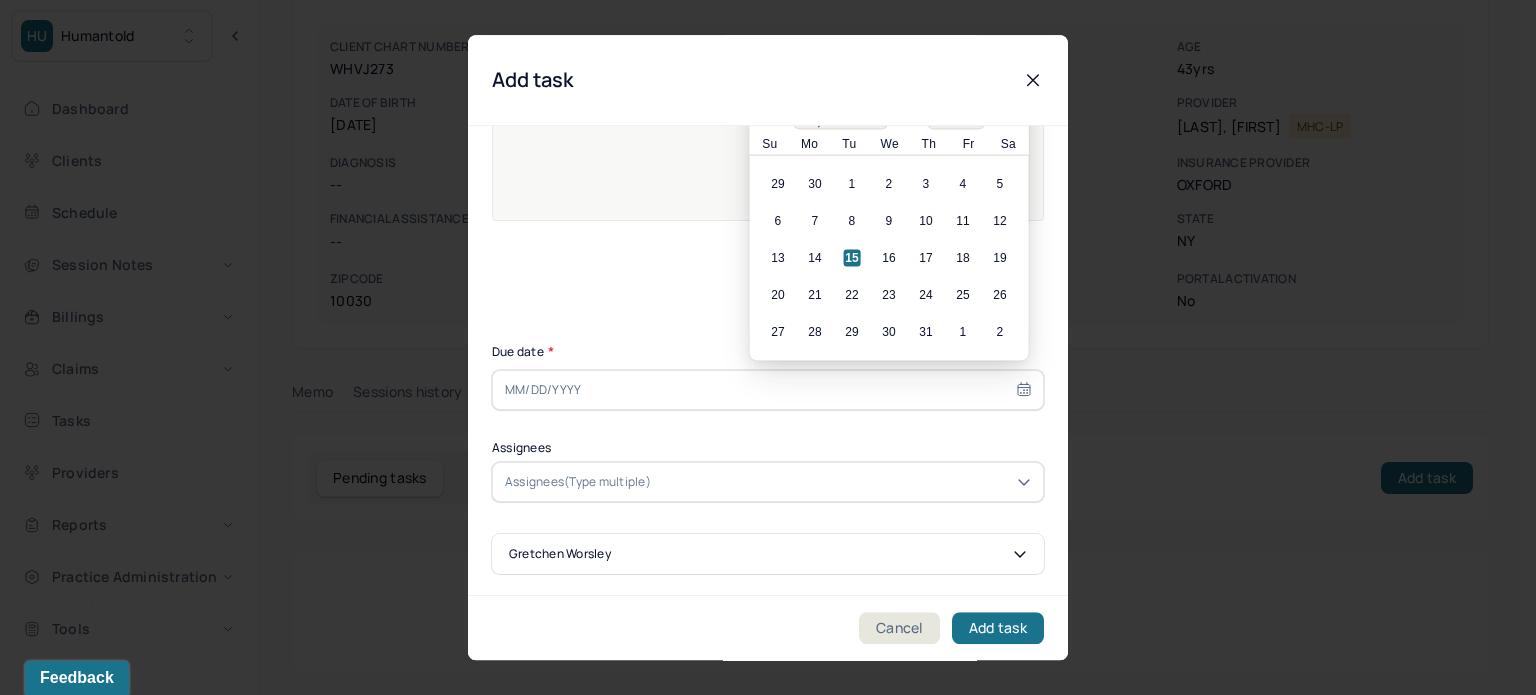 click at bounding box center (768, 390) 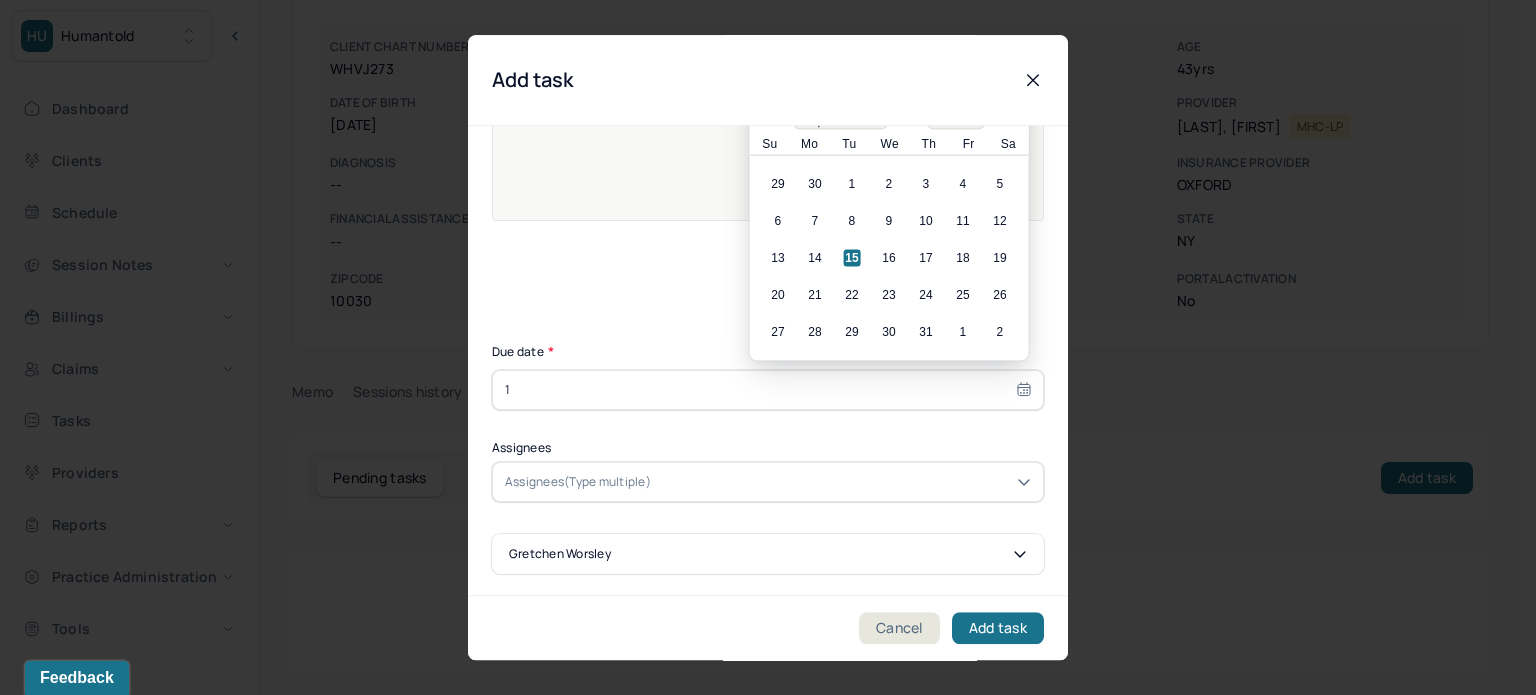 type on "11" 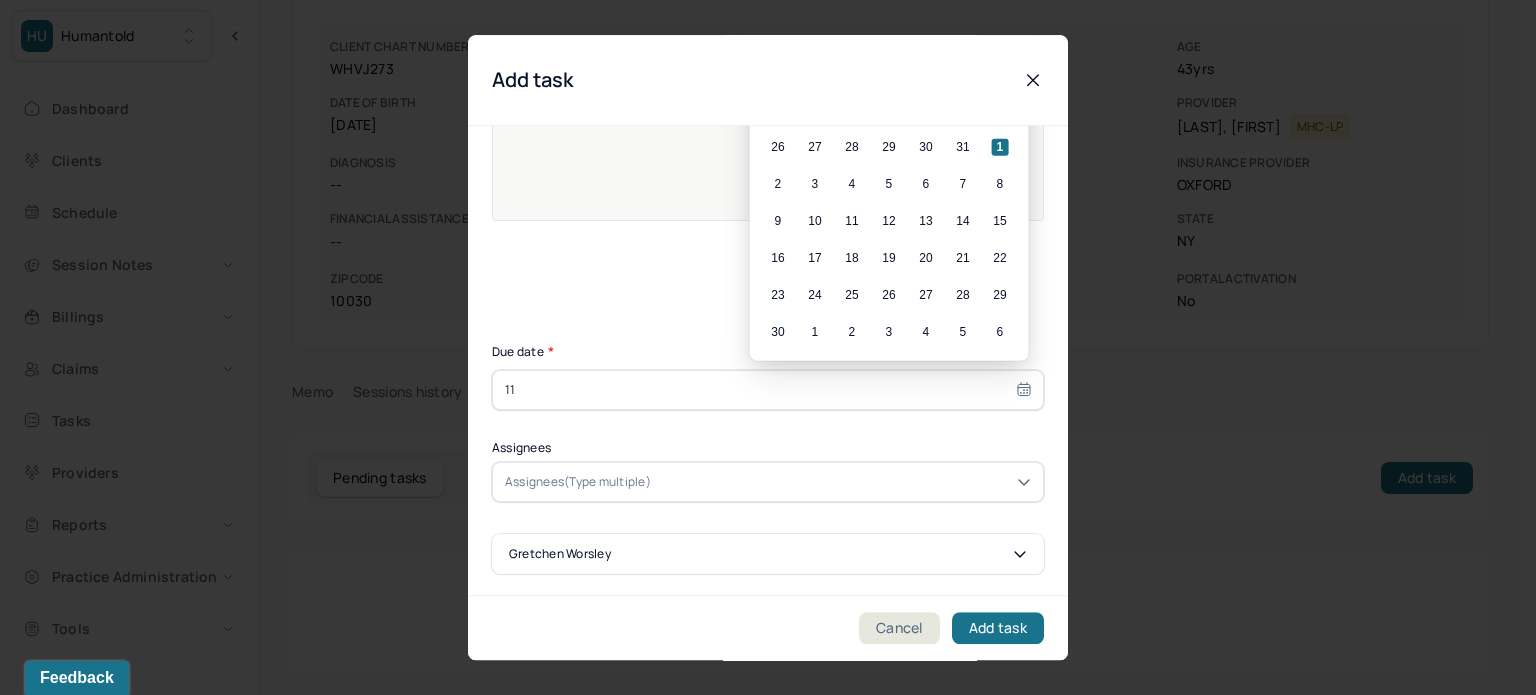 click on "9 10 11 12 13 14 15" at bounding box center (889, 221) 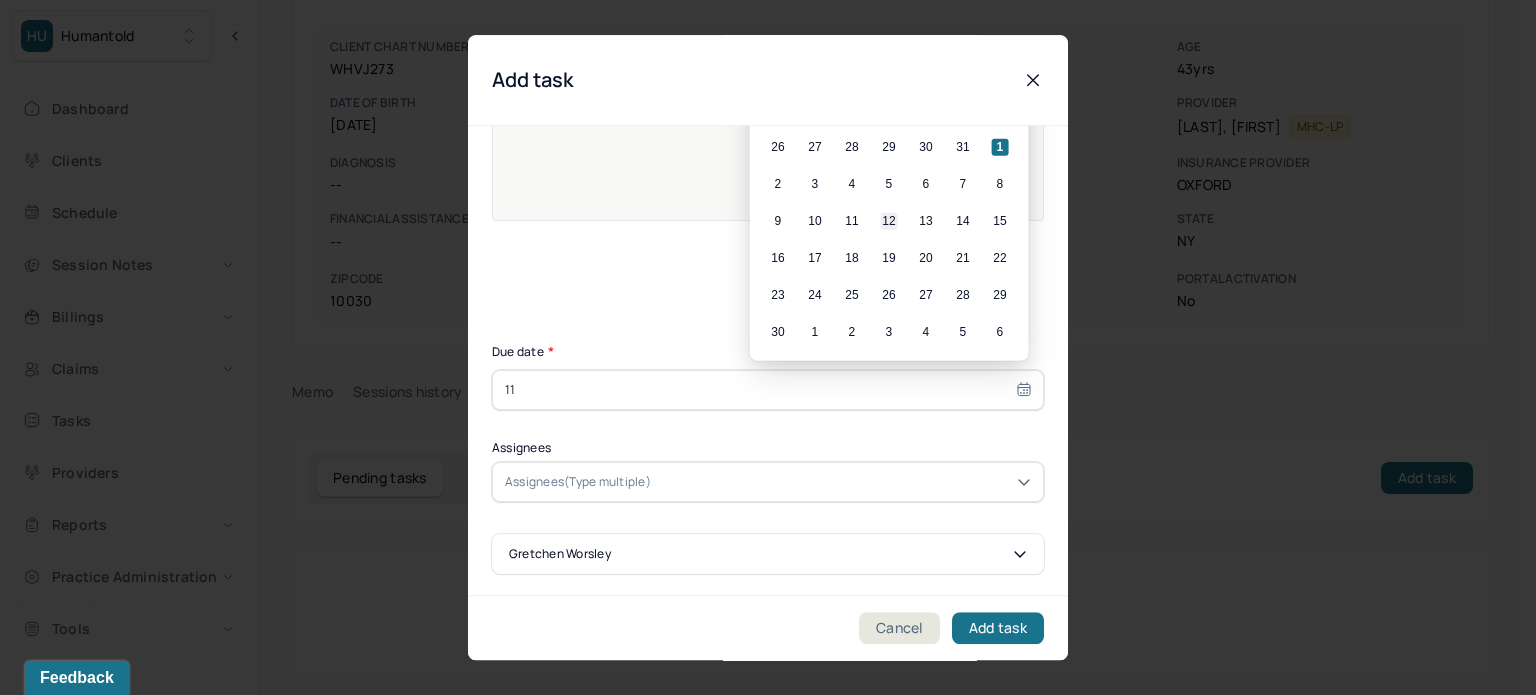 click on "12" at bounding box center (889, 221) 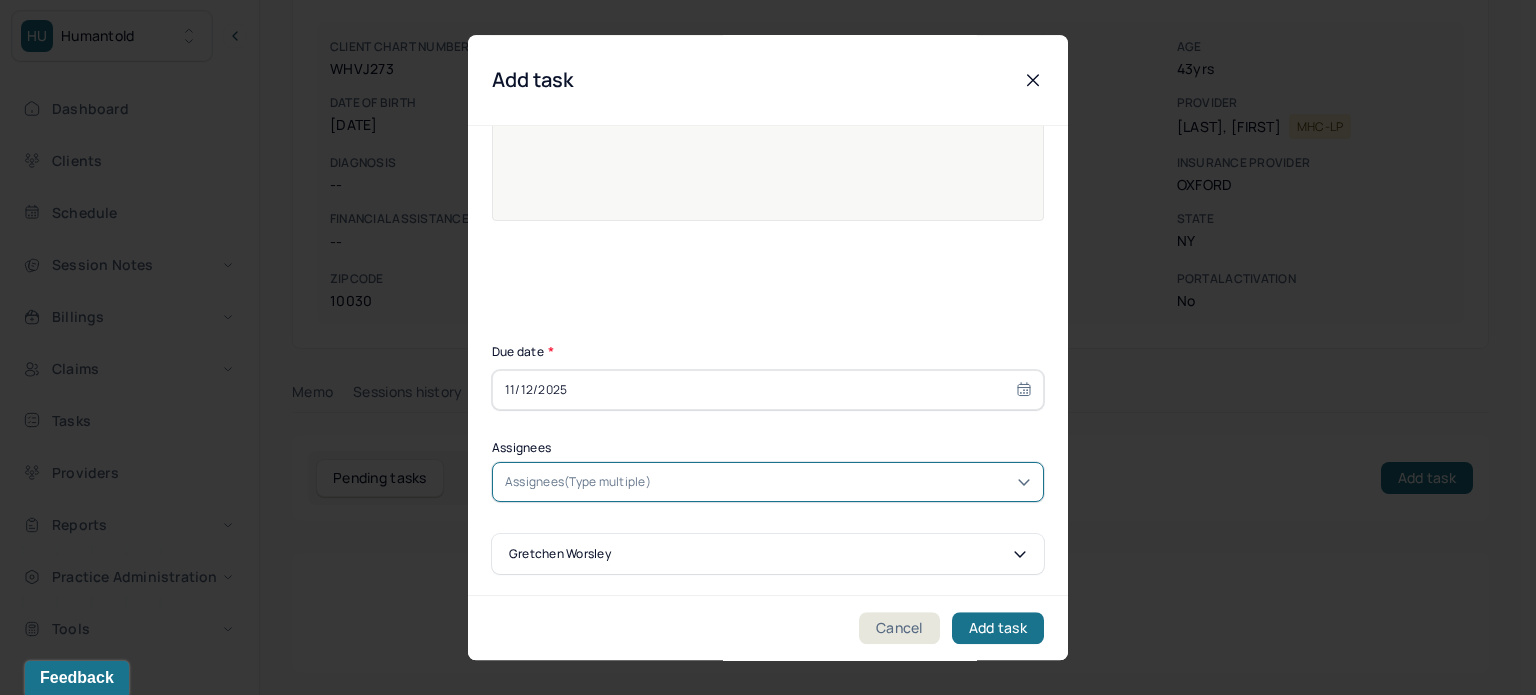 click on "Assignees(Type multiple)" at bounding box center (578, 482) 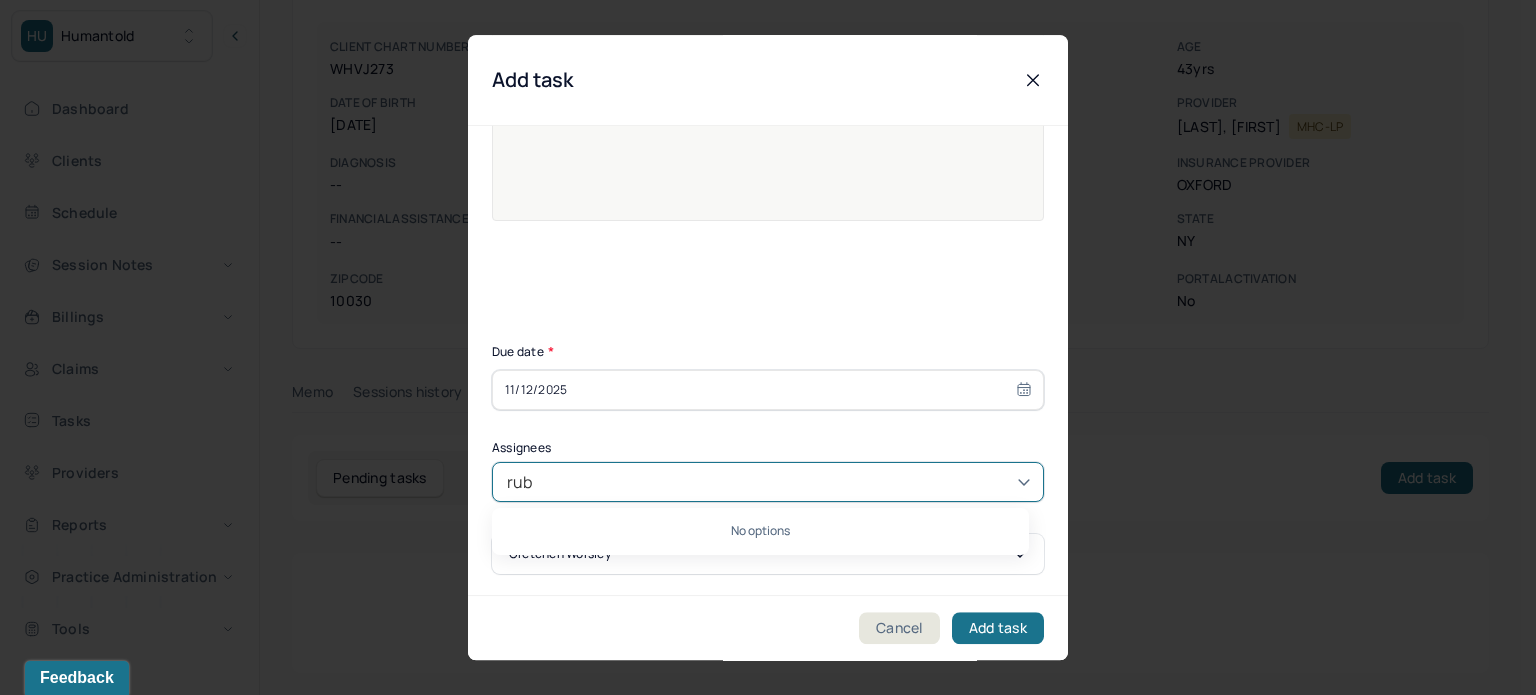 type on "ruby" 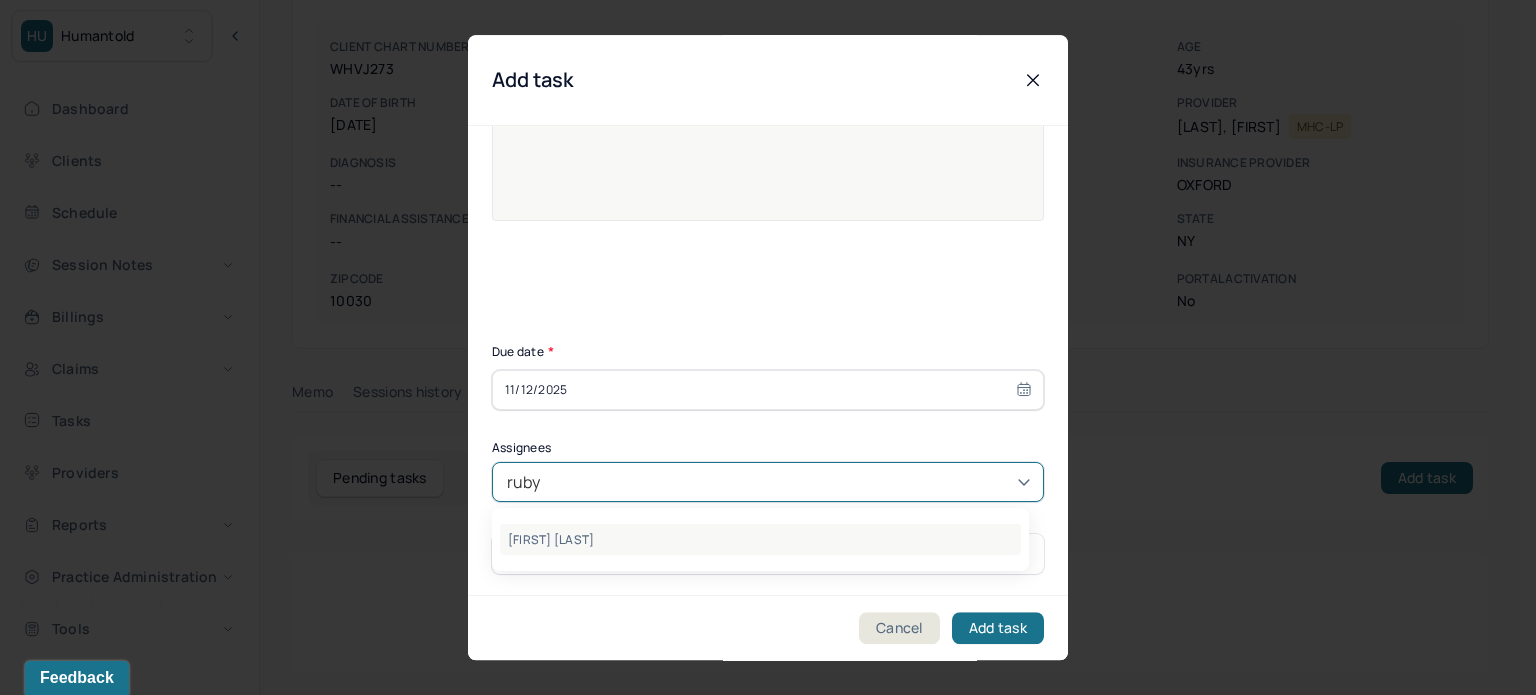click on "[FIRST] [LAST]" at bounding box center (760, 539) 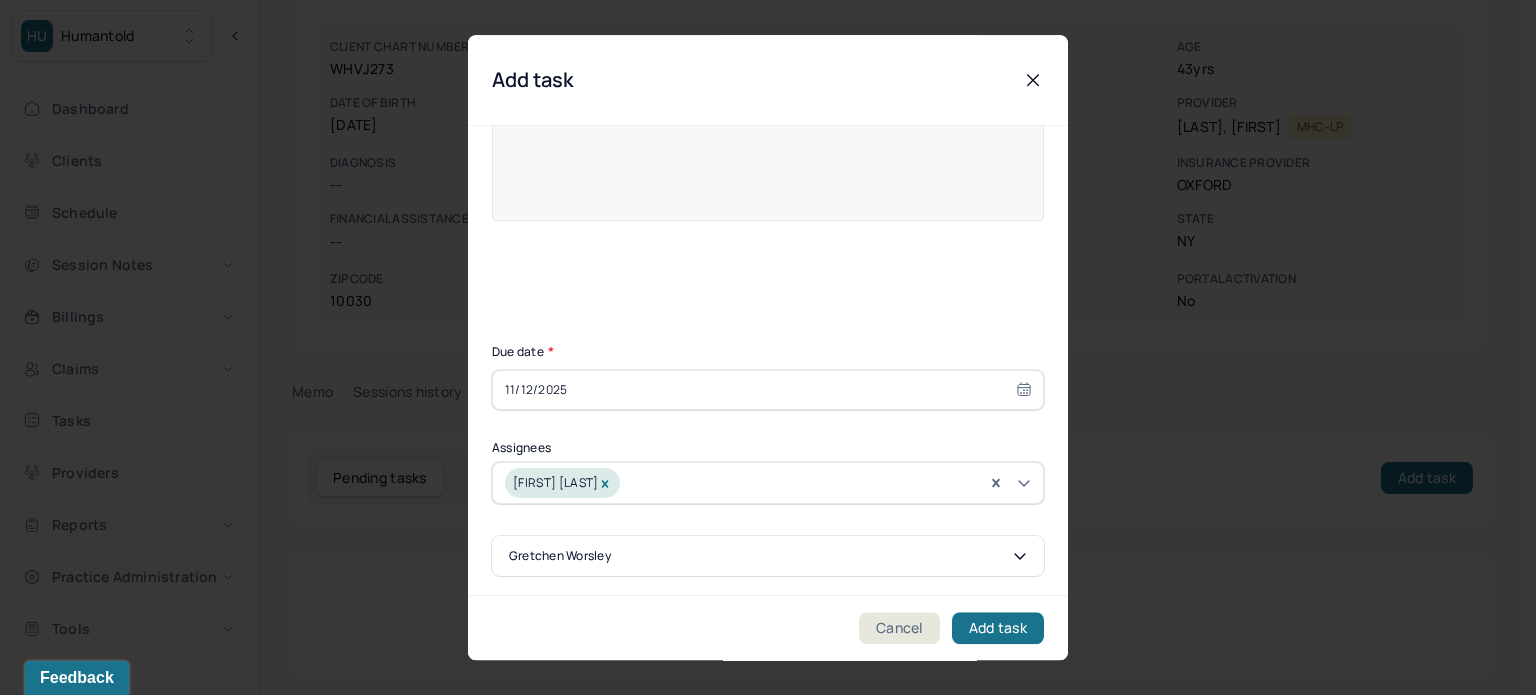 click on "Cancel     Add task" at bounding box center [768, 627] 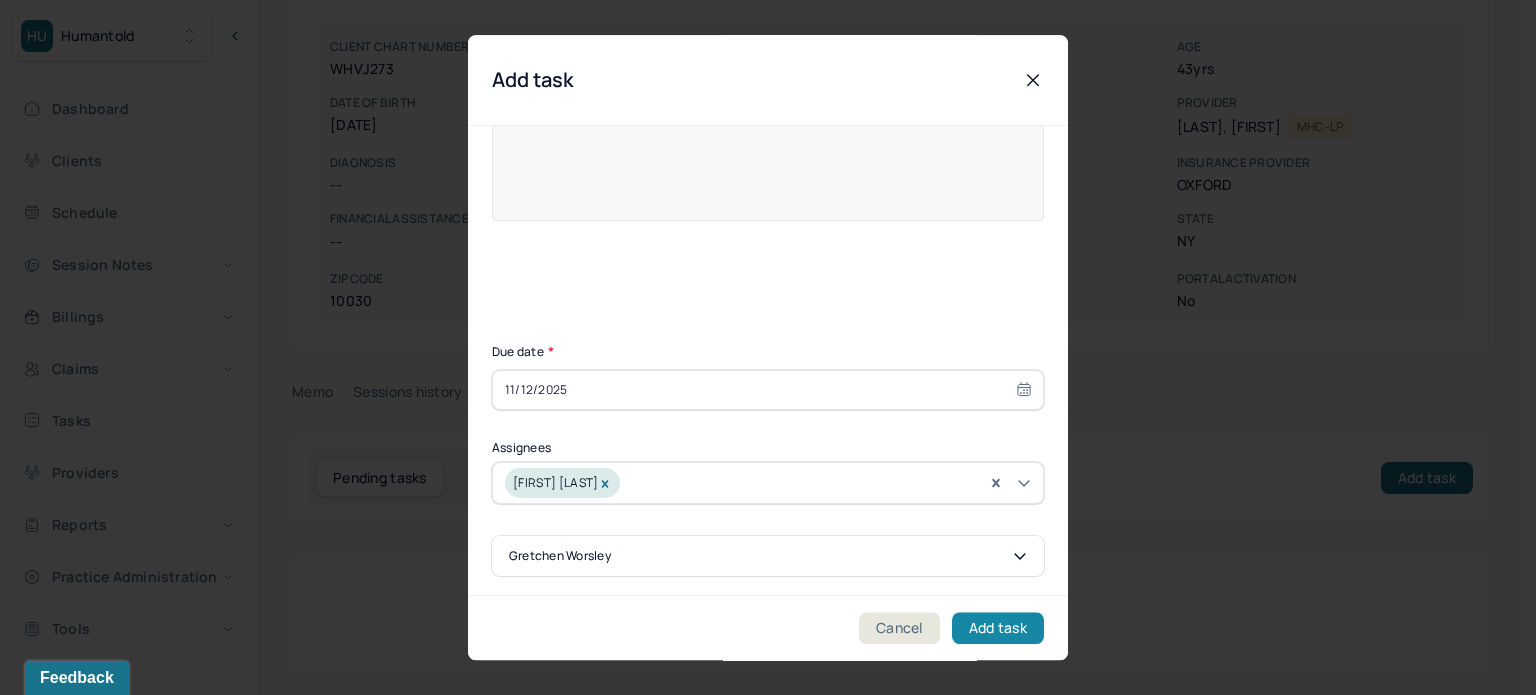 click on "Add task" at bounding box center [998, 628] 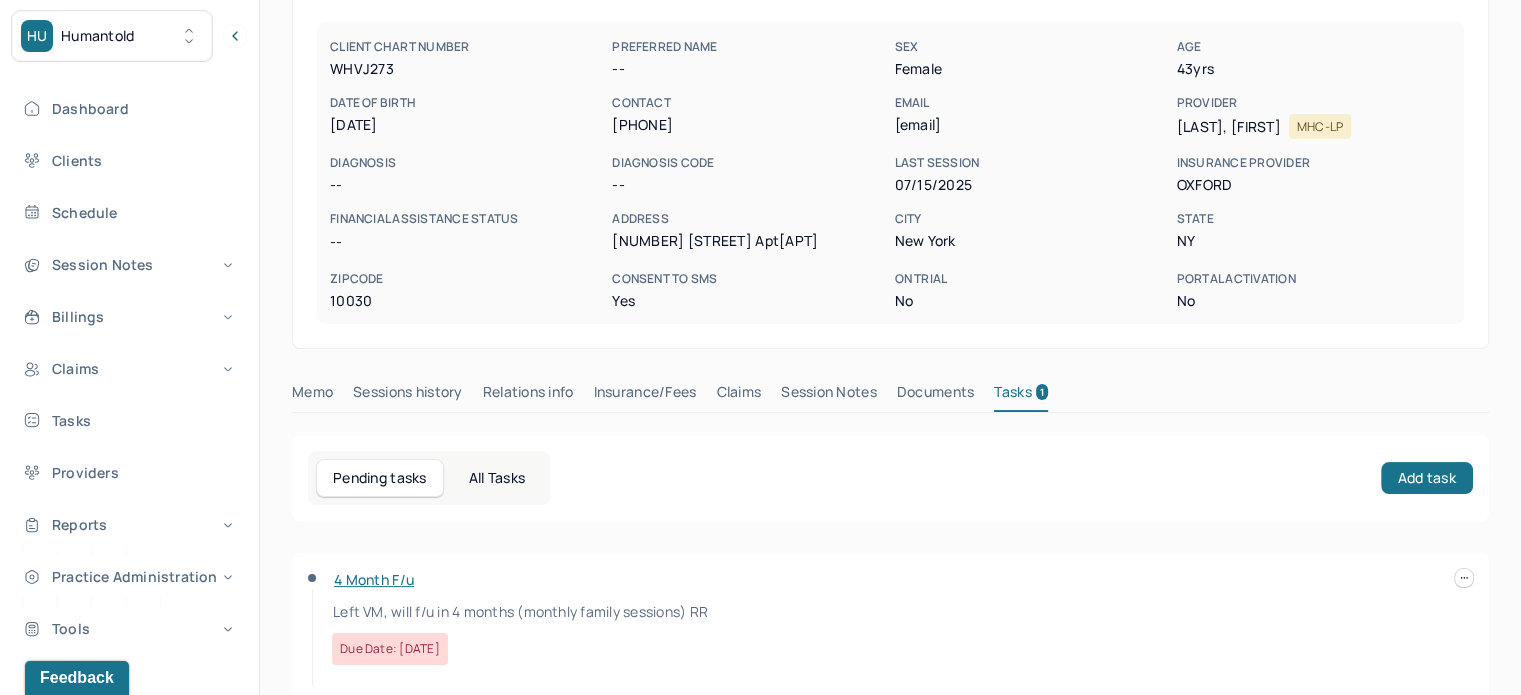 scroll, scrollTop: 0, scrollLeft: 0, axis: both 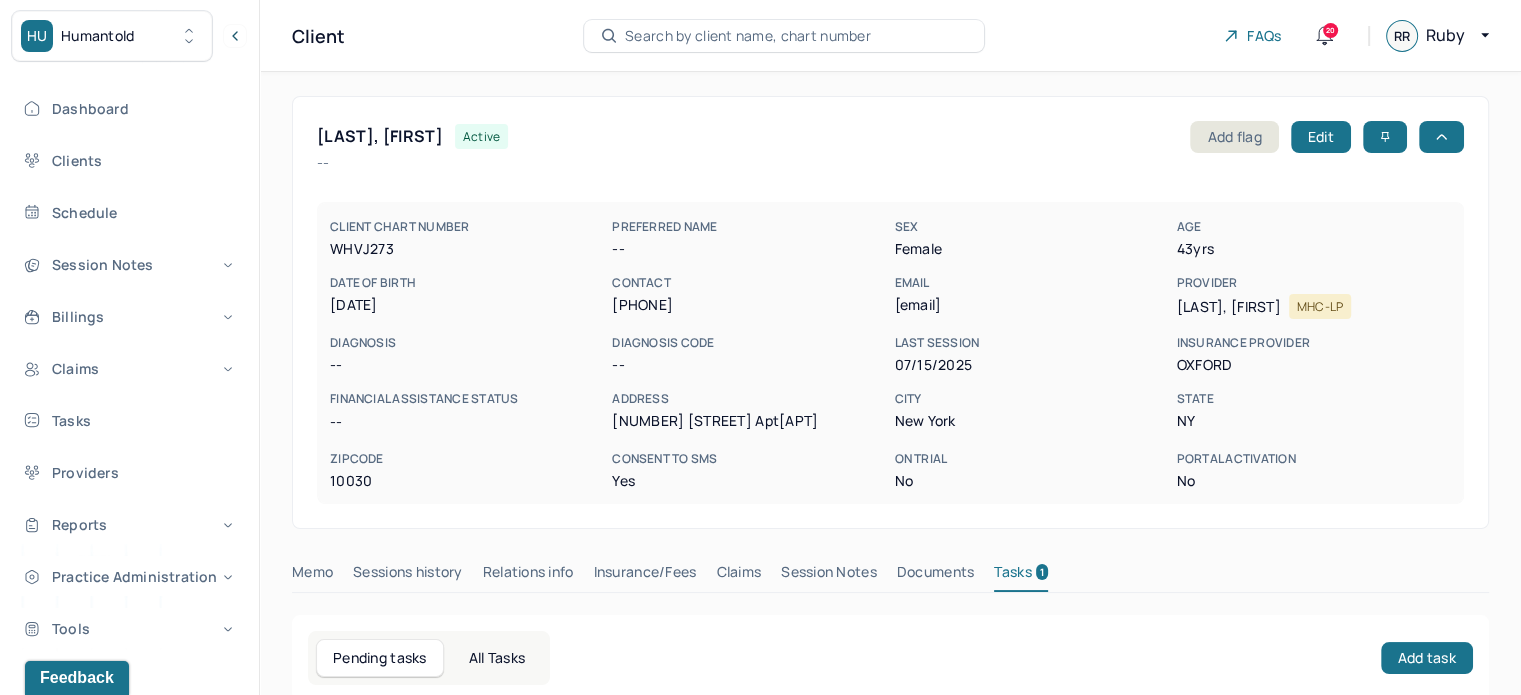 click on "Client   Search by client name, chart number     FAQs   20   RR Ruby" at bounding box center [890, 36] 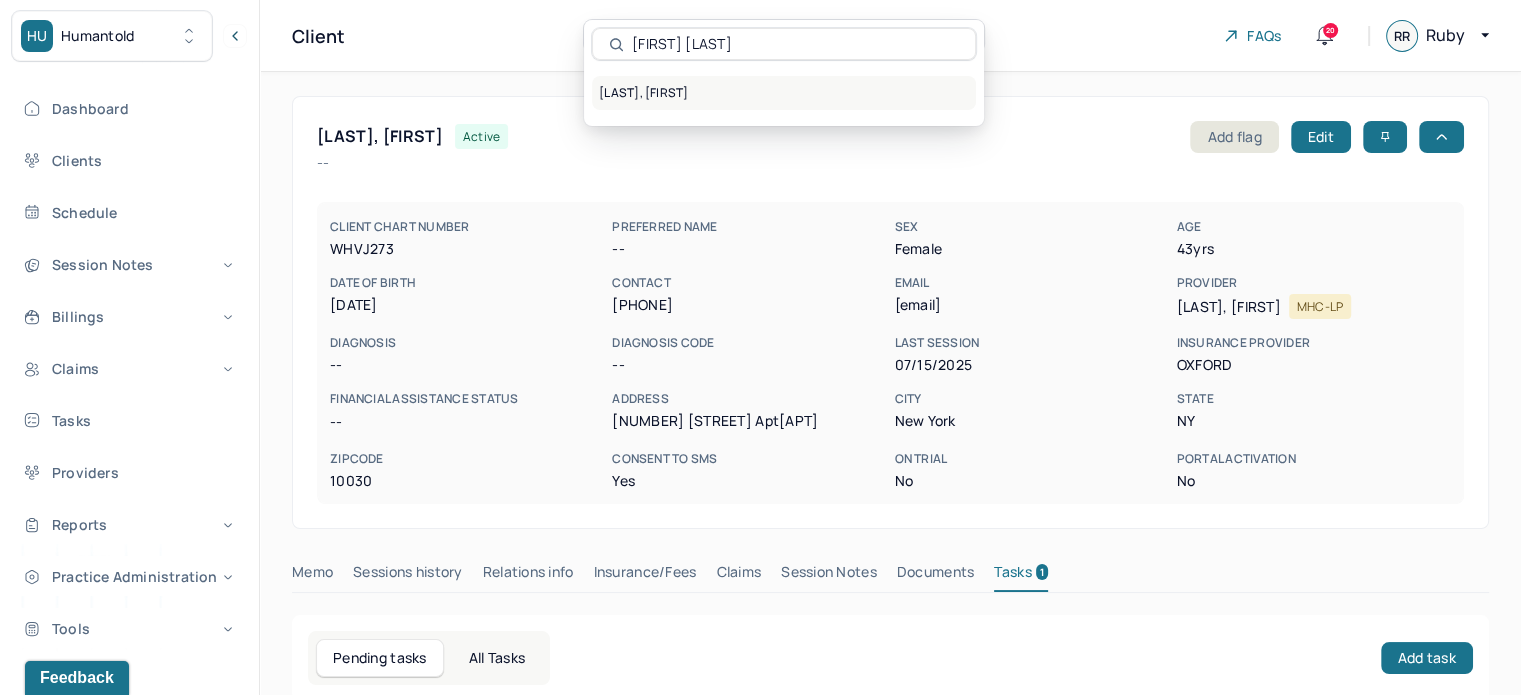 type on "[FIRST] [LAST]" 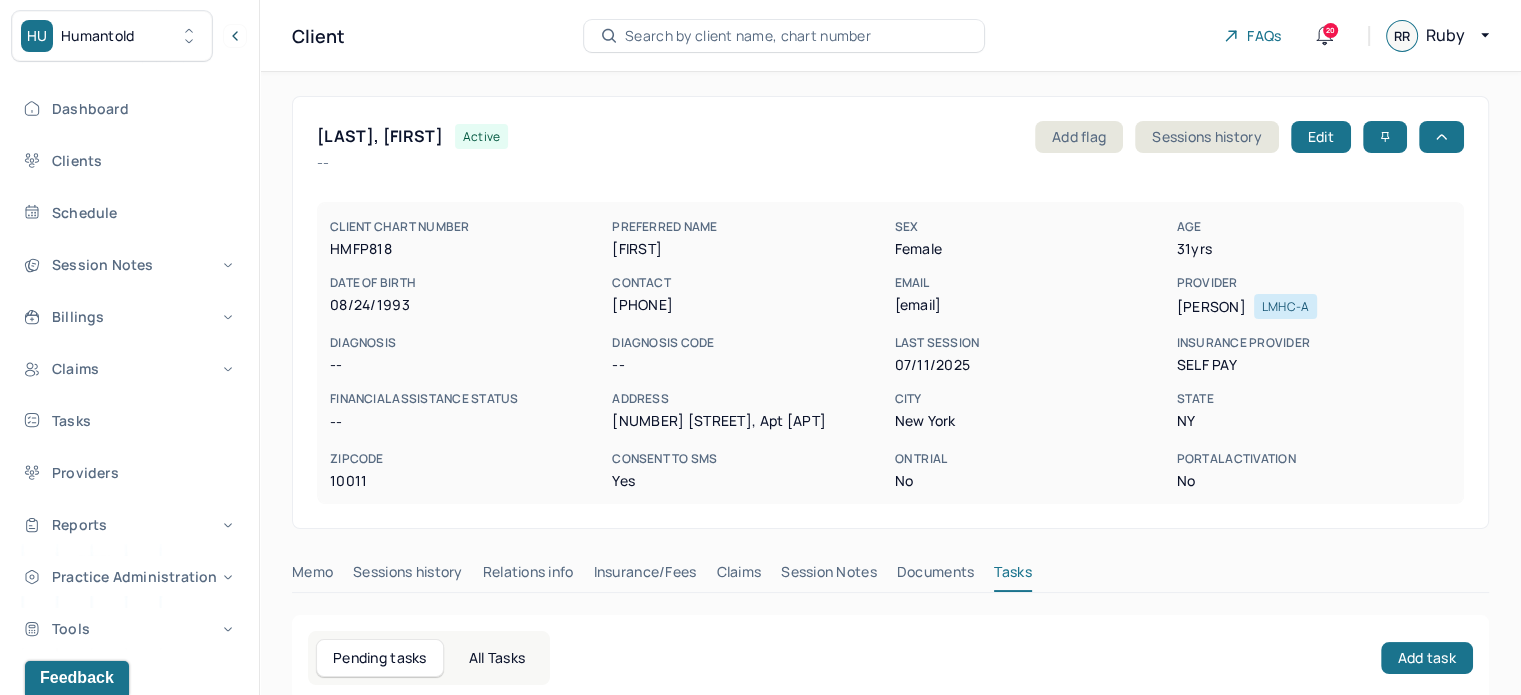 click on "[LAST], [FIRST] active   Add flag     Sessions history     Edit               -- CLIENT CHART NUMBER HMFP818 PREFERRED NAME [PERSON] SEX [GENDER] AGE [AGE]  yrs DATE OF BIRTH [DATE]  CONTACT [PHONE] EMAIL [EMAIL] PROVIDER [PERSON] LMHC-A DIAGNOSIS -- DIAGNOSIS CODE -- LAST SESSION [DATE] insurance provider [PROVIDER] FINANCIAL ASSISTANCE STATUS -- Address [NUMBER] [STREET], Apt [APT] City [CITY] State [STATE] Zipcode [POSTAL_CODE] Consent to Sms Yes On Trial No Portal Activation No   Memo     Sessions history     Relations info     Insurance/Fees     Claims     Session Notes     Documents     Tasks     Pending tasks     All Tasks     Add task   No pending task found Tasks will be added when you have one or more tasks" at bounding box center (890, 474) 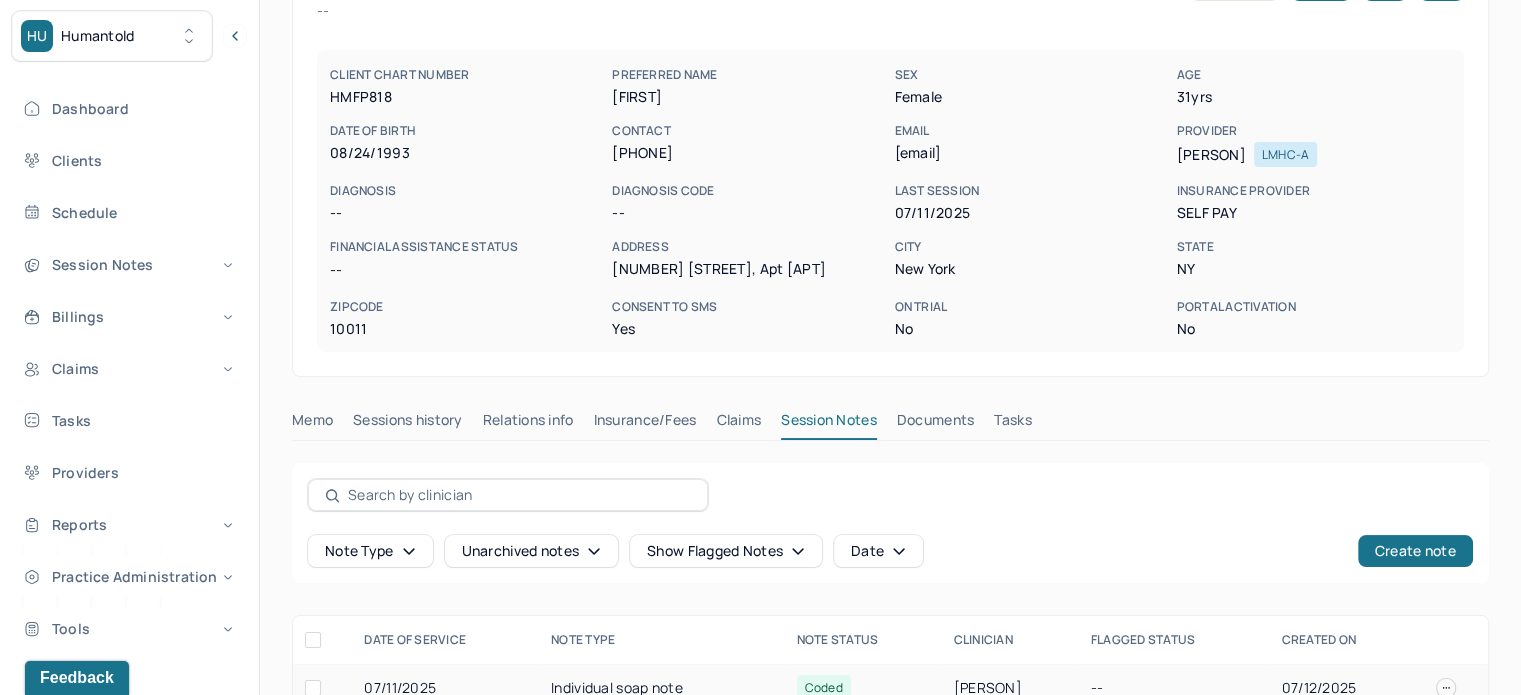 scroll, scrollTop: 0, scrollLeft: 0, axis: both 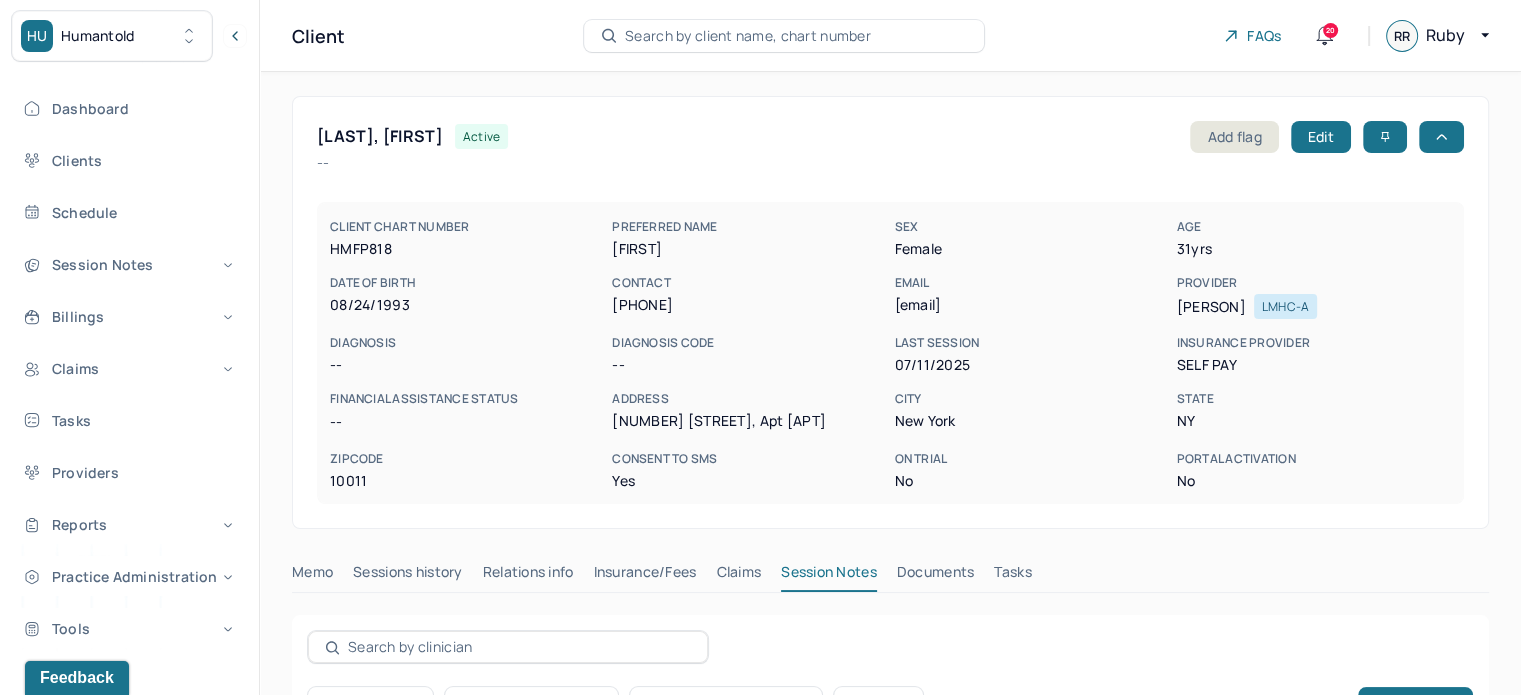 click on "[EMAIL]" at bounding box center [1031, 305] 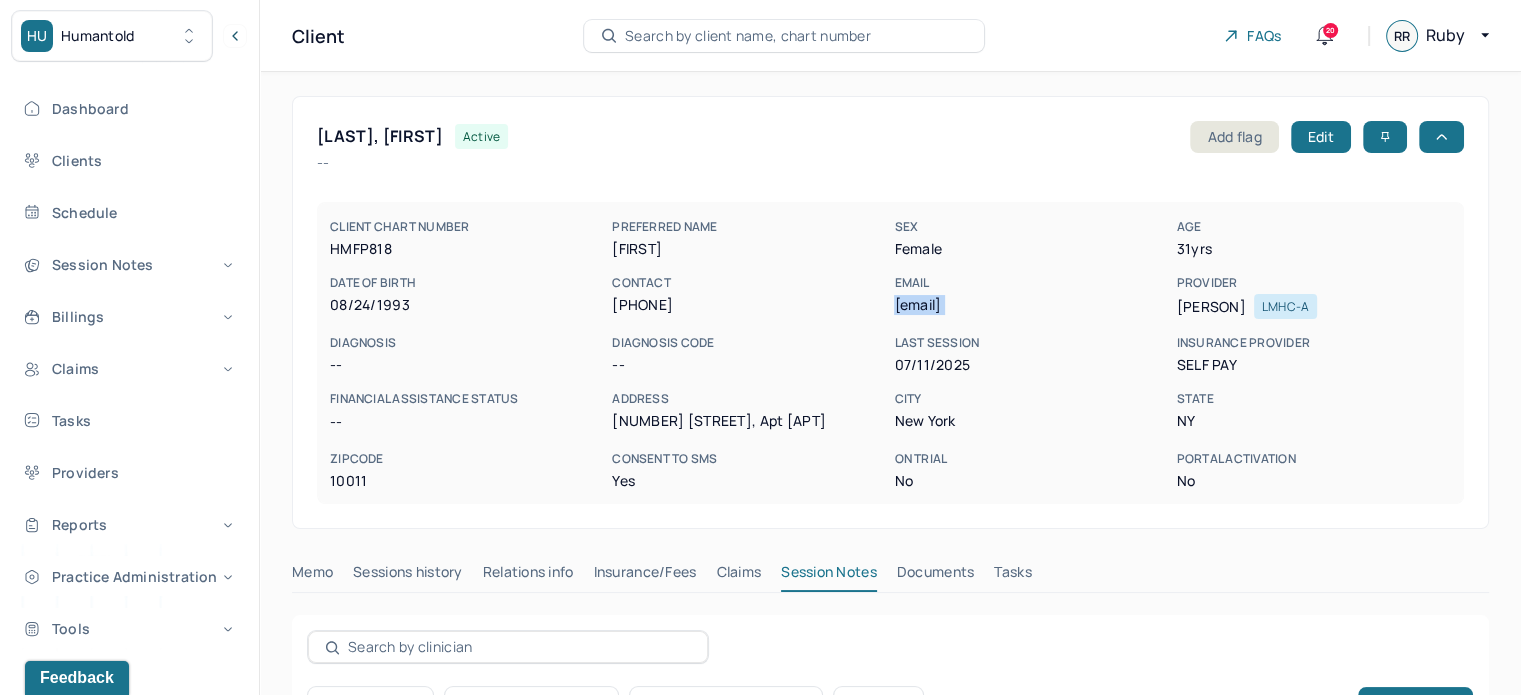 click on "[EMAIL]" at bounding box center (1031, 305) 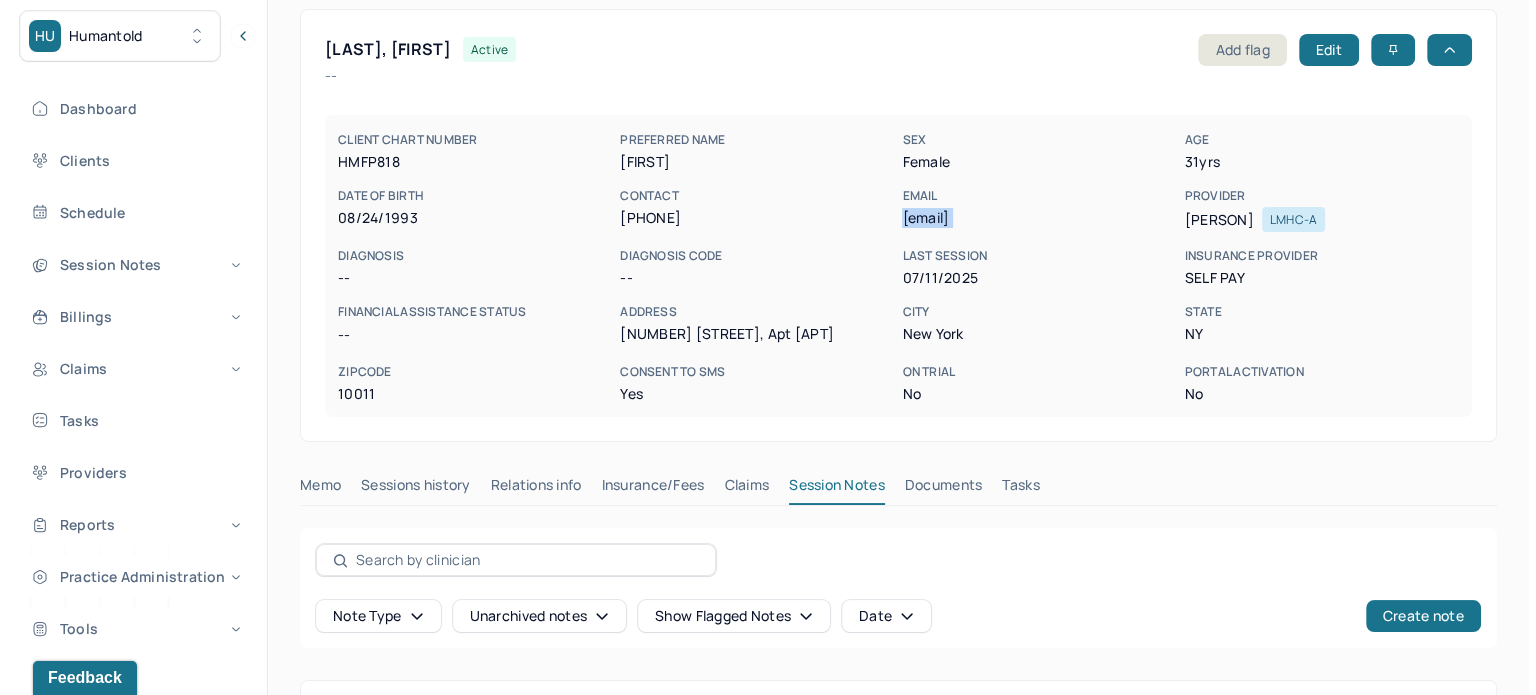 scroll, scrollTop: 0, scrollLeft: 0, axis: both 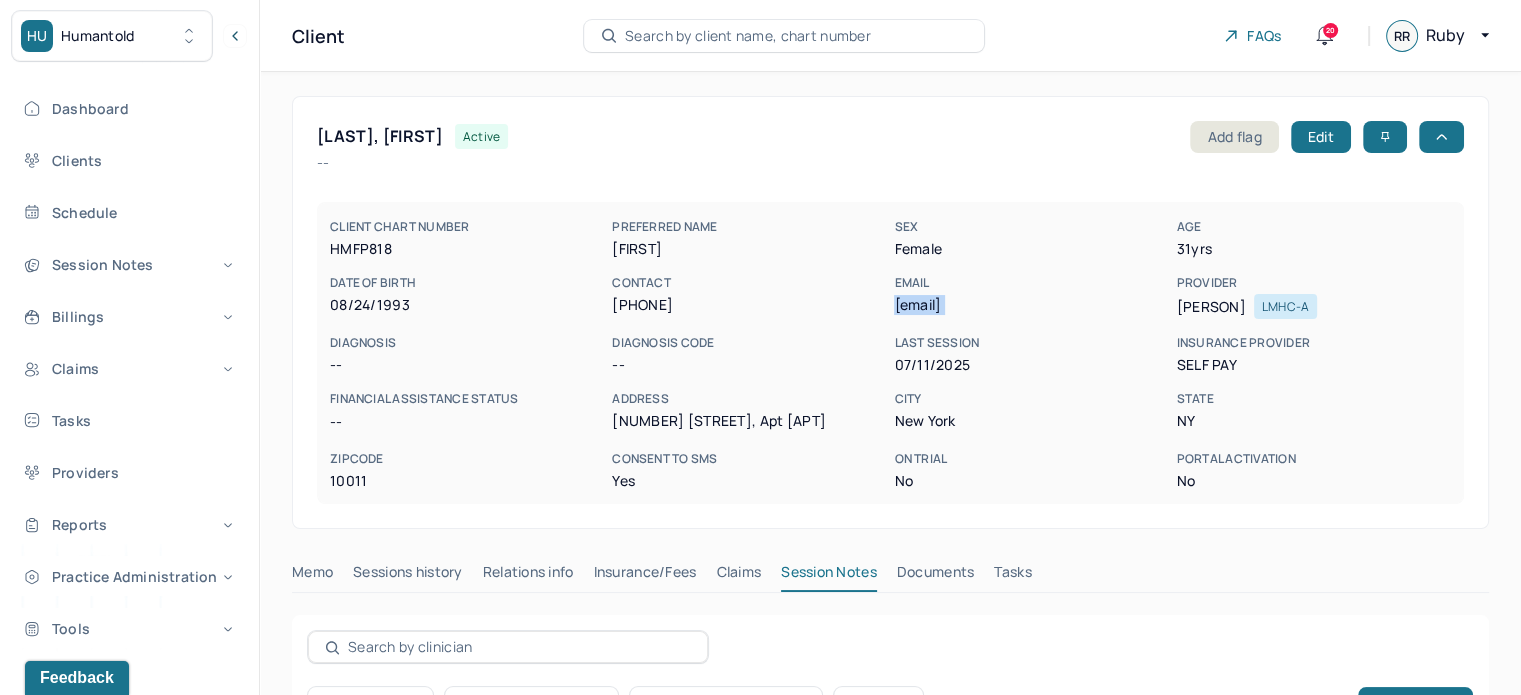 click on "Tasks" at bounding box center (1012, 576) 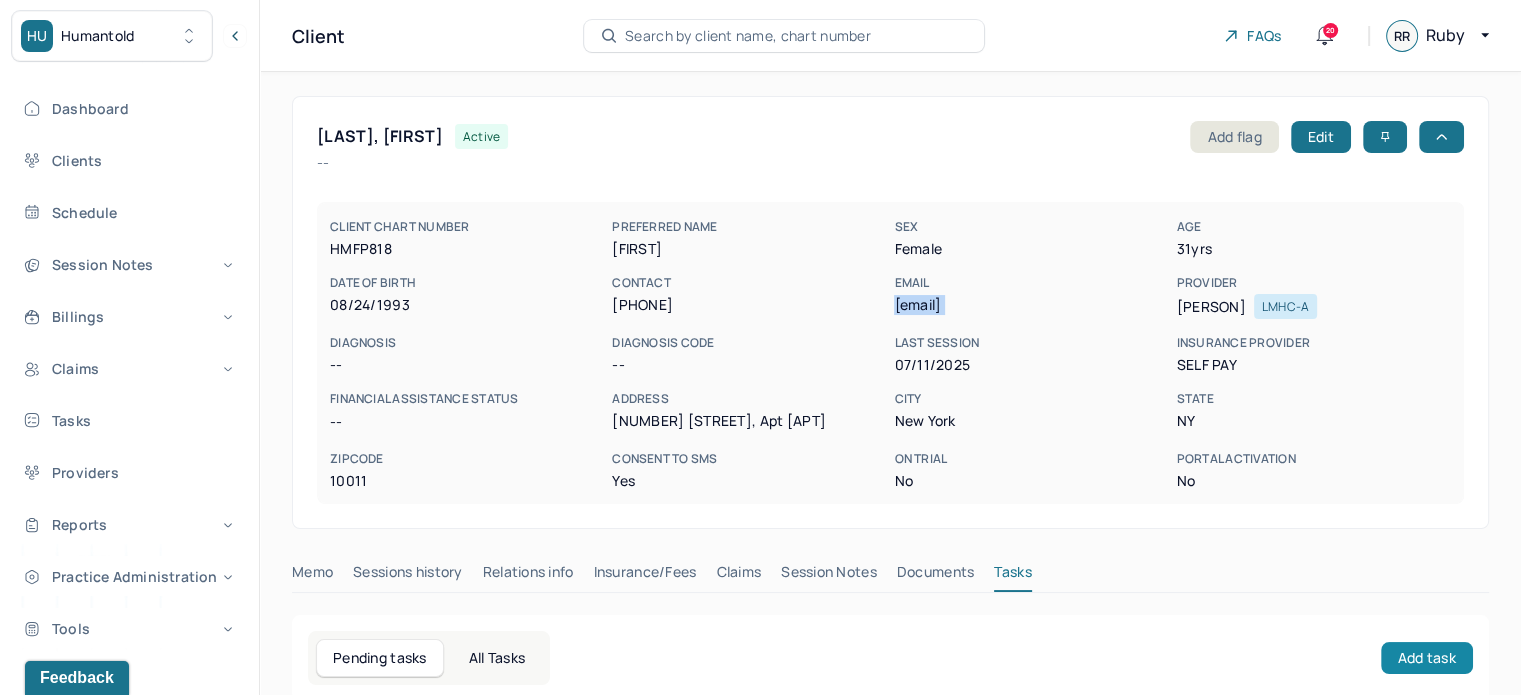 click on "Add task" at bounding box center [1427, 658] 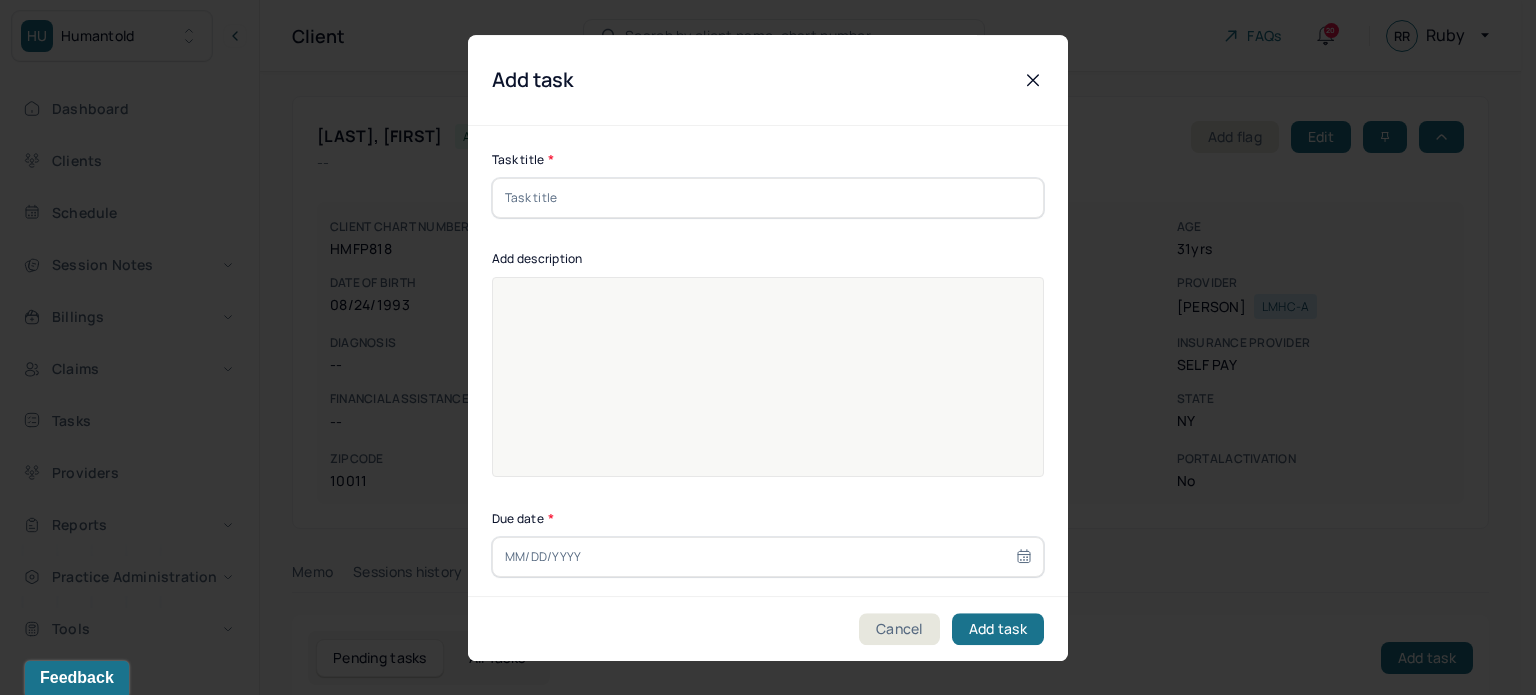 type 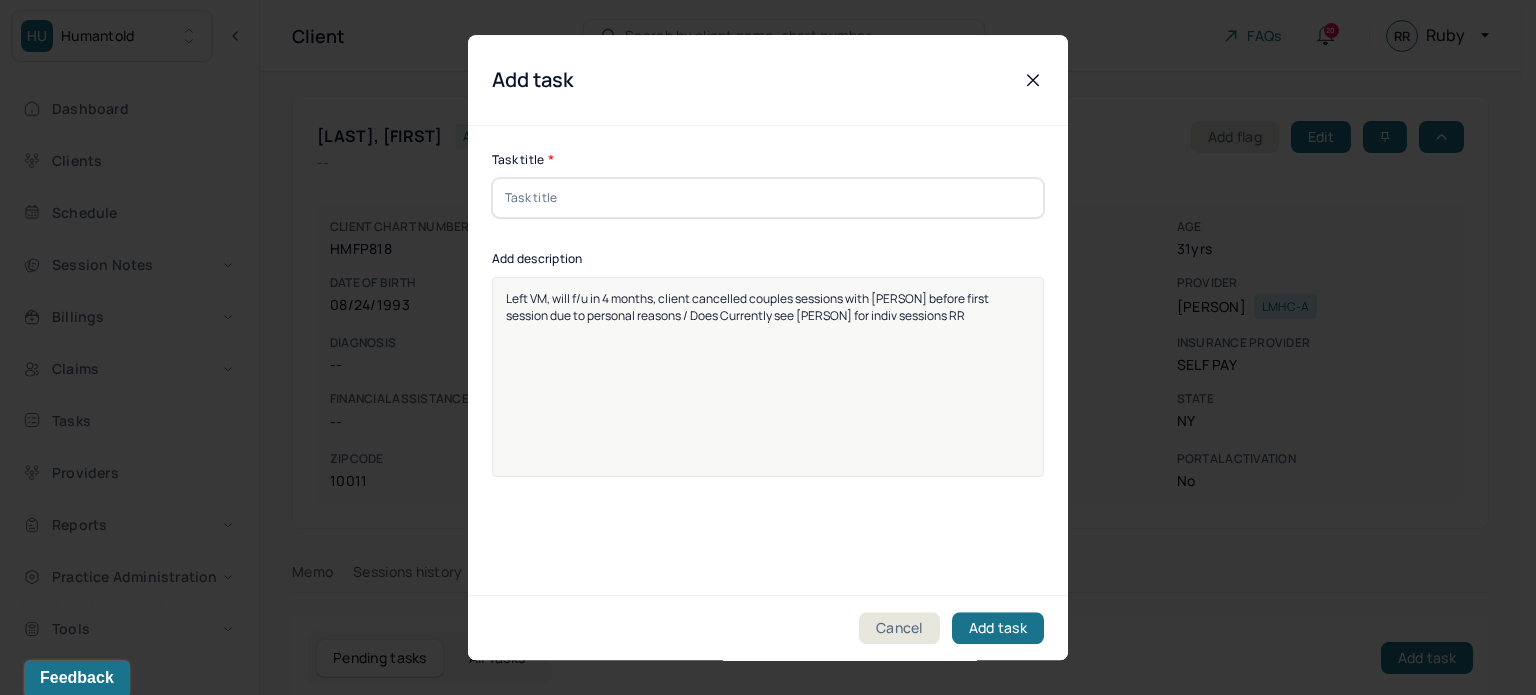 click at bounding box center [768, 198] 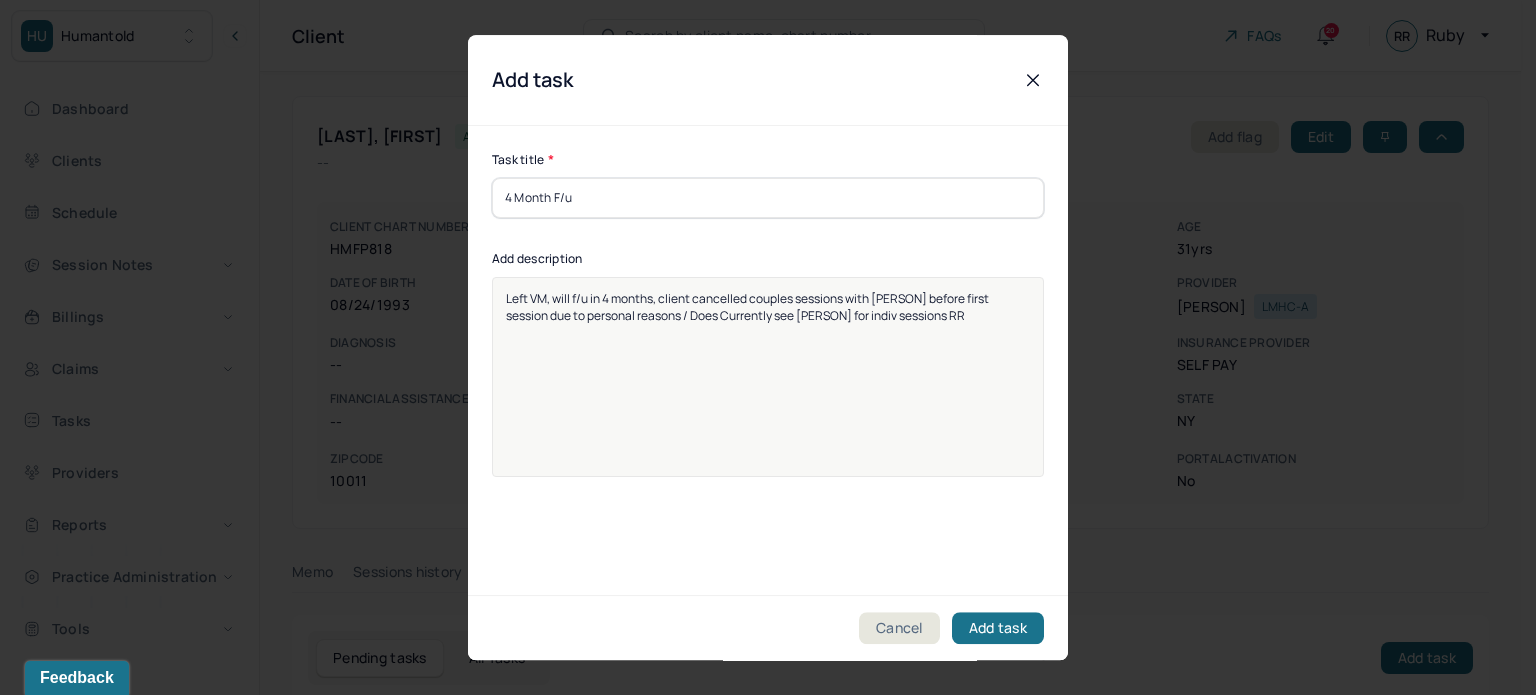 type on "4 Month F/u" 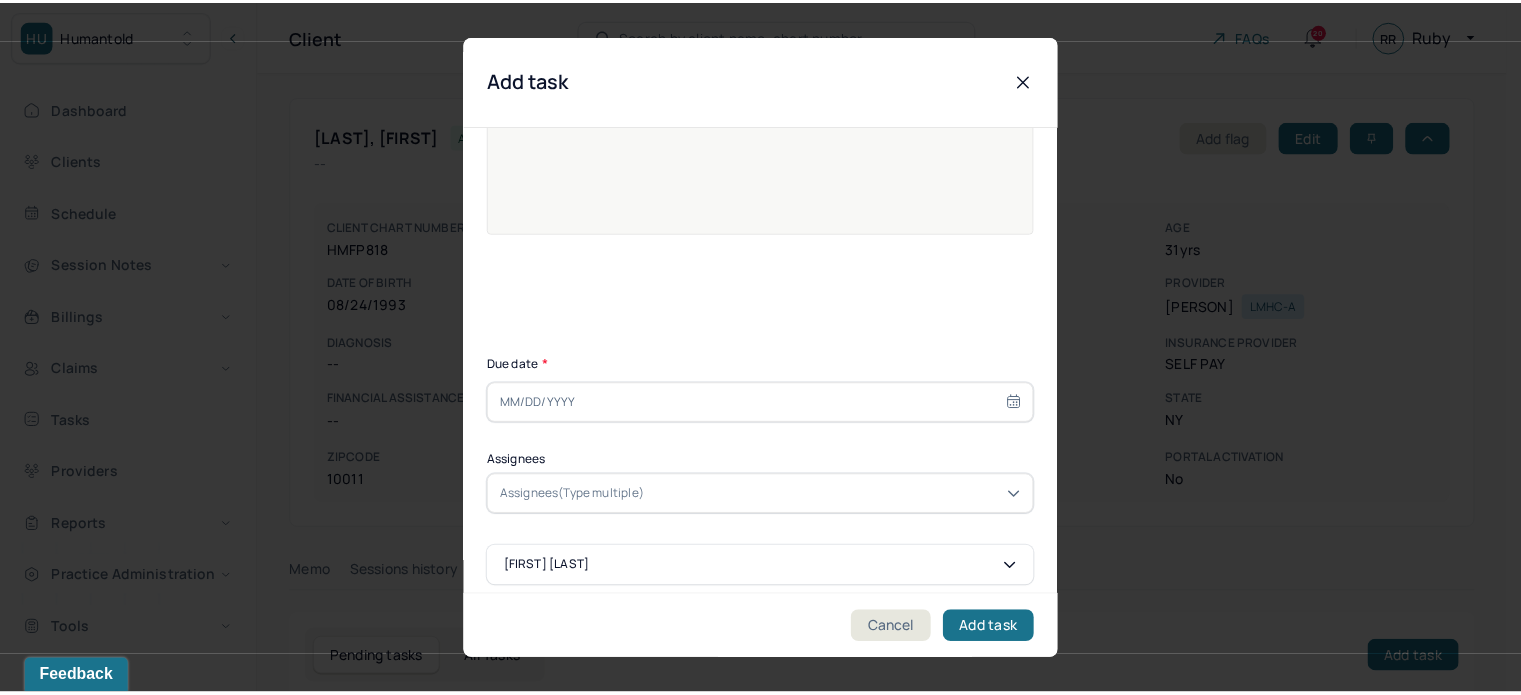 scroll, scrollTop: 256, scrollLeft: 0, axis: vertical 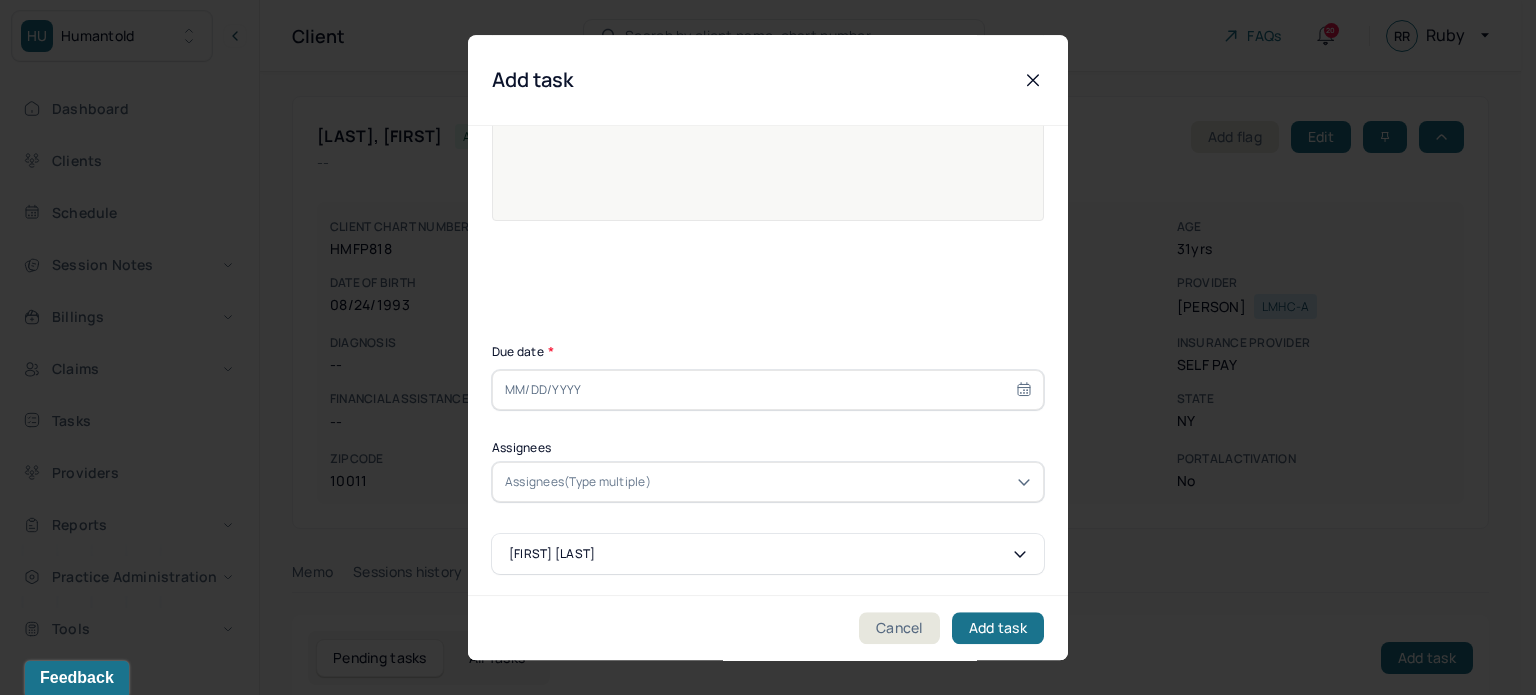 click at bounding box center [768, 390] 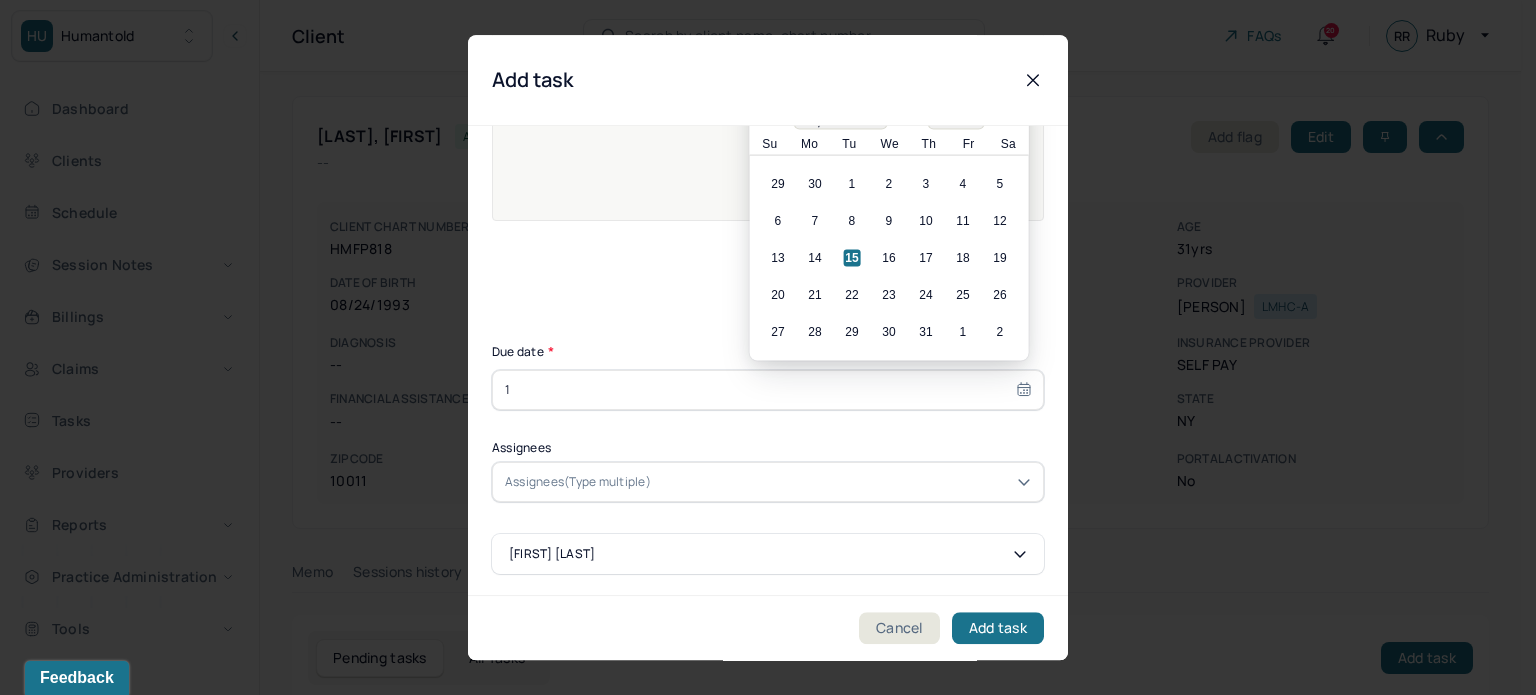 type on "11" 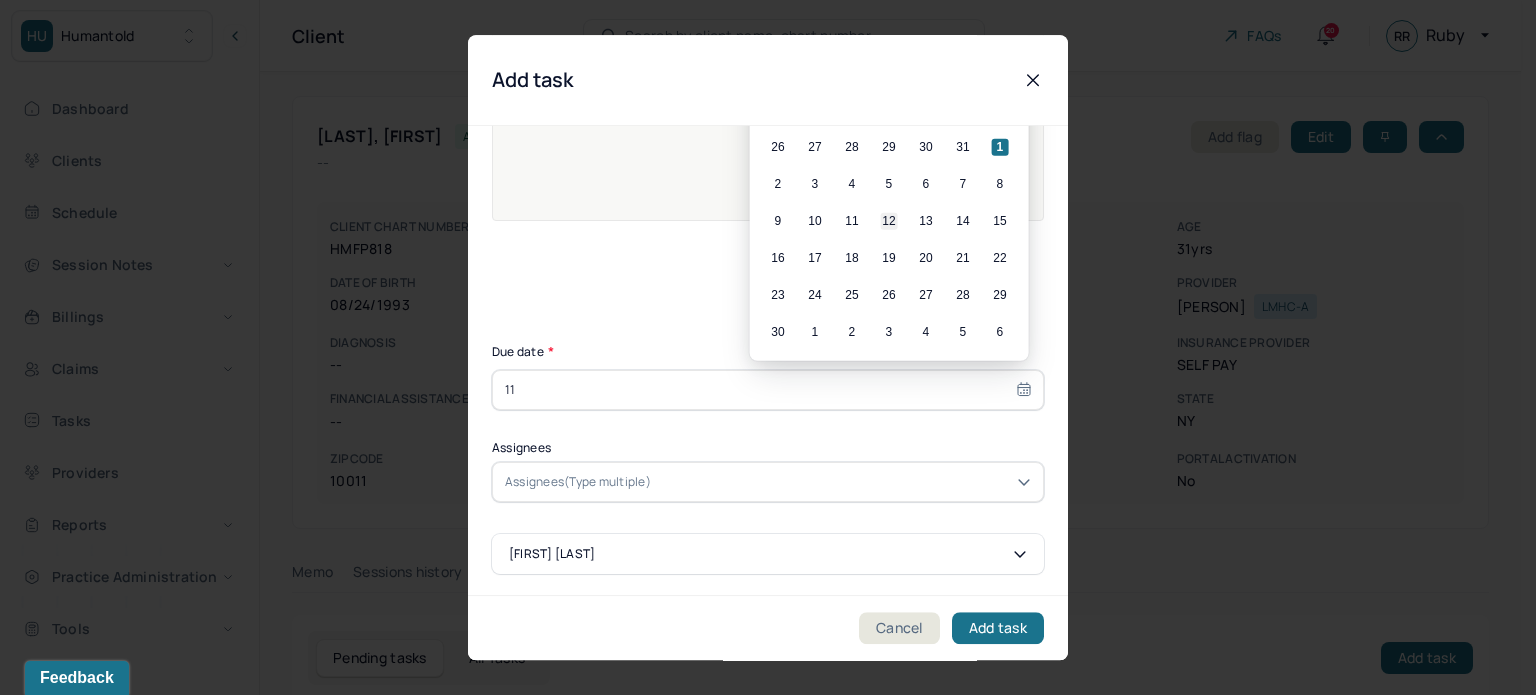 click on "12" at bounding box center (889, 221) 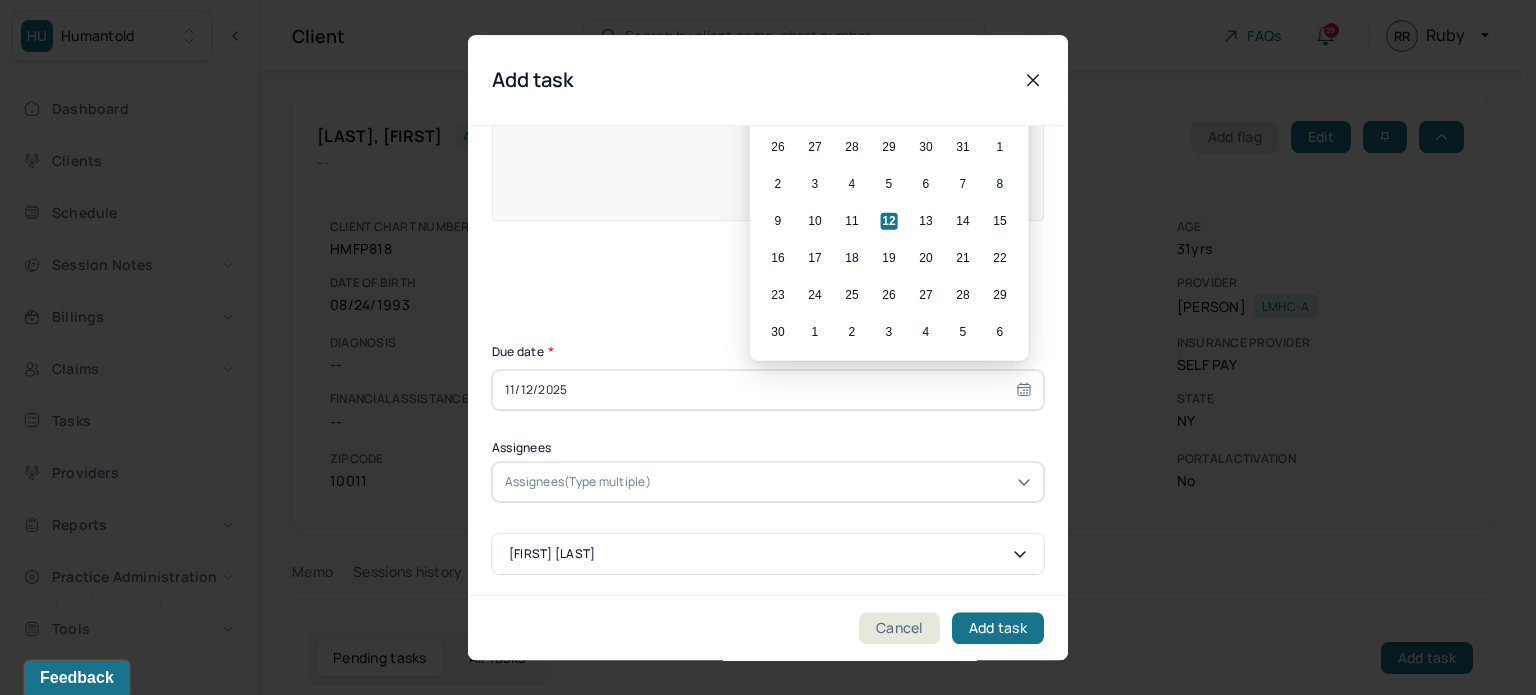 click on "Assignees(Type multiple)" at bounding box center [768, 482] 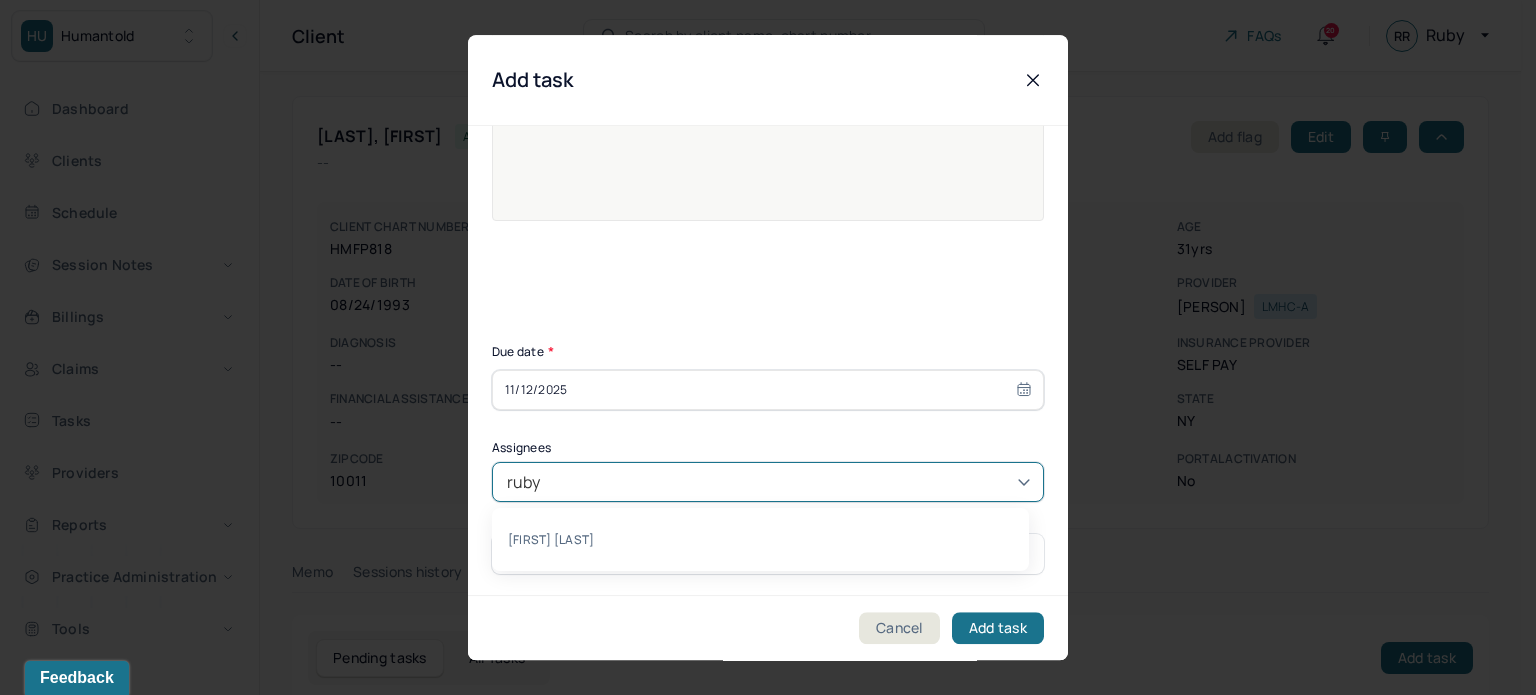 type on "ruby" 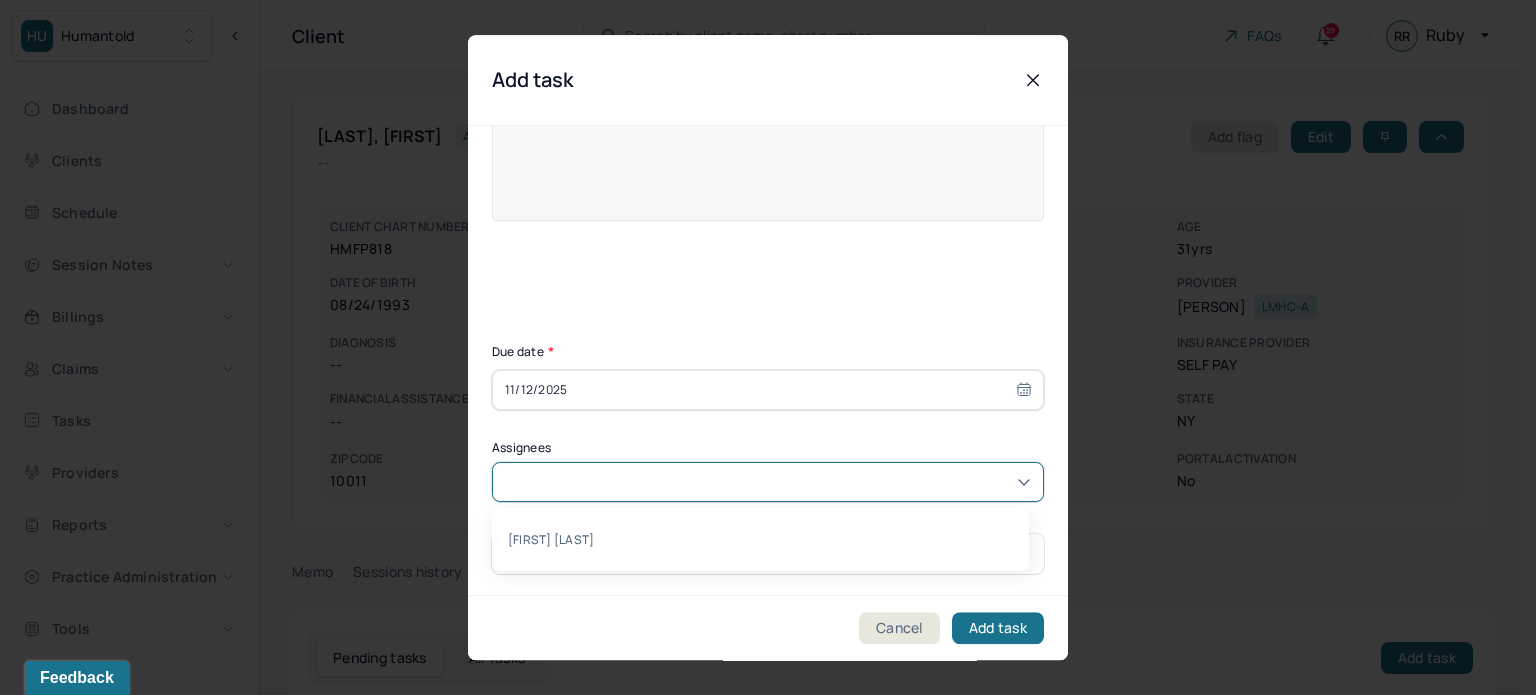 click on "Task title * 4 Month F/u Add description Left VM, will f/u in 4 months, client cancelled couples sessions with [PERSON] before first session due to personal reasons / Does Currently see [PERSON] for indiv sessions RR Due date * [DATE] Assignees 1 result available for search term ruby. Use Up and Down to choose options, press Enter to select the currently focused option, press Escape to exit the menu, press Tab to select the option and exit the menu.   [FIRST] [LAST]" at bounding box center [768, 234] 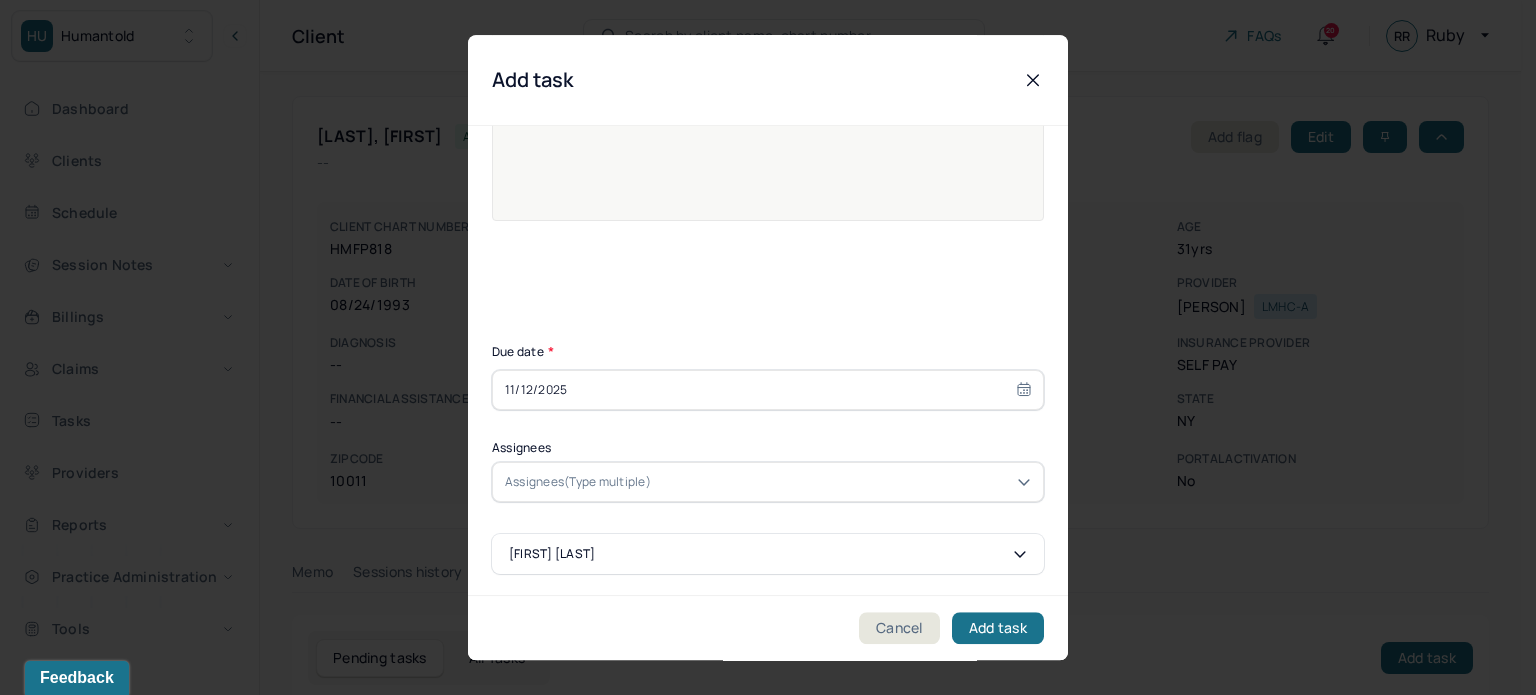click on "Assignees(Type multiple)" at bounding box center [578, 482] 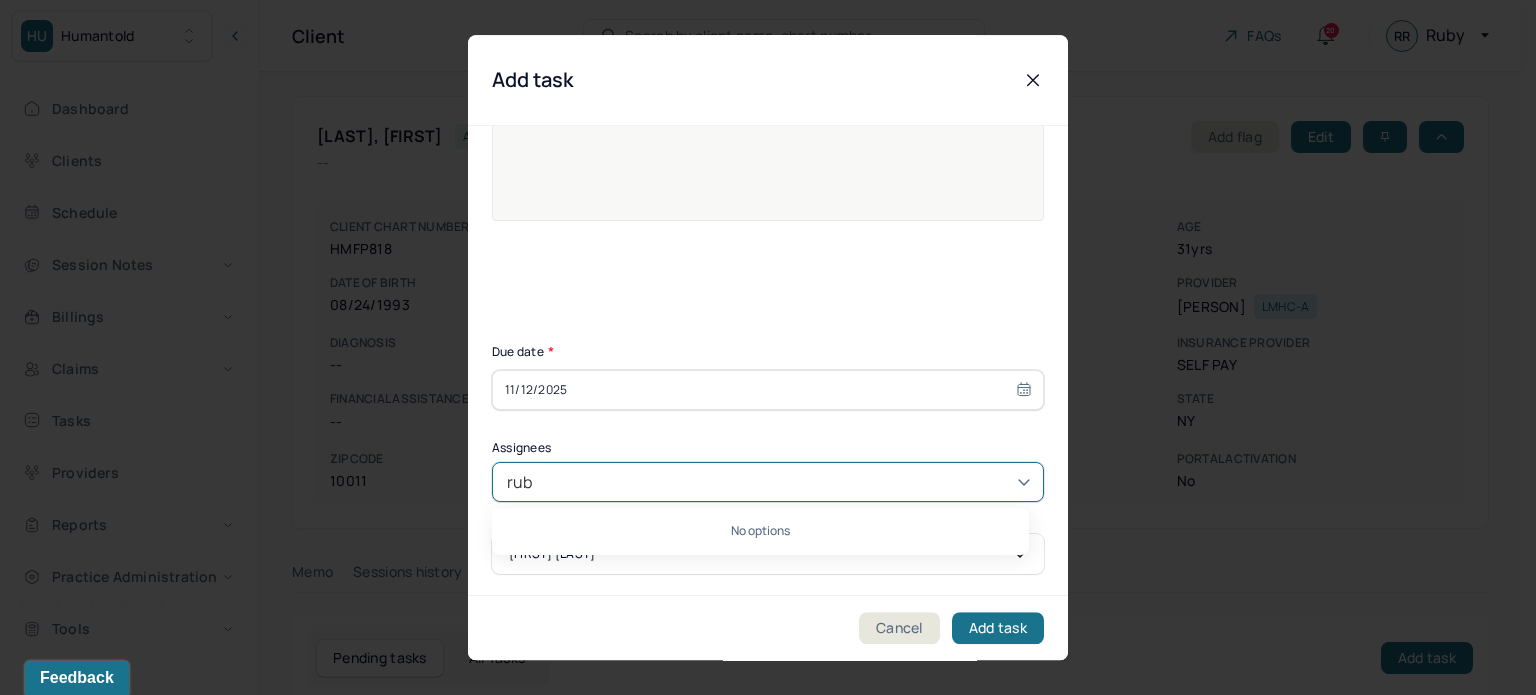 type on "ruby" 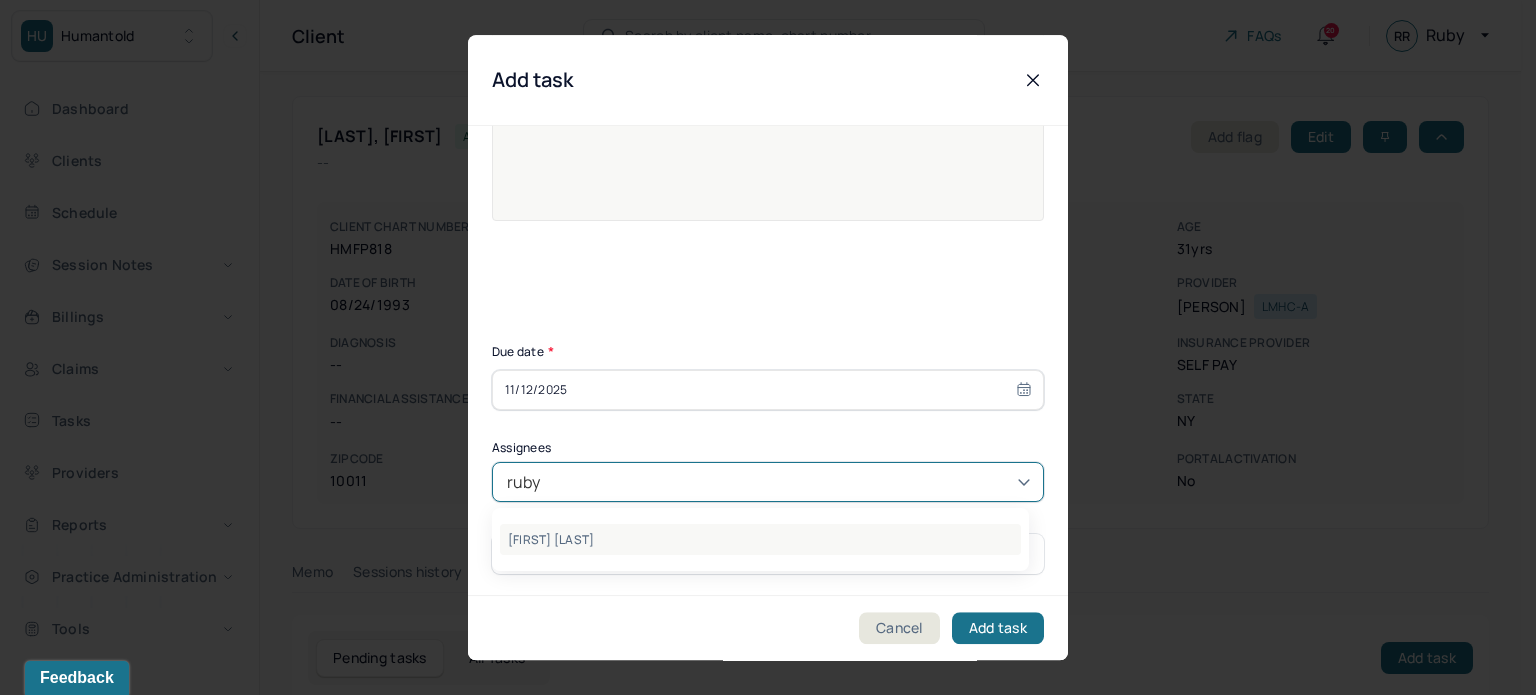 click on "[FIRST] [LAST]" at bounding box center [760, 539] 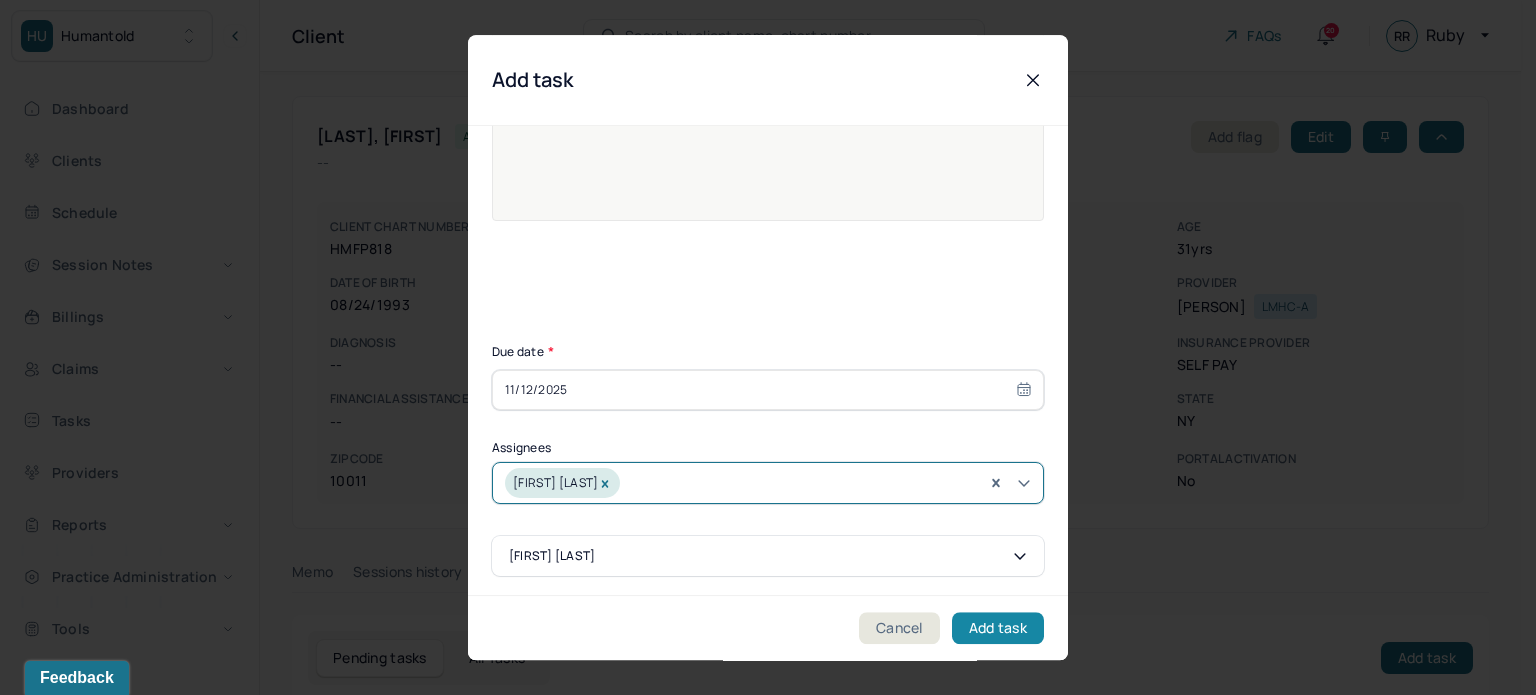 click on "Add task" at bounding box center (998, 628) 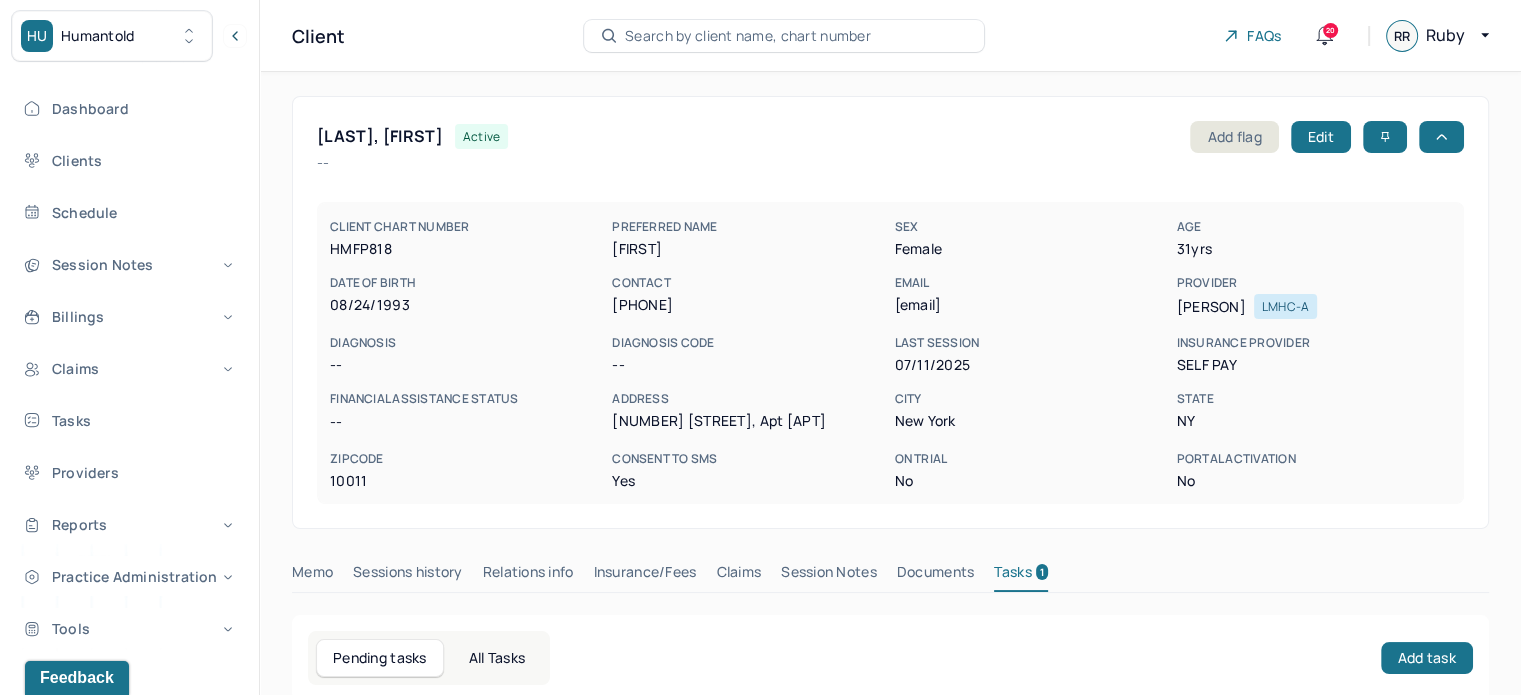 click on "Search by client name, chart number" at bounding box center (748, 36) 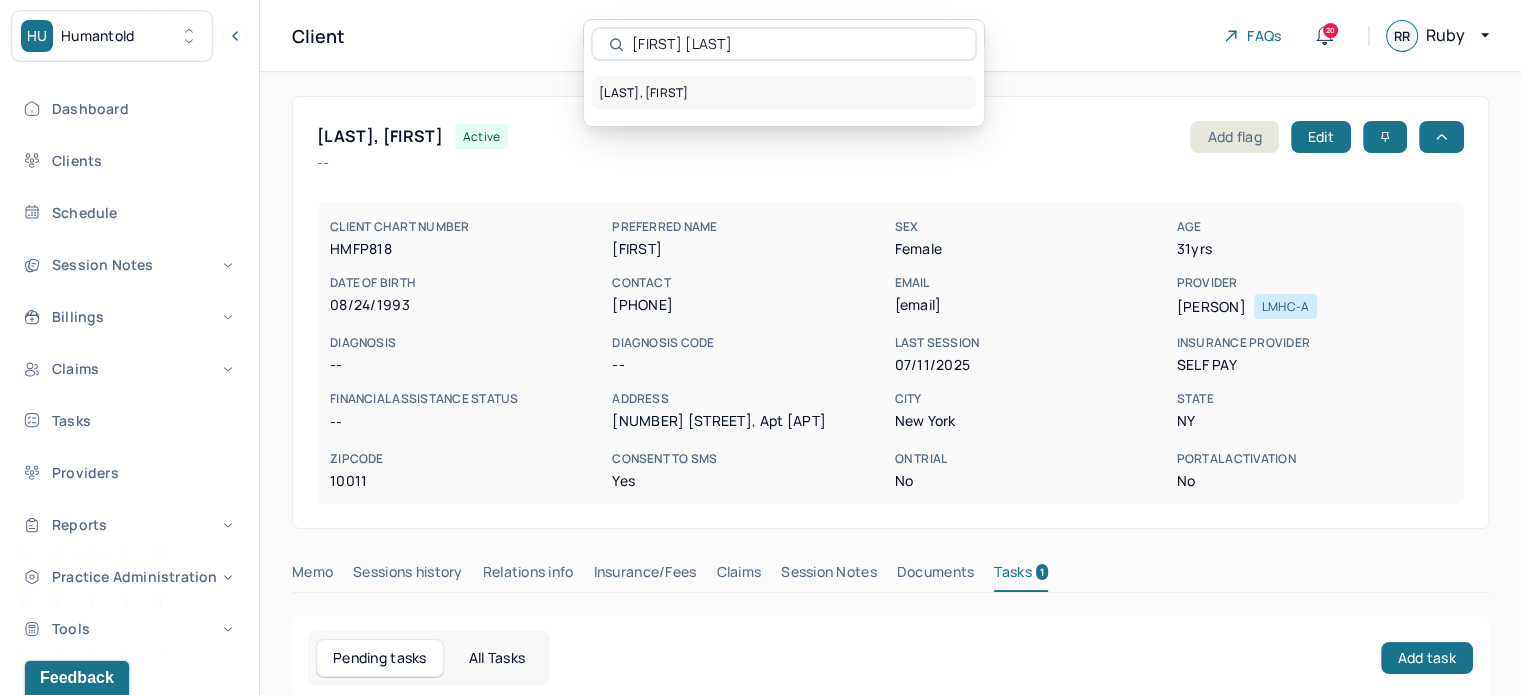 type on "[FIRST] [LAST]" 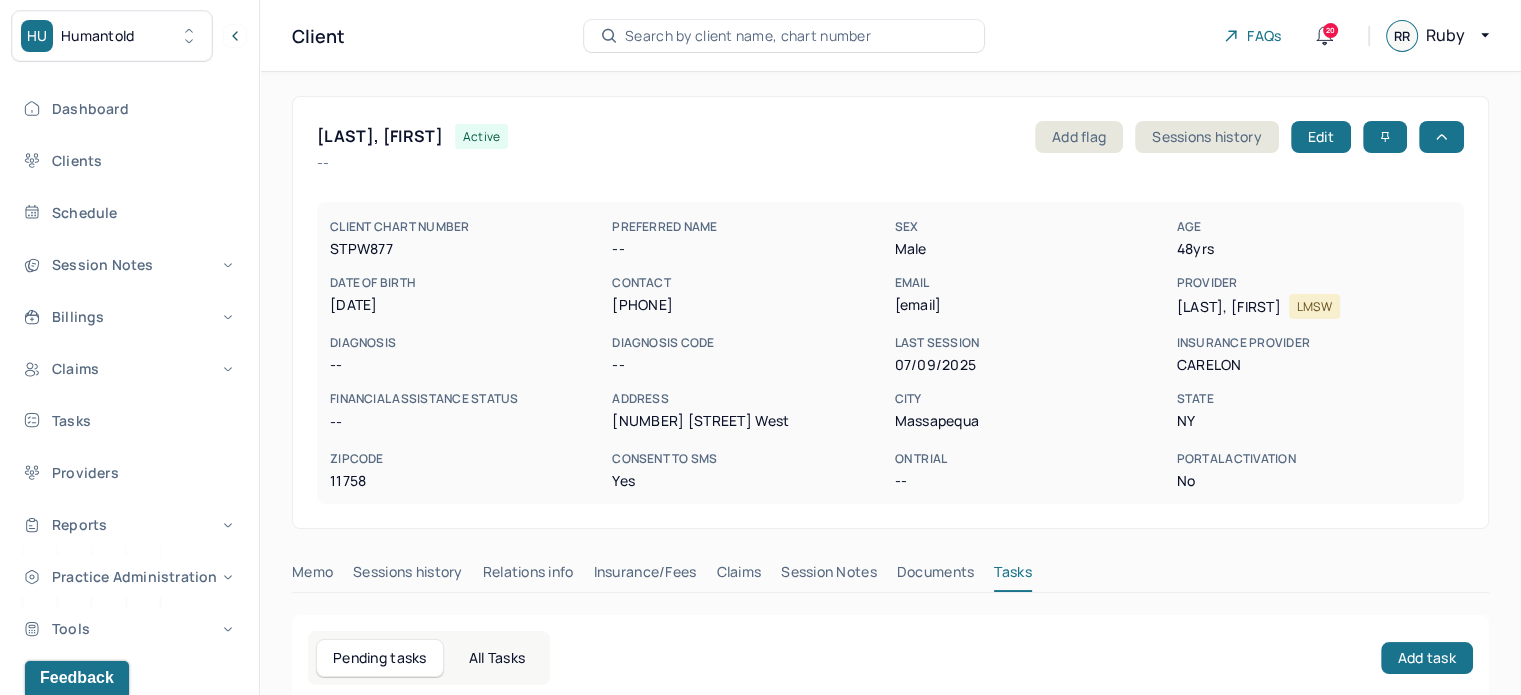 click on "Session Notes" at bounding box center [829, 576] 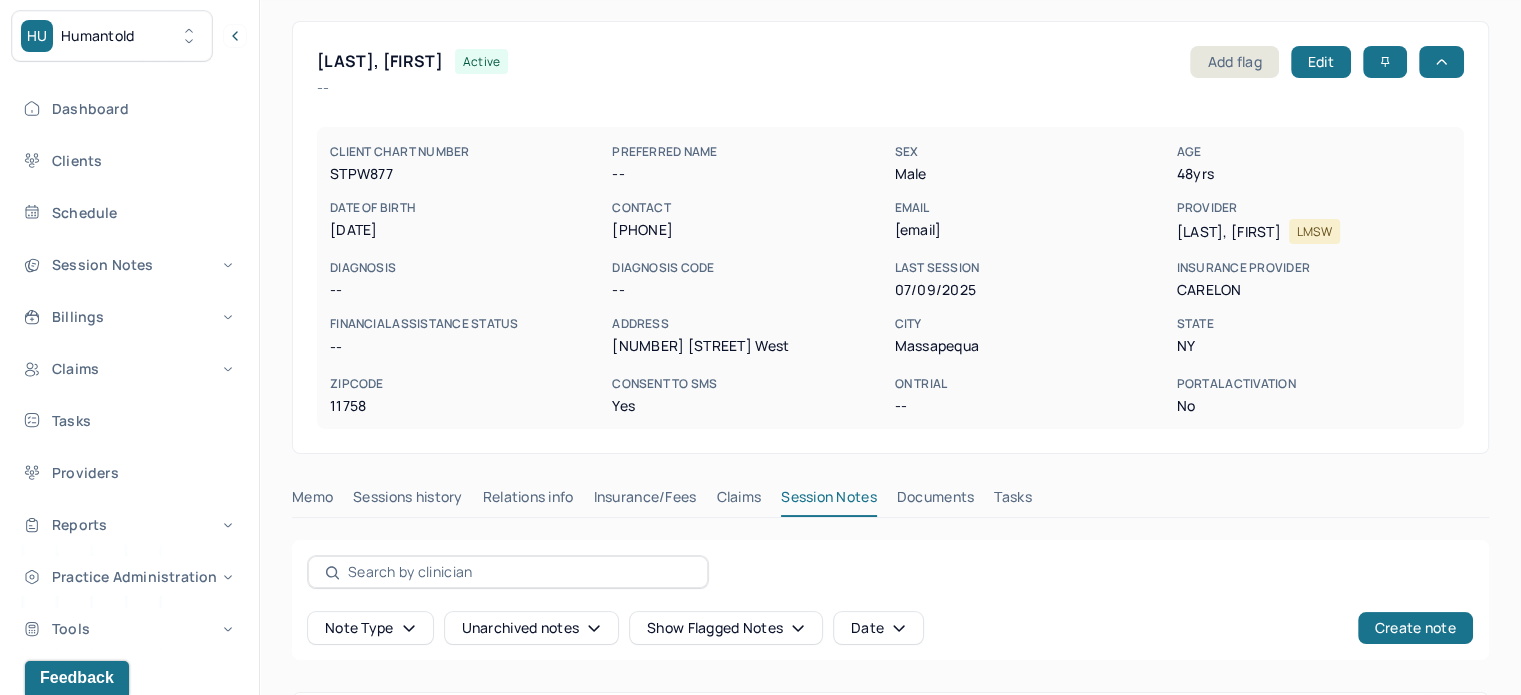 scroll, scrollTop: 0, scrollLeft: 0, axis: both 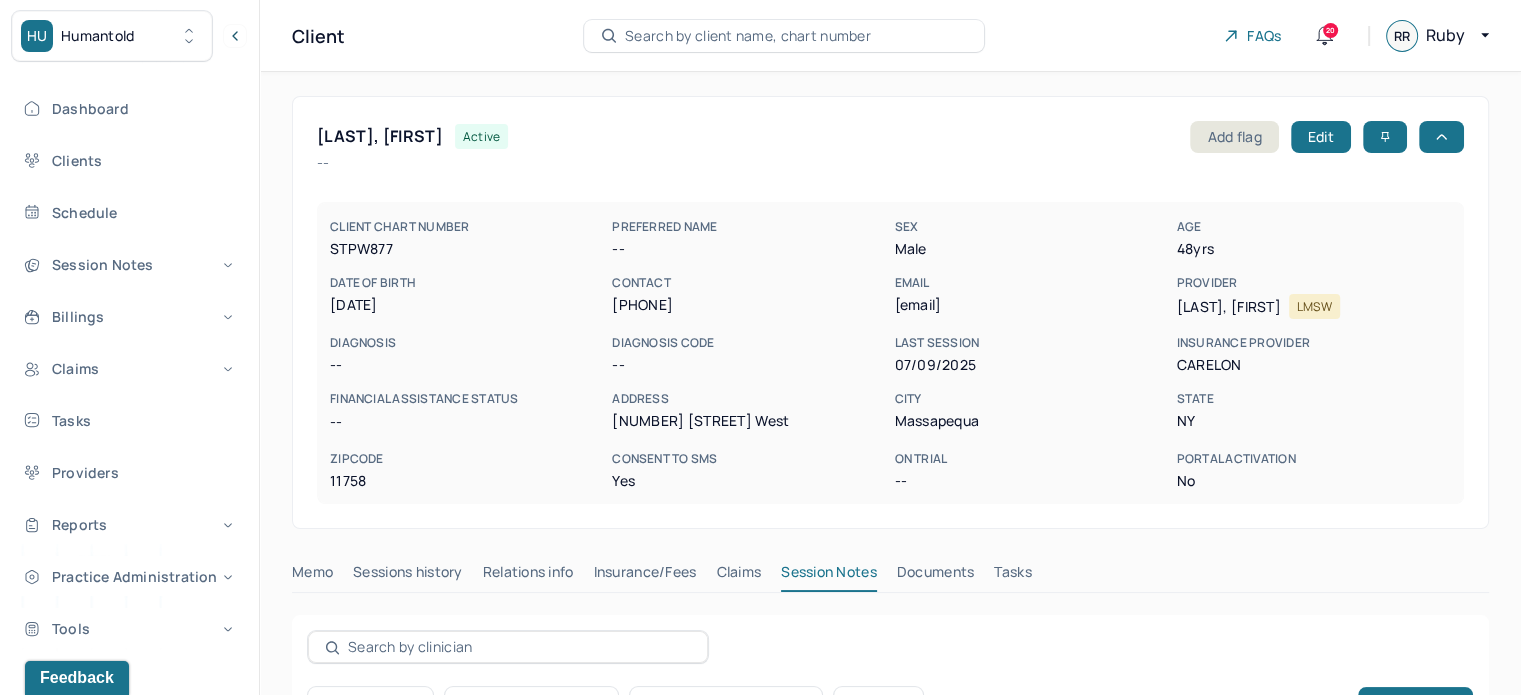click on "[EMAIL]" at bounding box center [1031, 305] 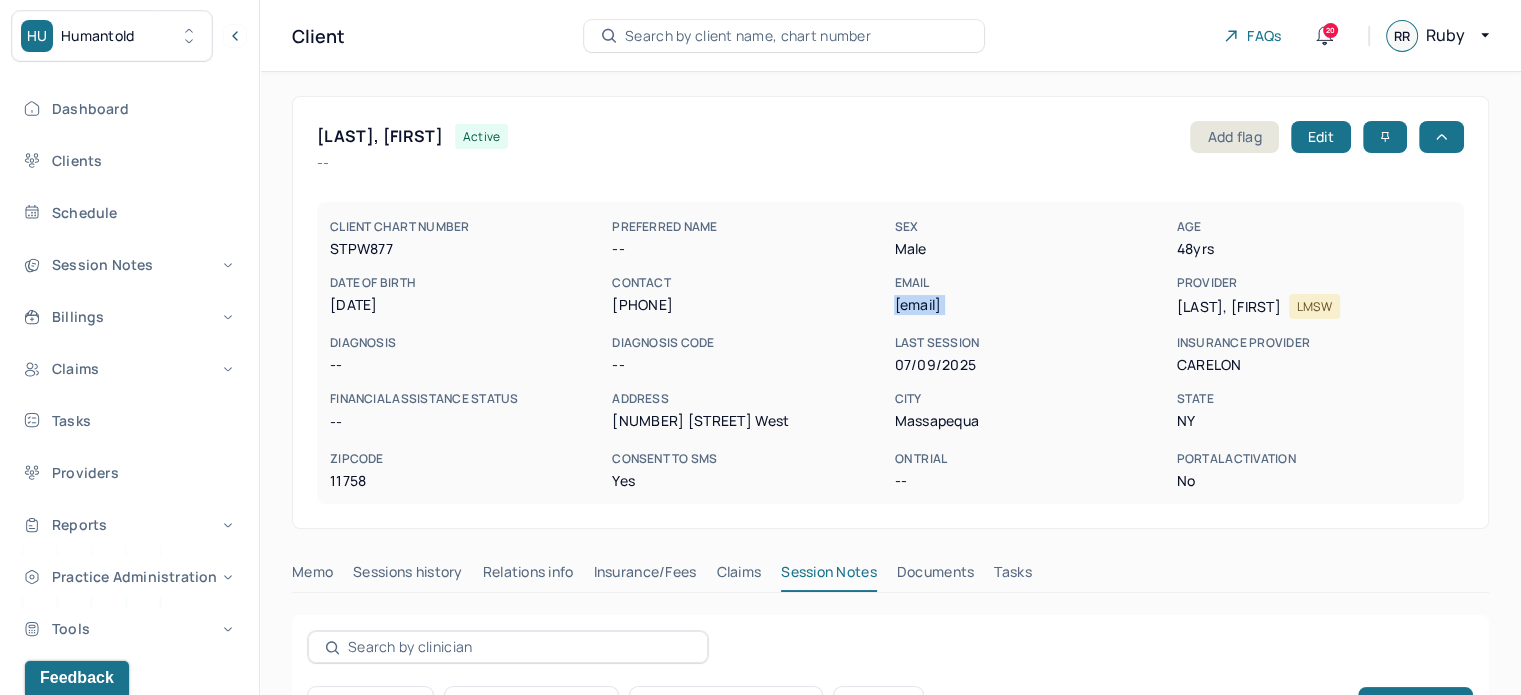 click on "[EMAIL]" at bounding box center (1031, 305) 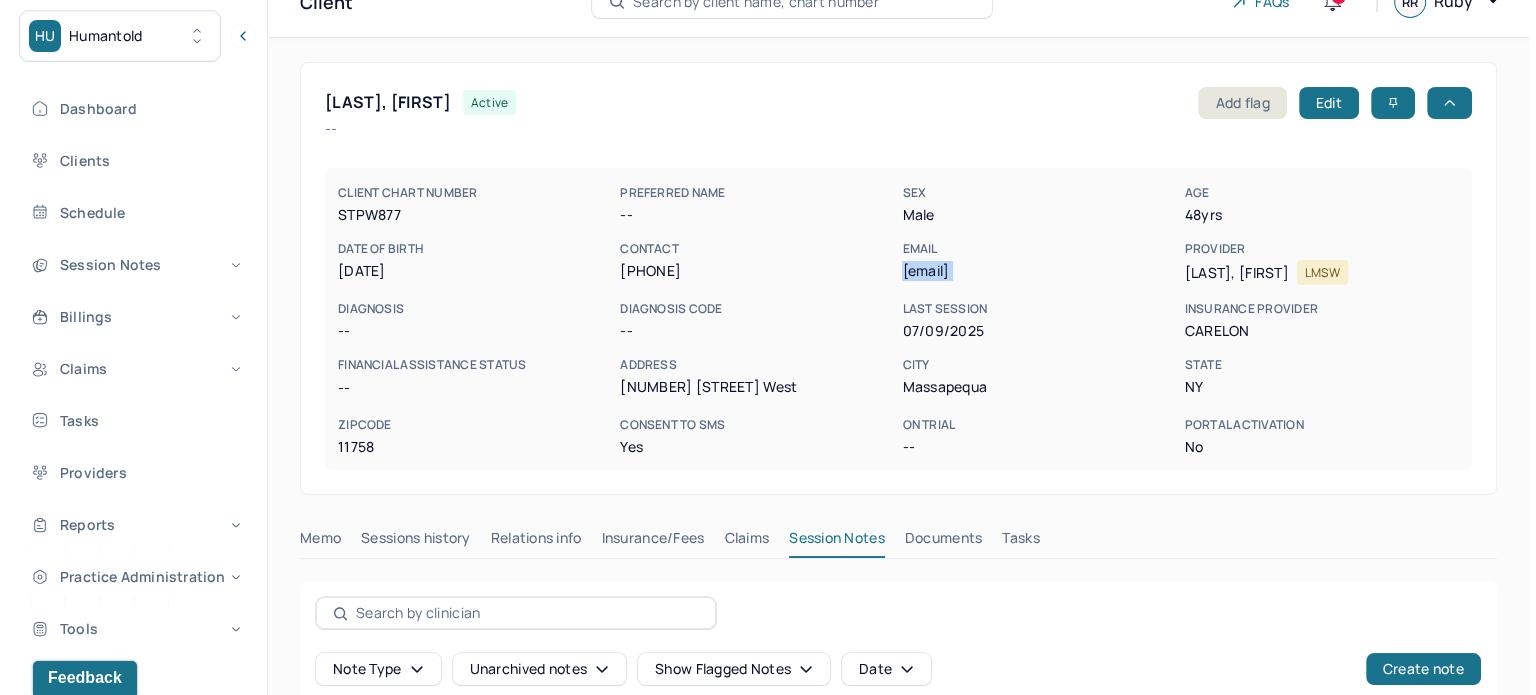 scroll, scrollTop: 0, scrollLeft: 0, axis: both 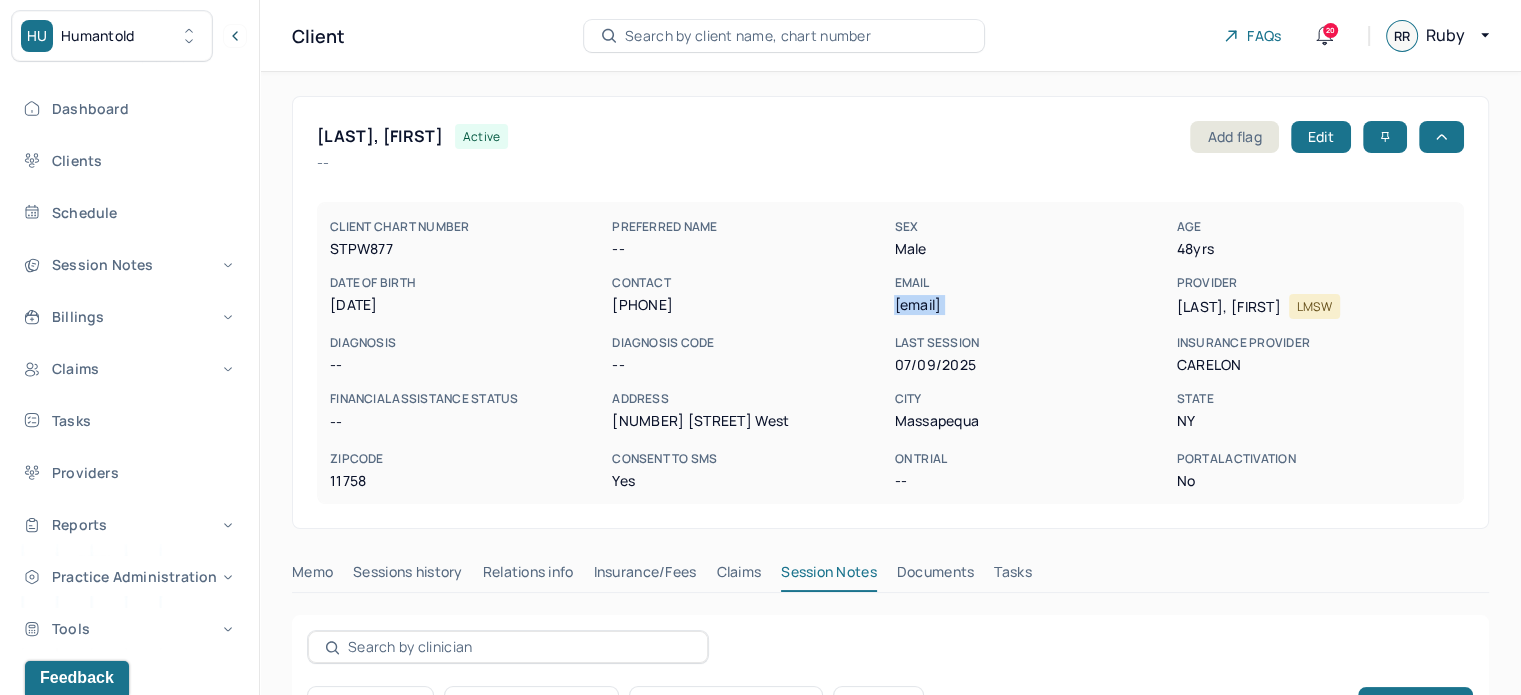 click on "Tasks" at bounding box center (1012, 576) 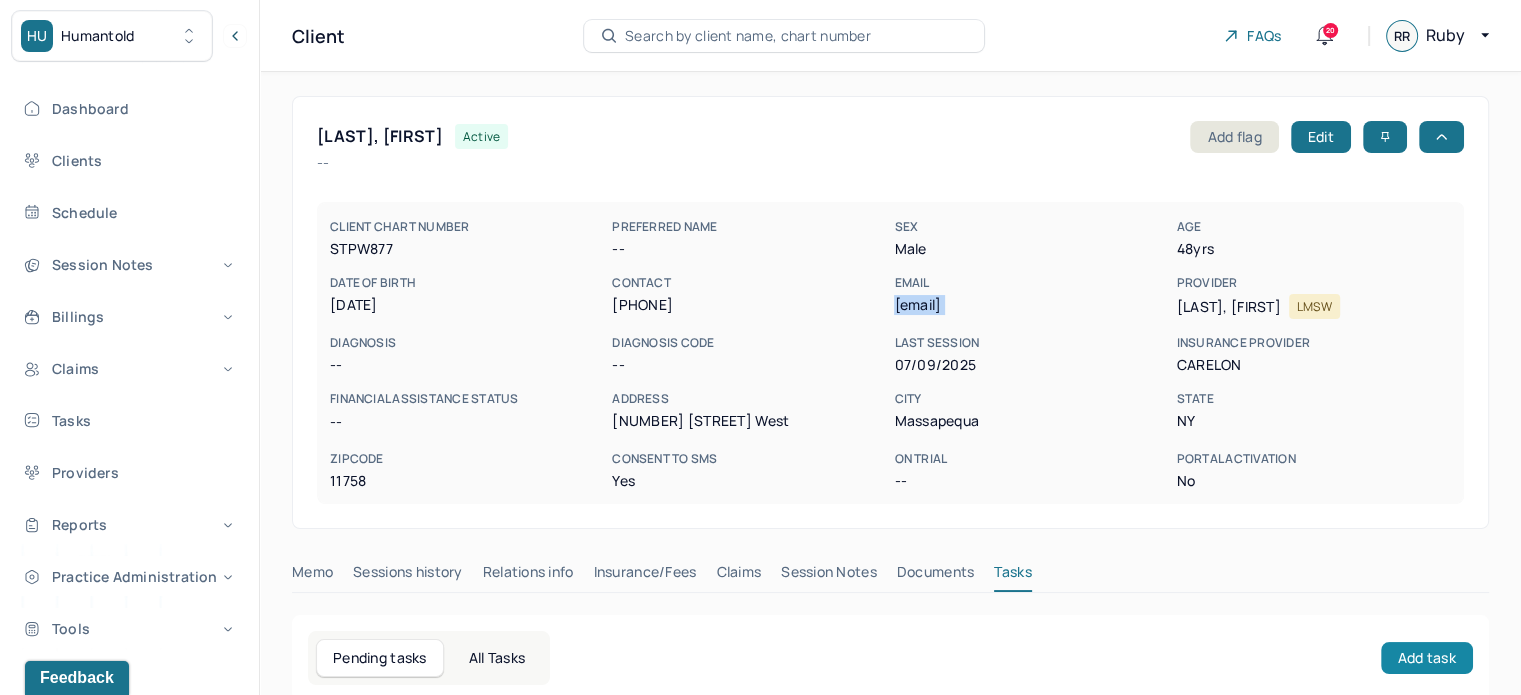 click on "Add task" at bounding box center [1427, 658] 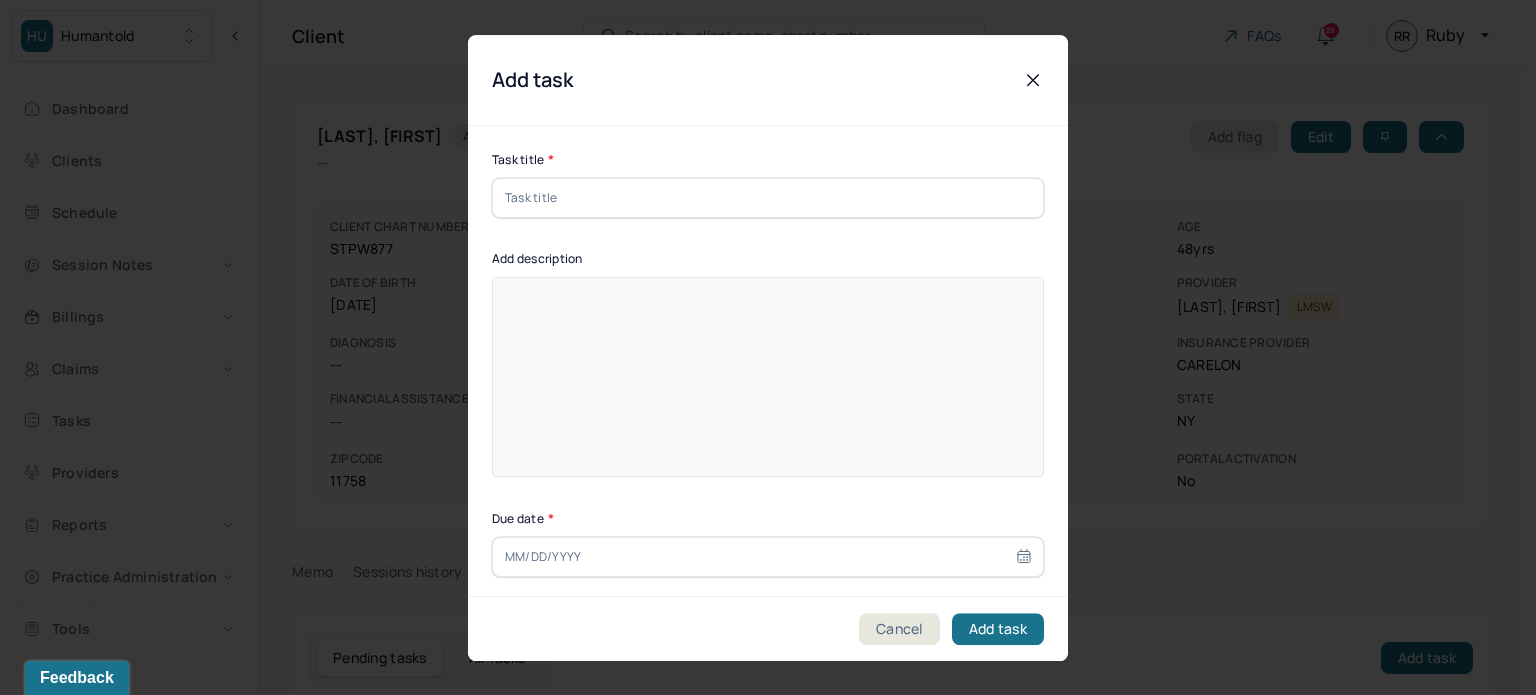click at bounding box center (768, 198) 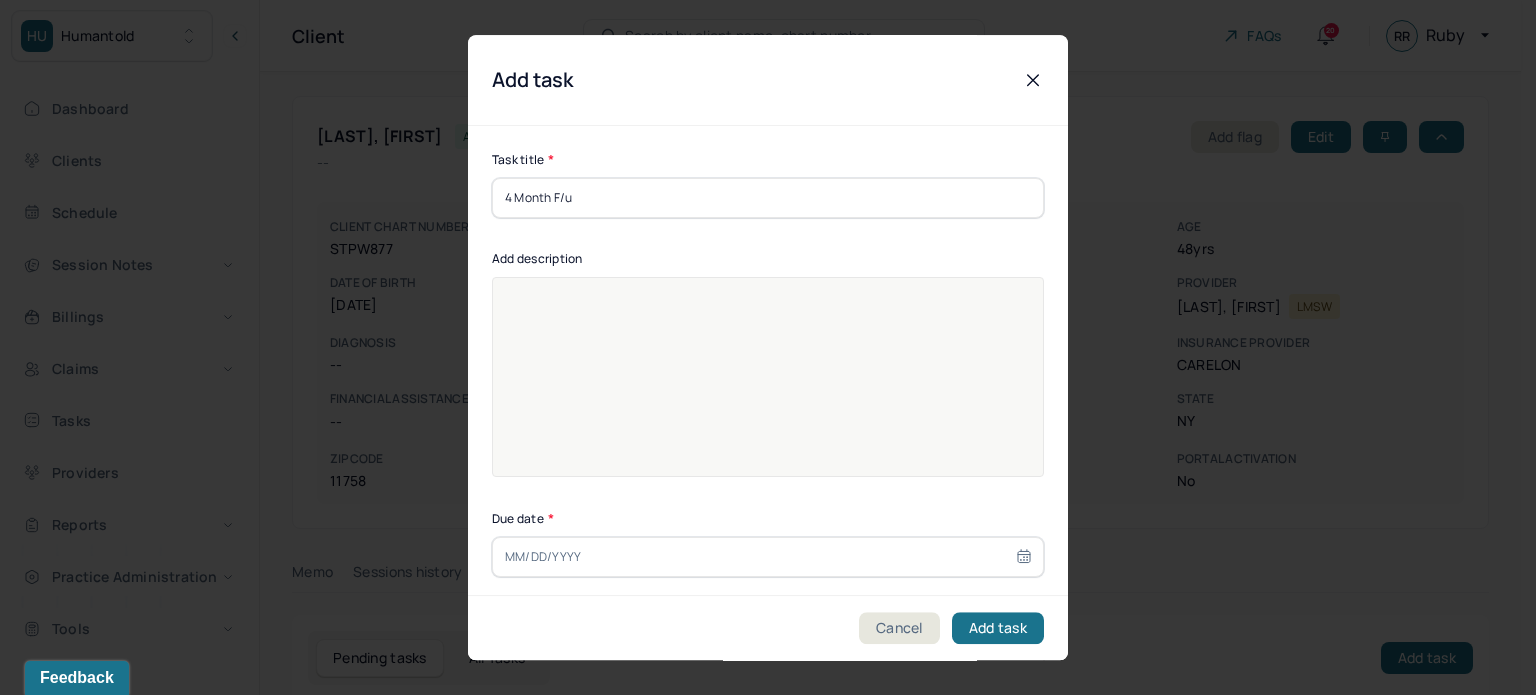 type on "4 Month F/u" 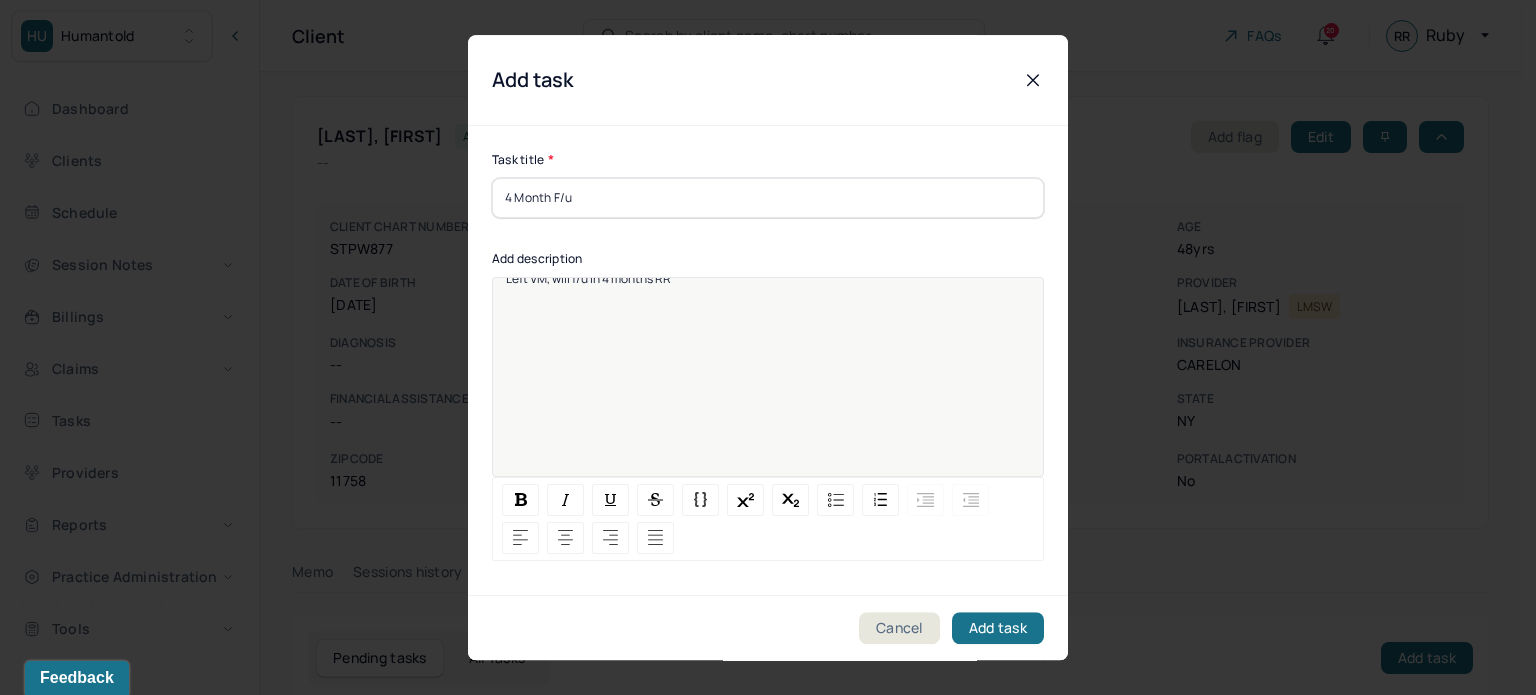 scroll, scrollTop: 25, scrollLeft: 0, axis: vertical 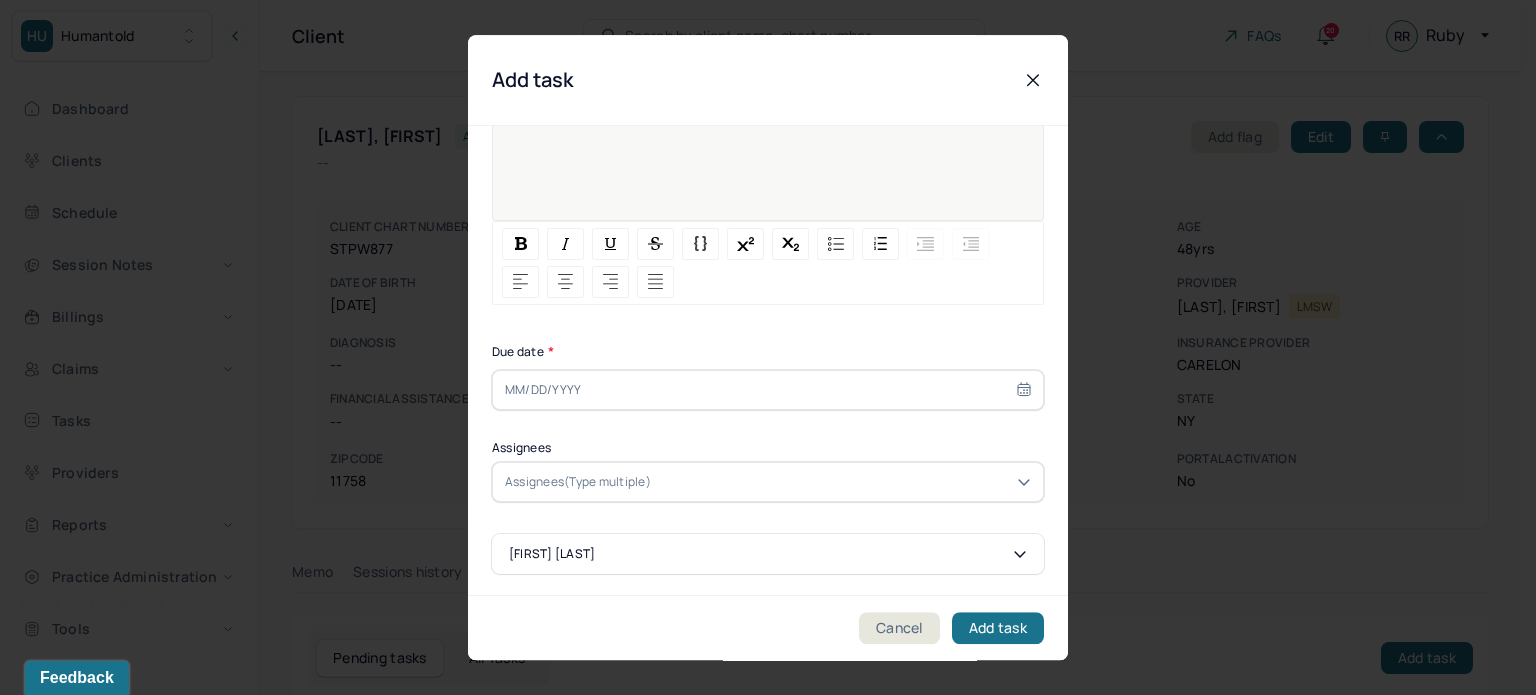 click at bounding box center [768, 390] 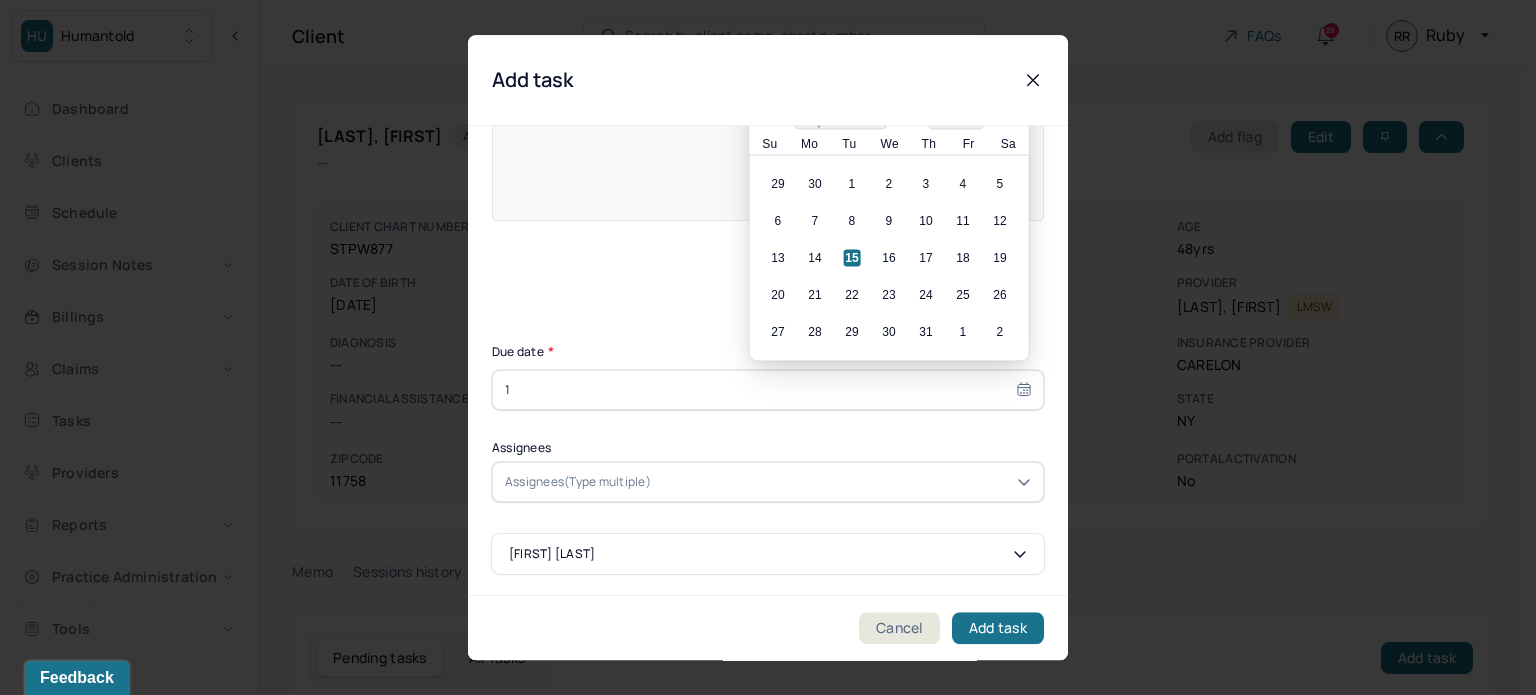 type on "11" 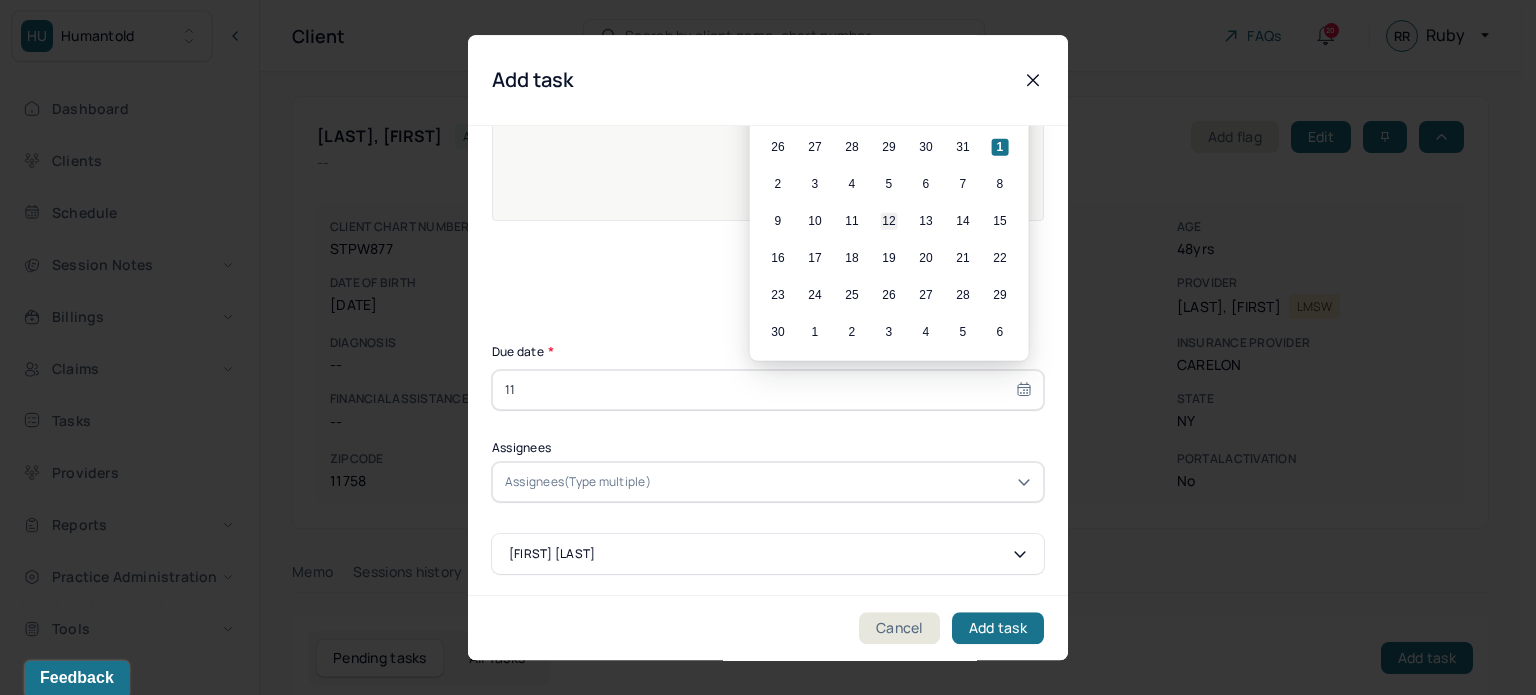 click on "12" at bounding box center (889, 221) 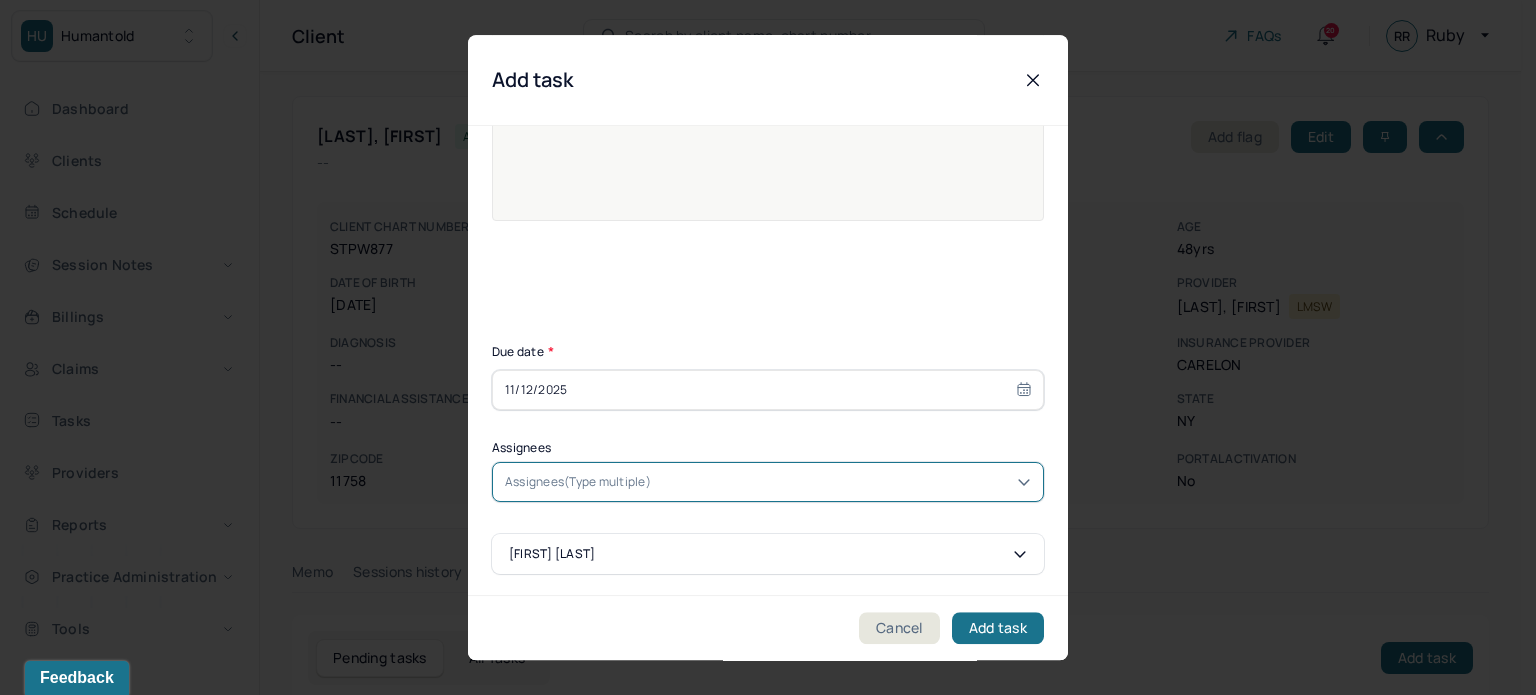 click on "Assignees(Type multiple)" at bounding box center [578, 482] 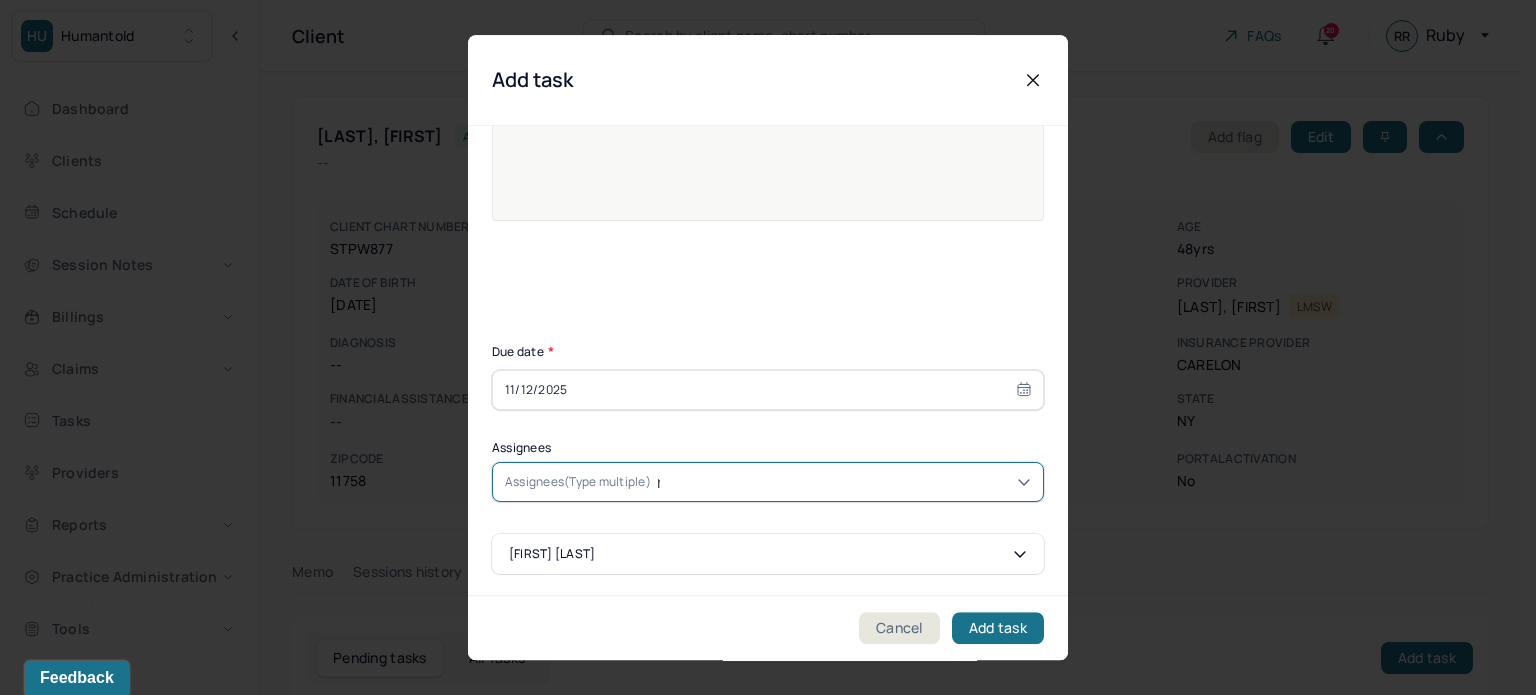 type on "ruby" 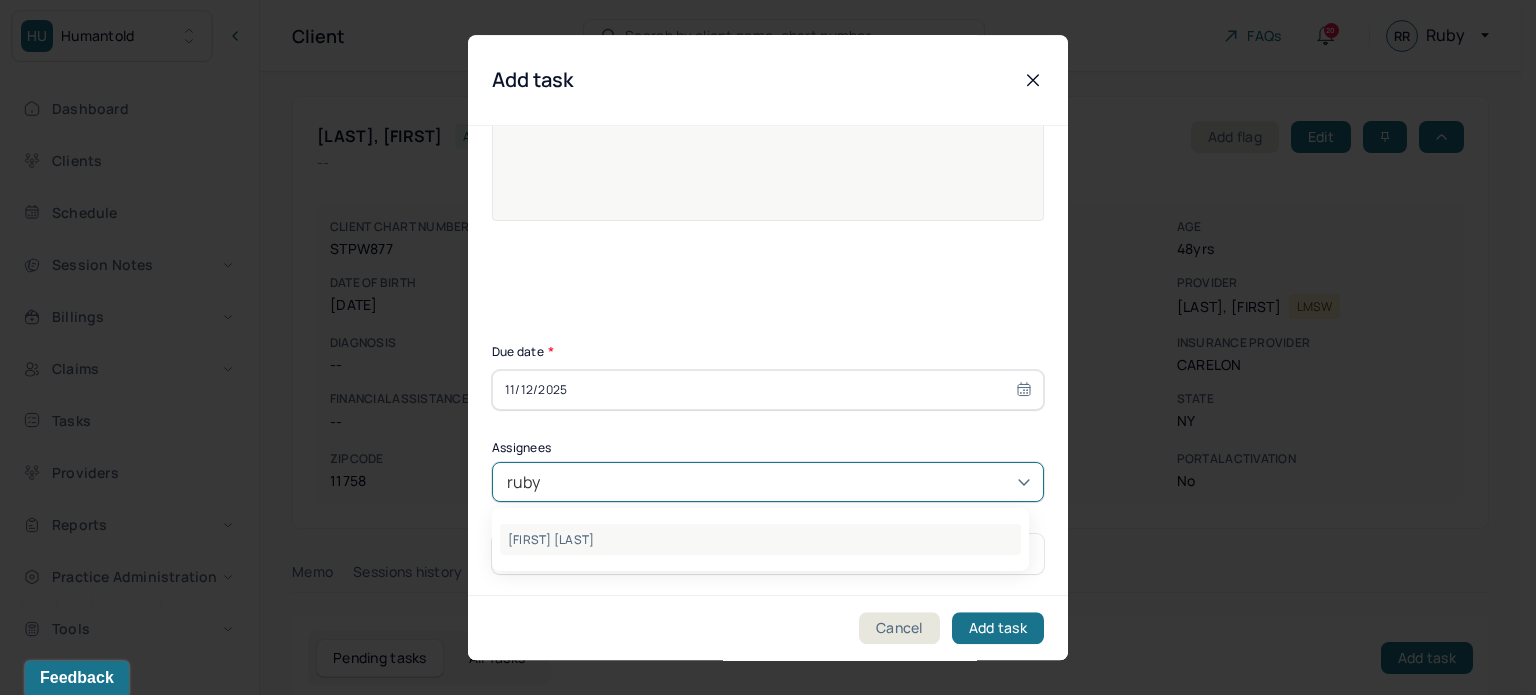 click on "[FIRST] [LAST]" at bounding box center (760, 539) 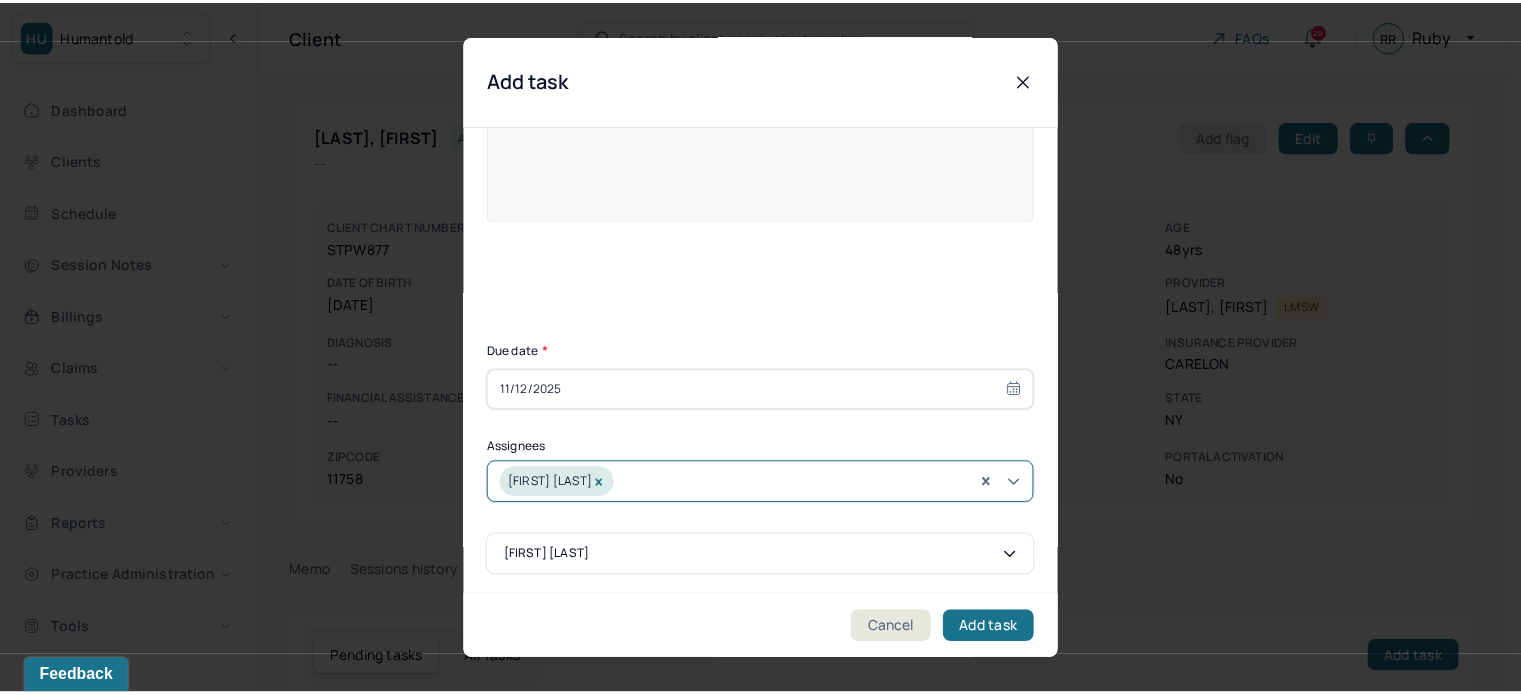 scroll, scrollTop: 257, scrollLeft: 0, axis: vertical 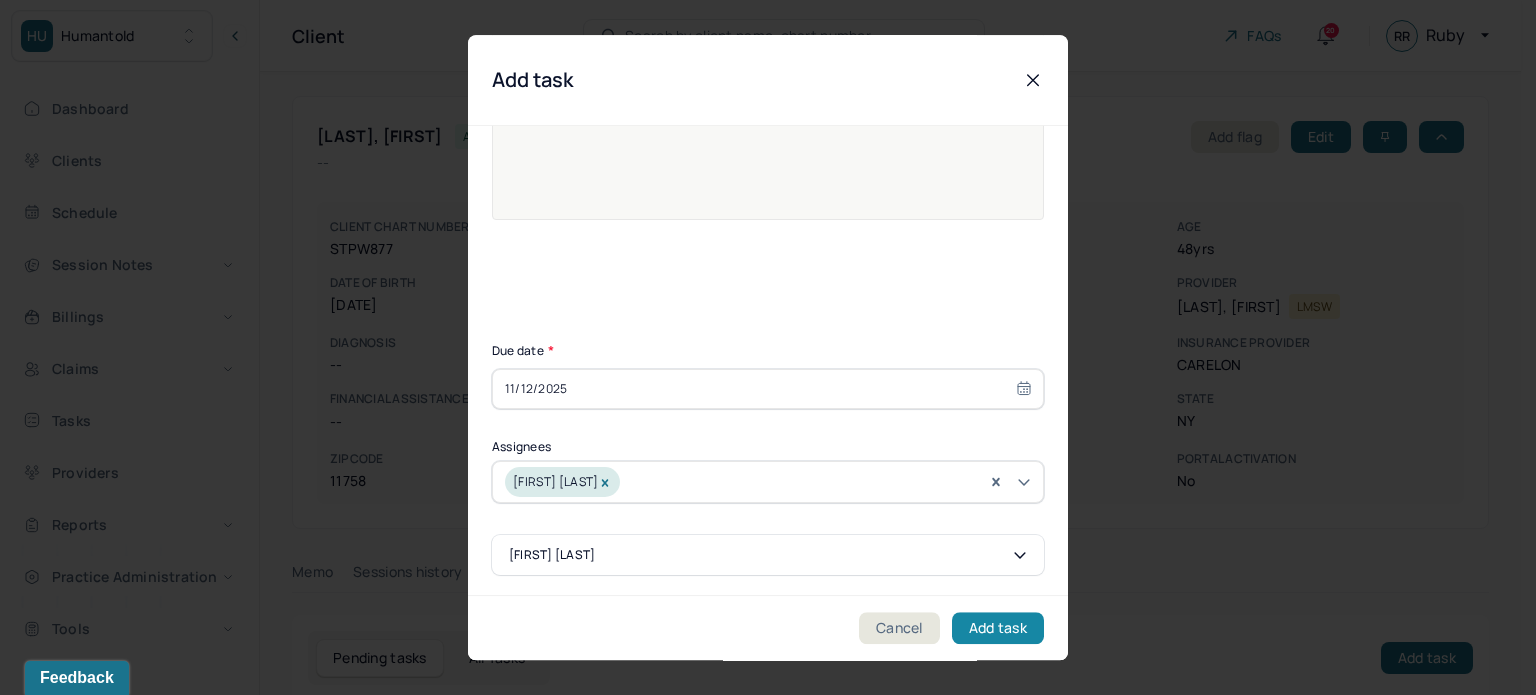 click on "Add task" at bounding box center (998, 628) 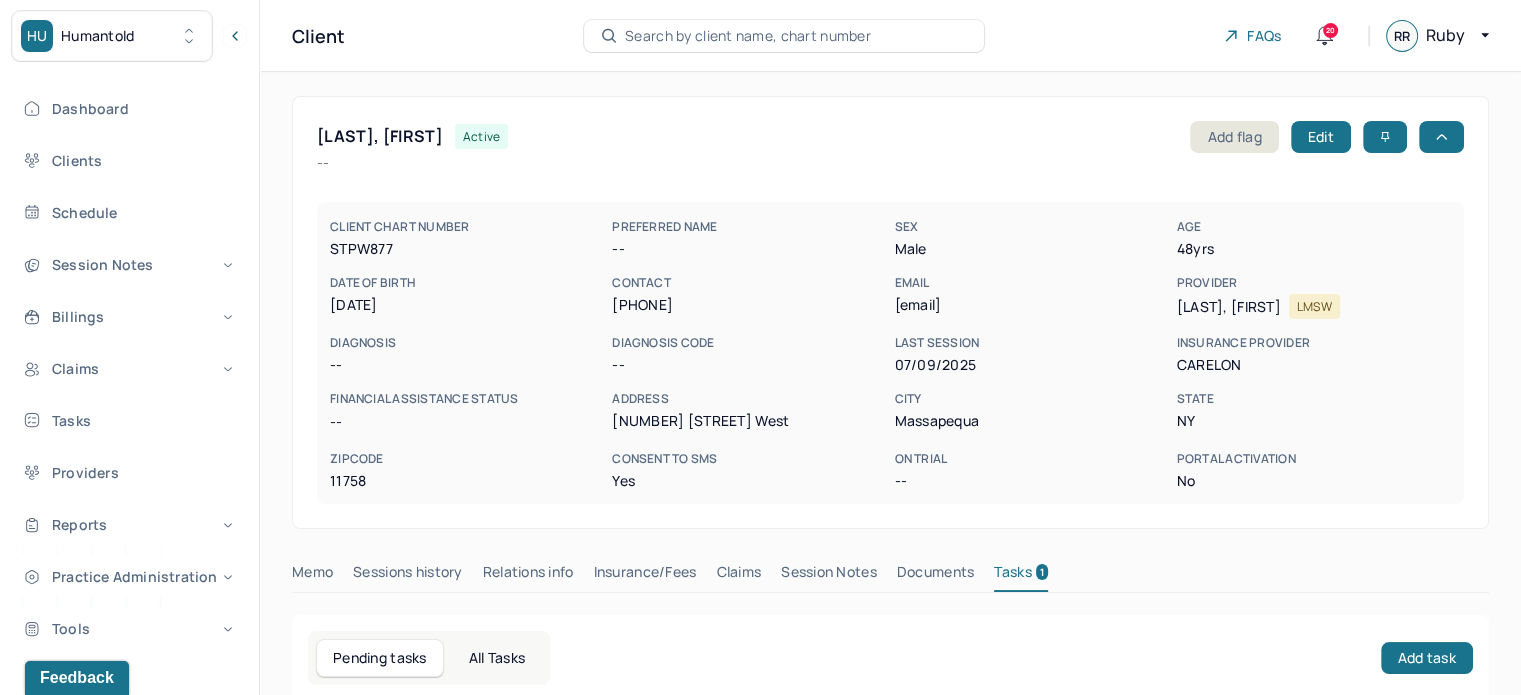 click on "Search by client name, chart number" at bounding box center [784, 36] 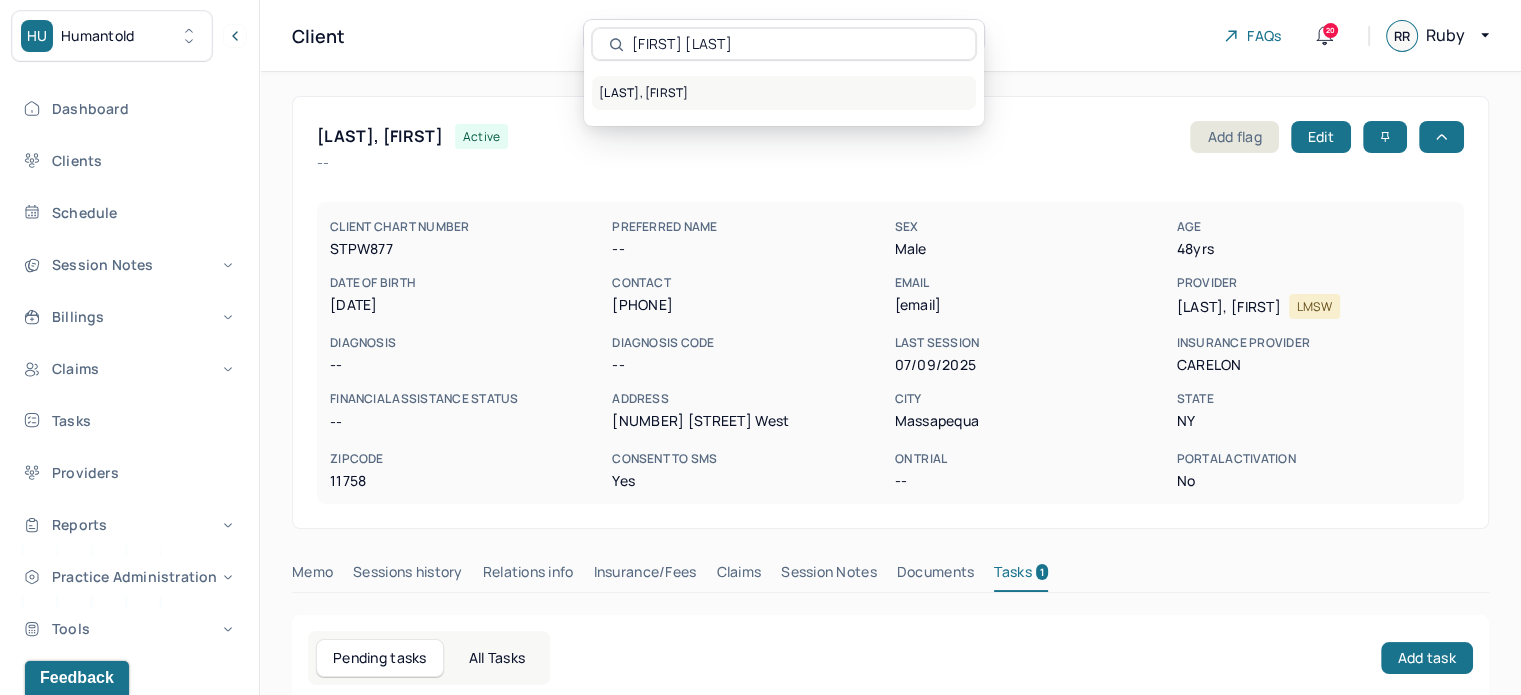 type on "[FIRST] [LAST]" 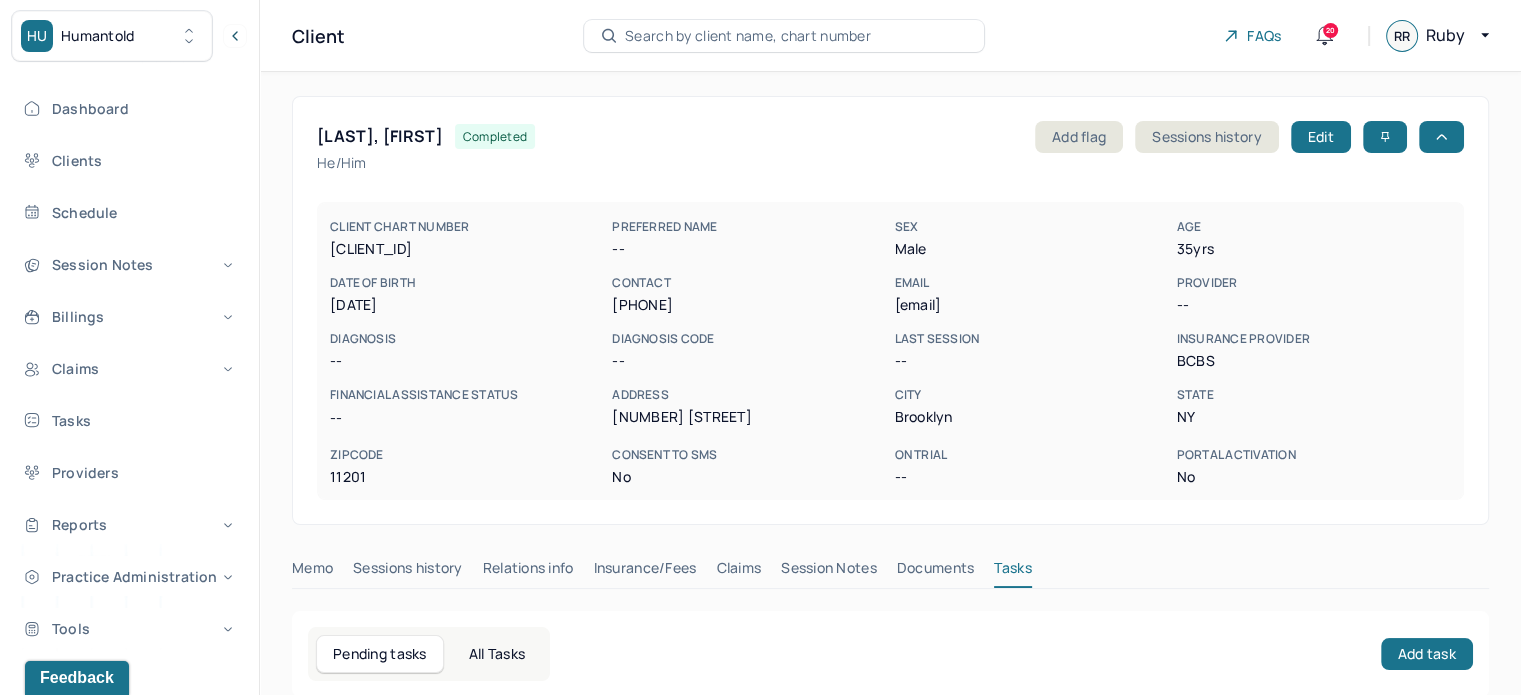 click on "Memo     Sessions history     Relations info     Insurance/Fees     Claims     Session Notes     Documents     Tasks" at bounding box center [890, 584] 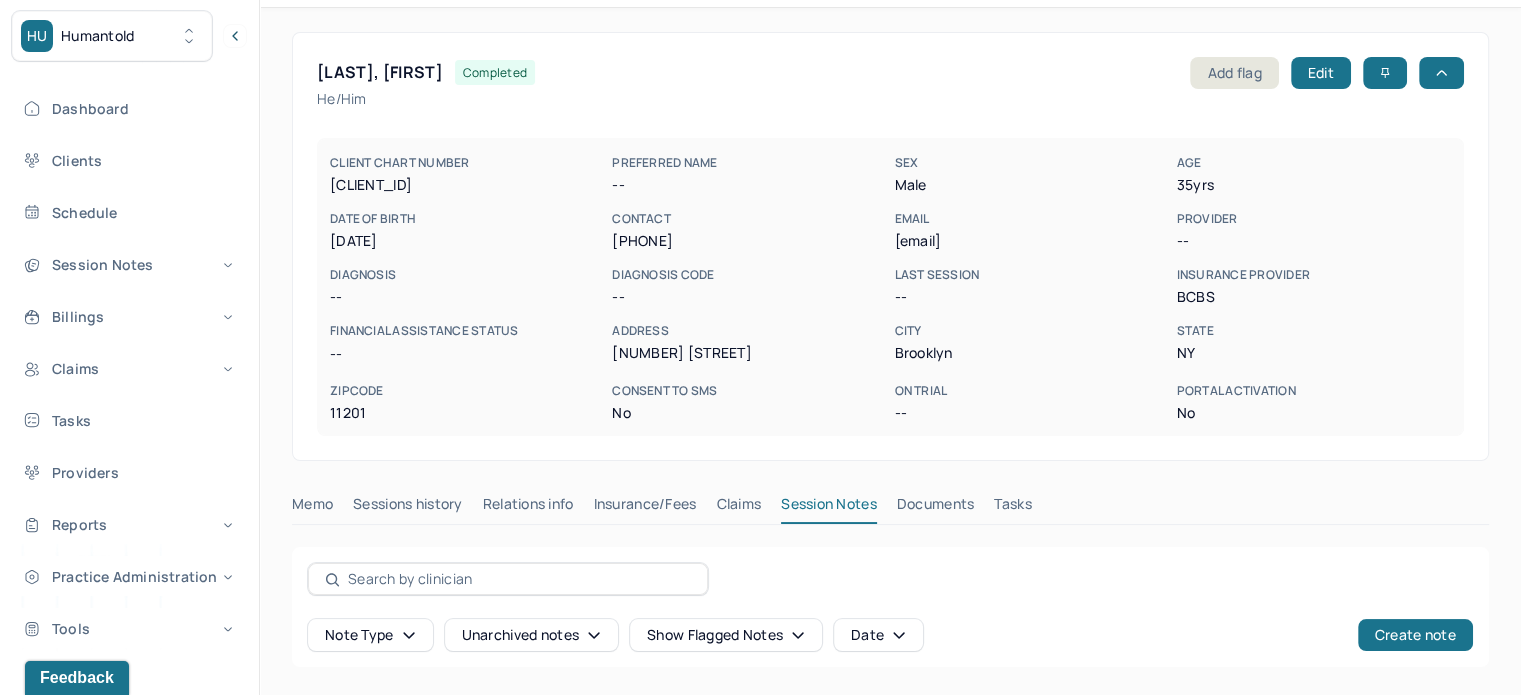 scroll, scrollTop: 0, scrollLeft: 0, axis: both 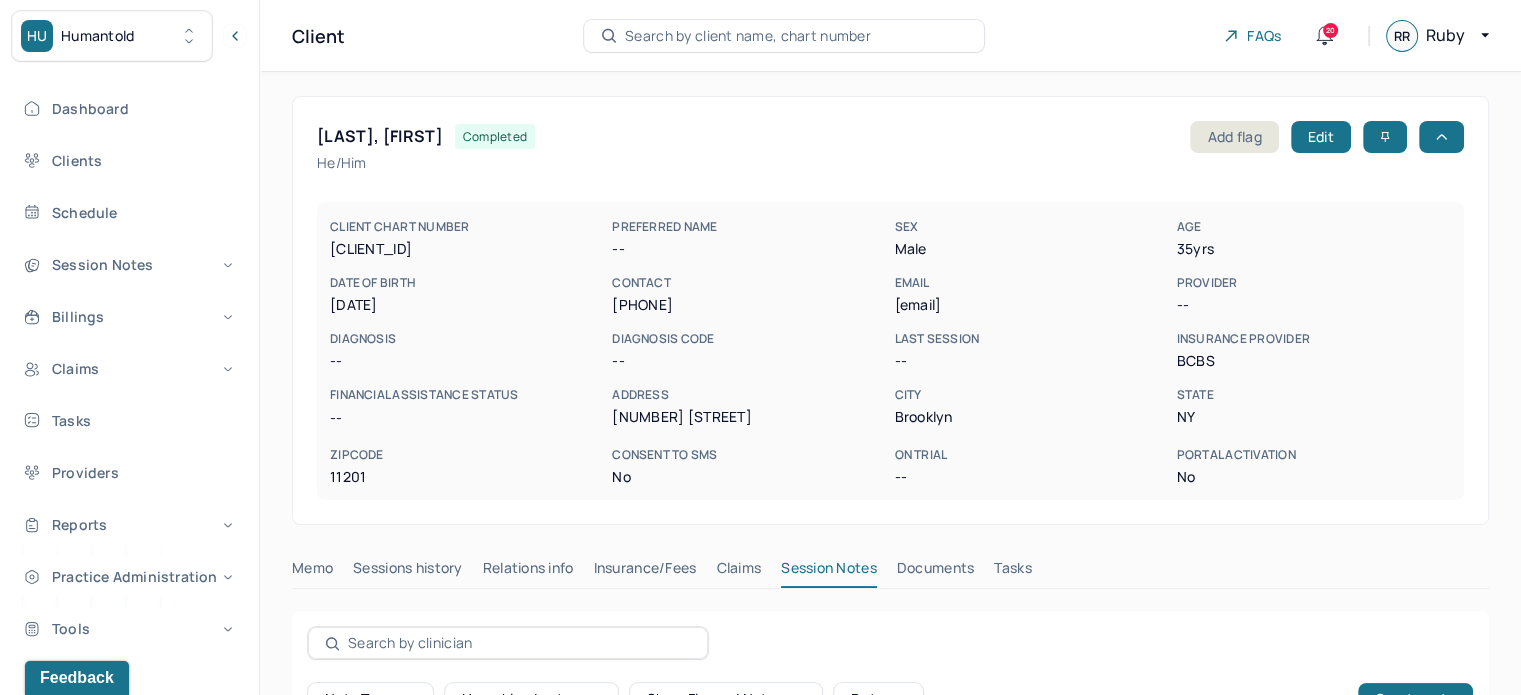 click on "[EMAIL]" at bounding box center [1031, 305] 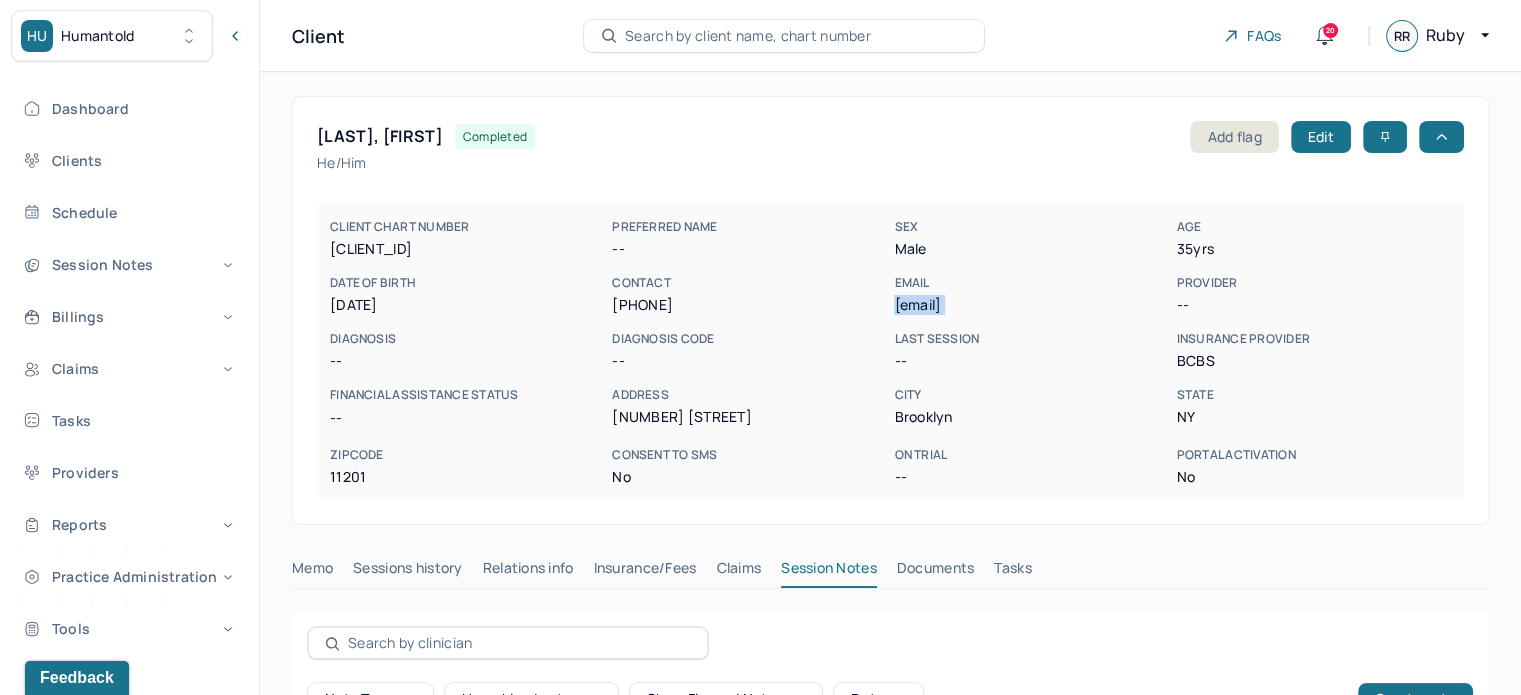 click on "[EMAIL]" at bounding box center (1031, 305) 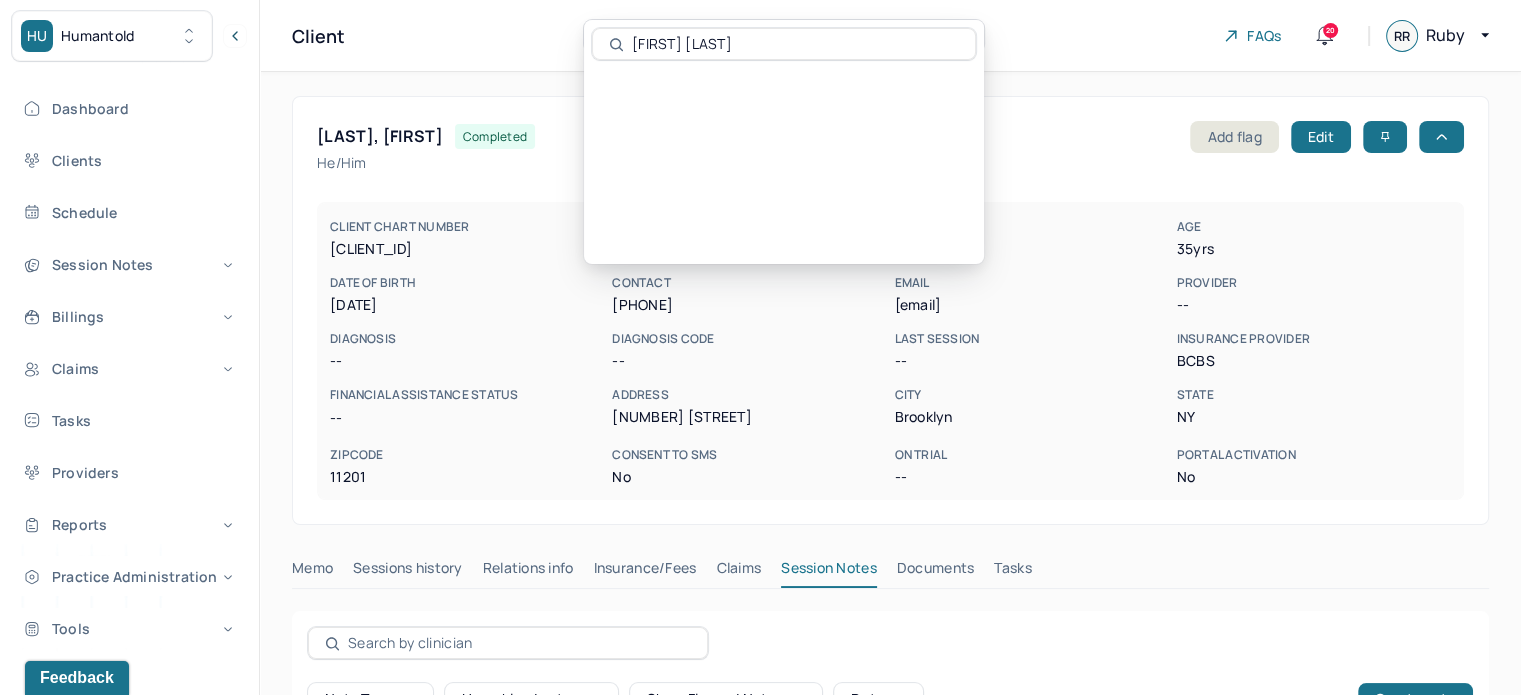 type on "[FIRST] [LAST]" 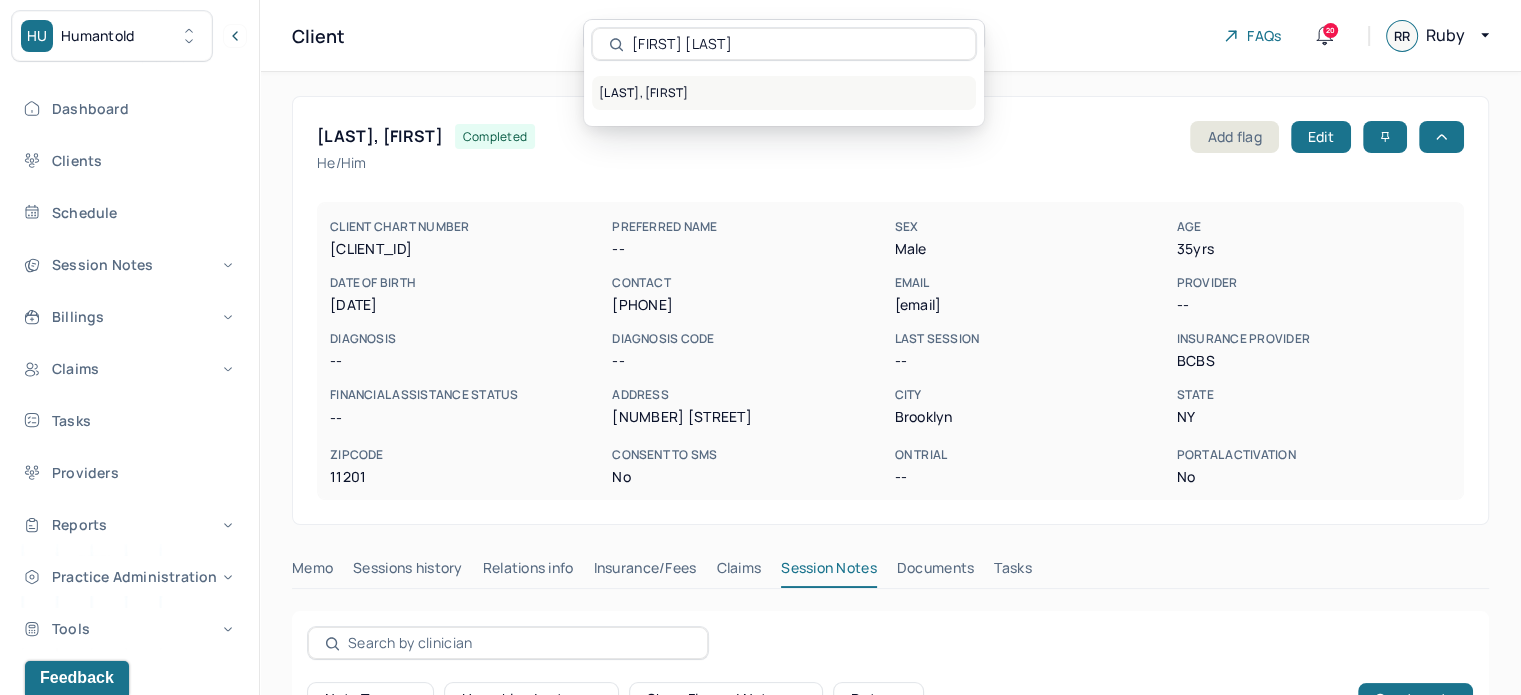 click on "[LAST], [FIRST]" at bounding box center [784, 93] 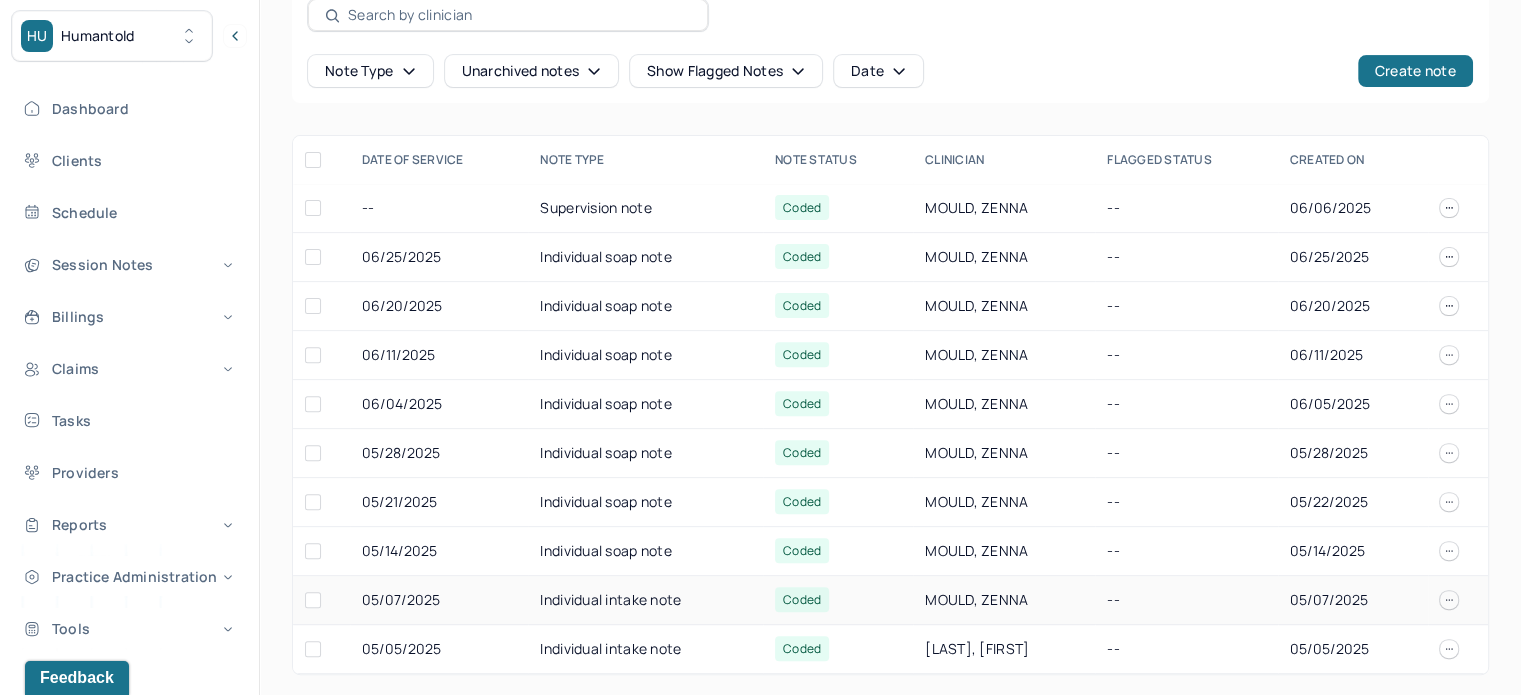 scroll, scrollTop: 0, scrollLeft: 0, axis: both 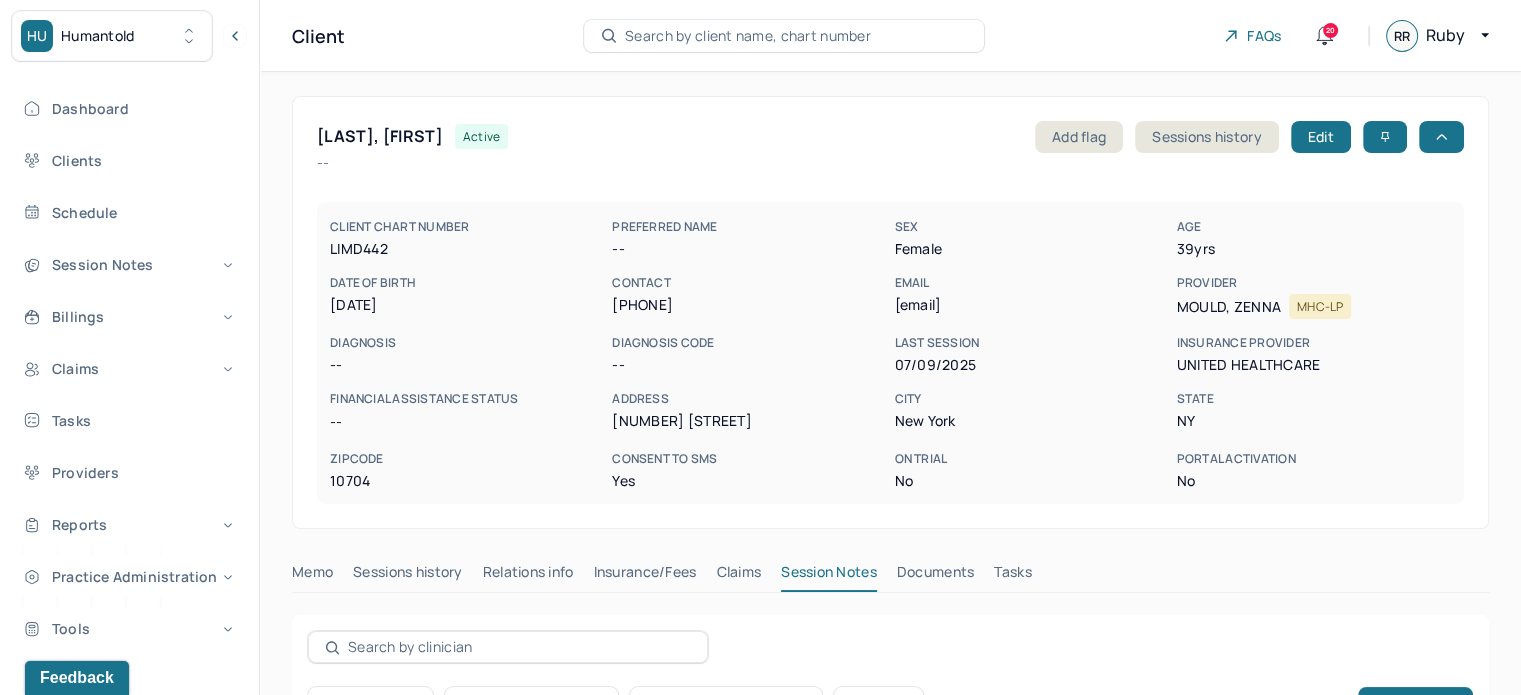 click on "[EMAIL]" at bounding box center [1031, 305] 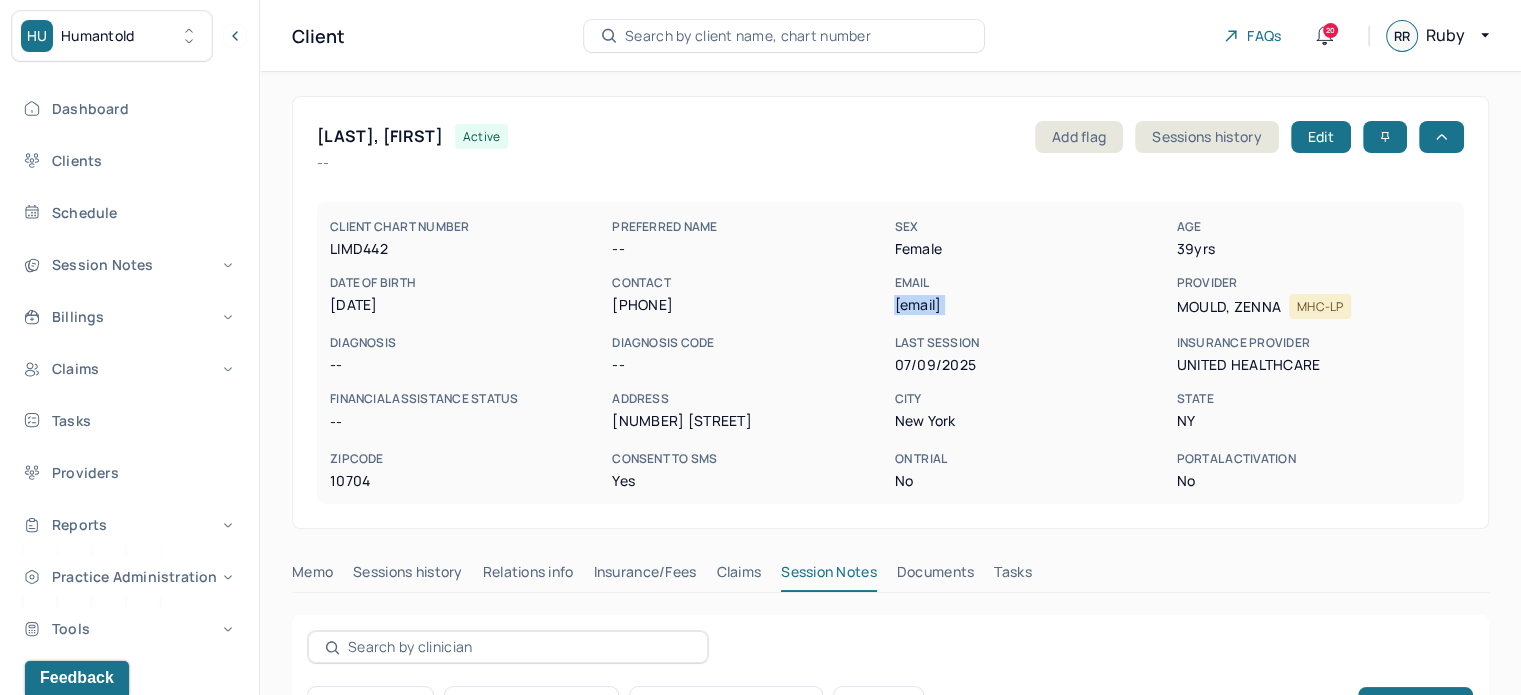 click on "[EMAIL]" at bounding box center (1031, 305) 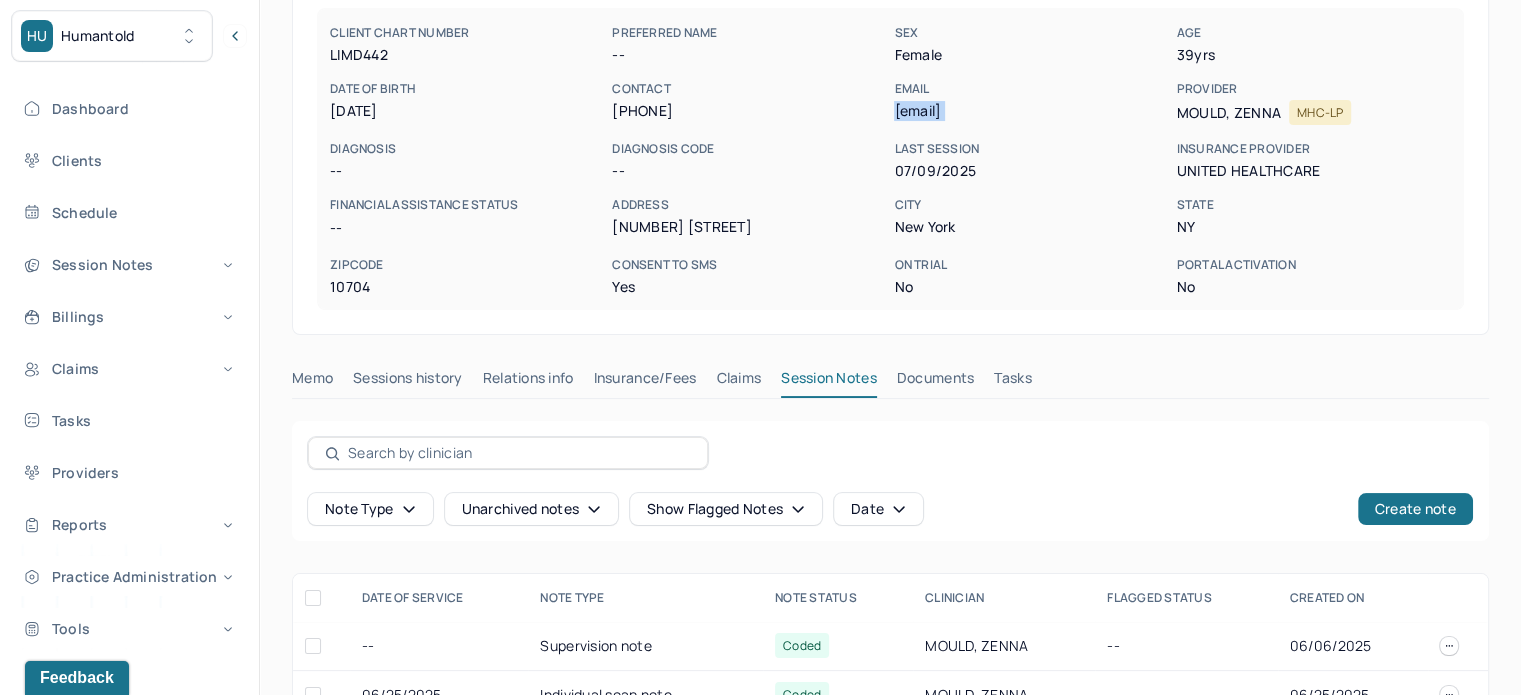 scroll, scrollTop: 32, scrollLeft: 0, axis: vertical 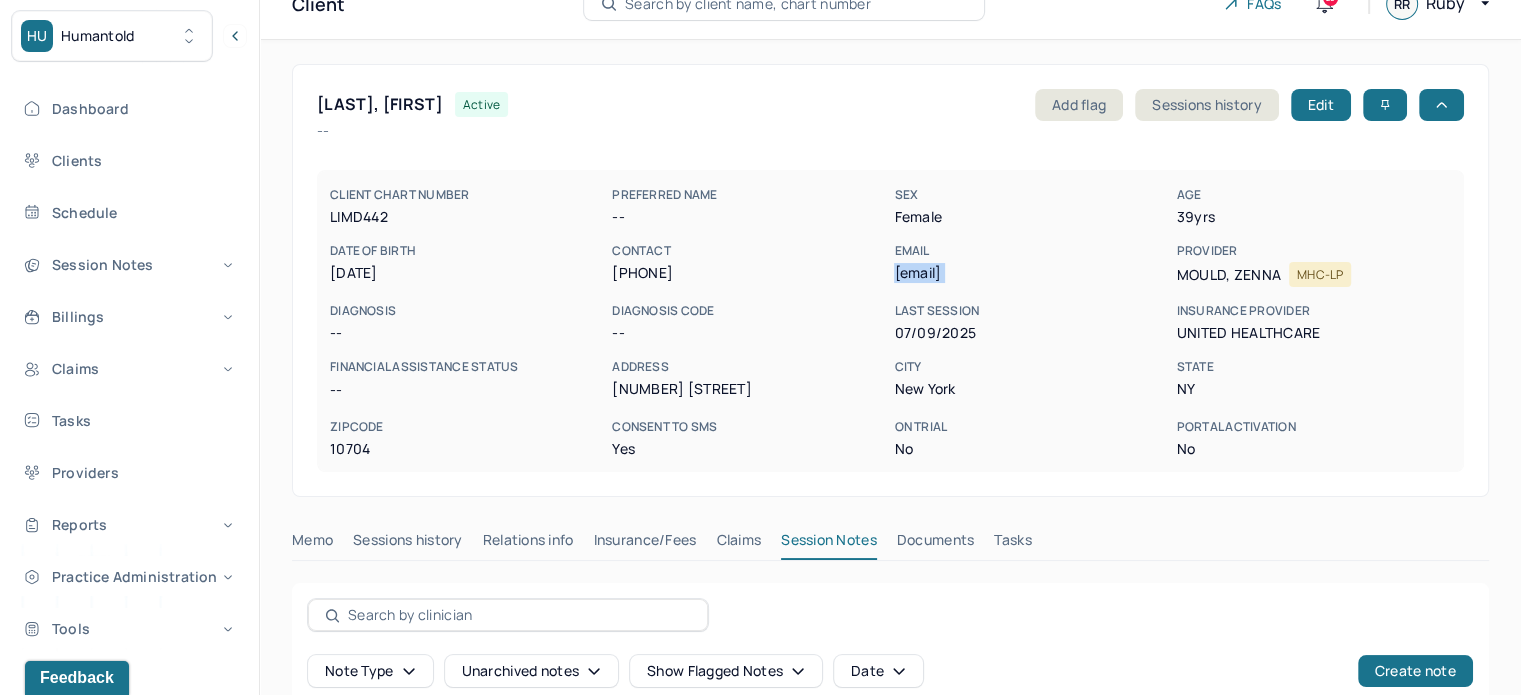 click on "Sessions history" at bounding box center [407, 544] 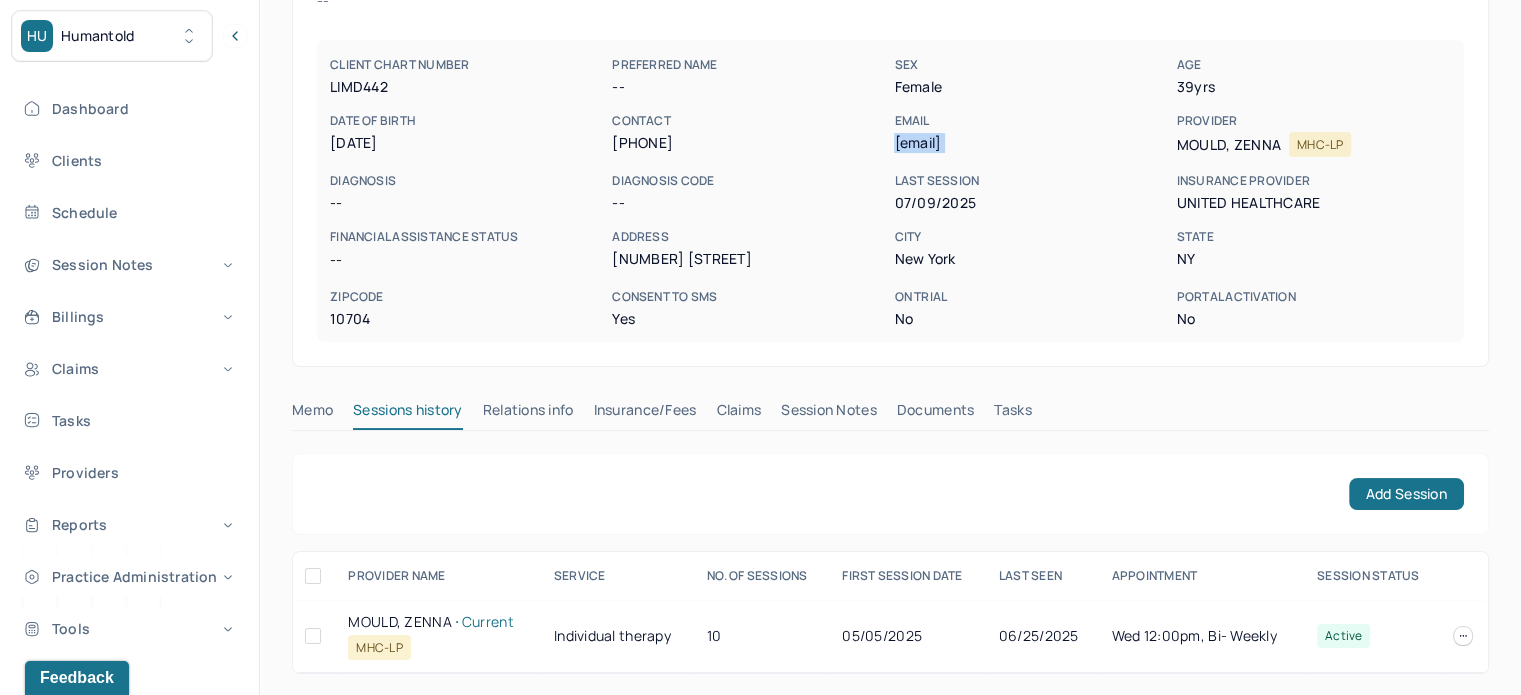 scroll, scrollTop: 62, scrollLeft: 0, axis: vertical 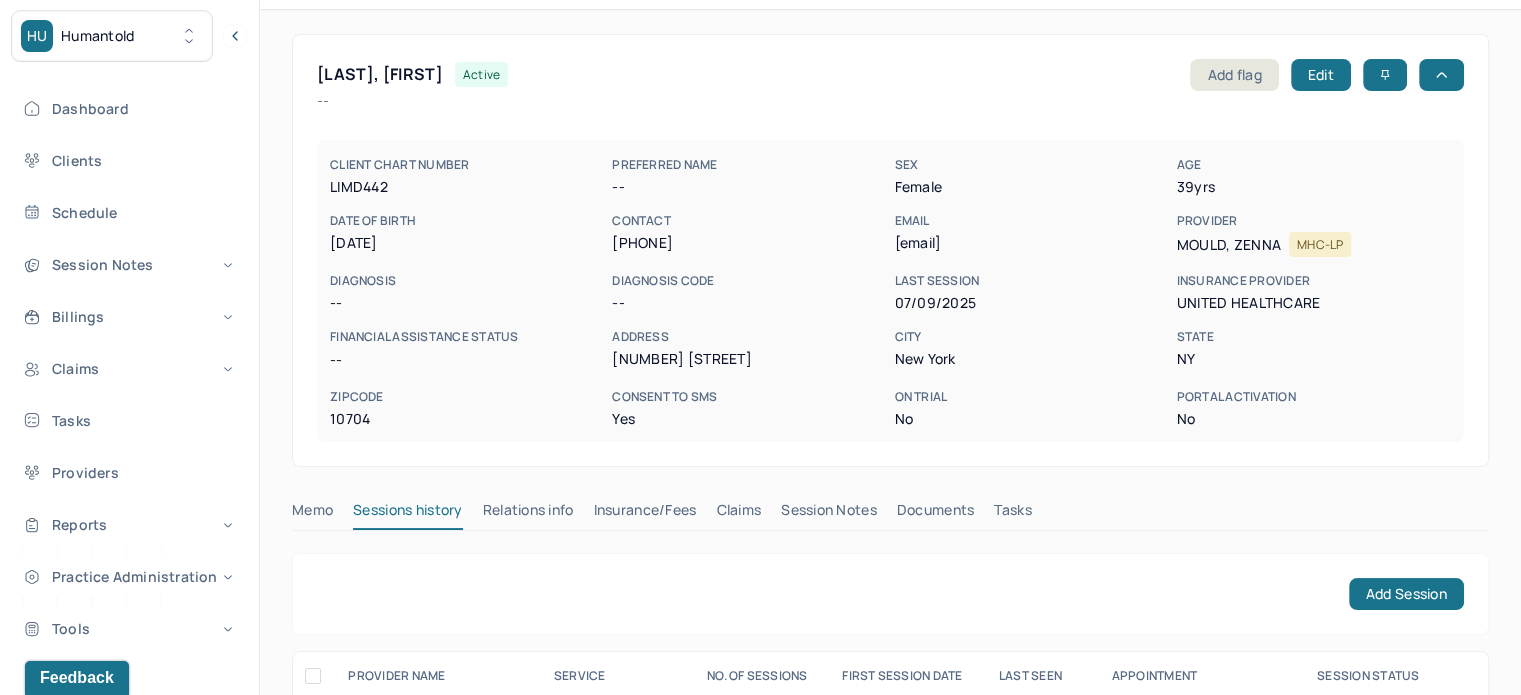 click on "Memo     Sessions history     Relations info     Insurance/Fees     Claims     Session Notes     Documents     Tasks" at bounding box center (890, 515) 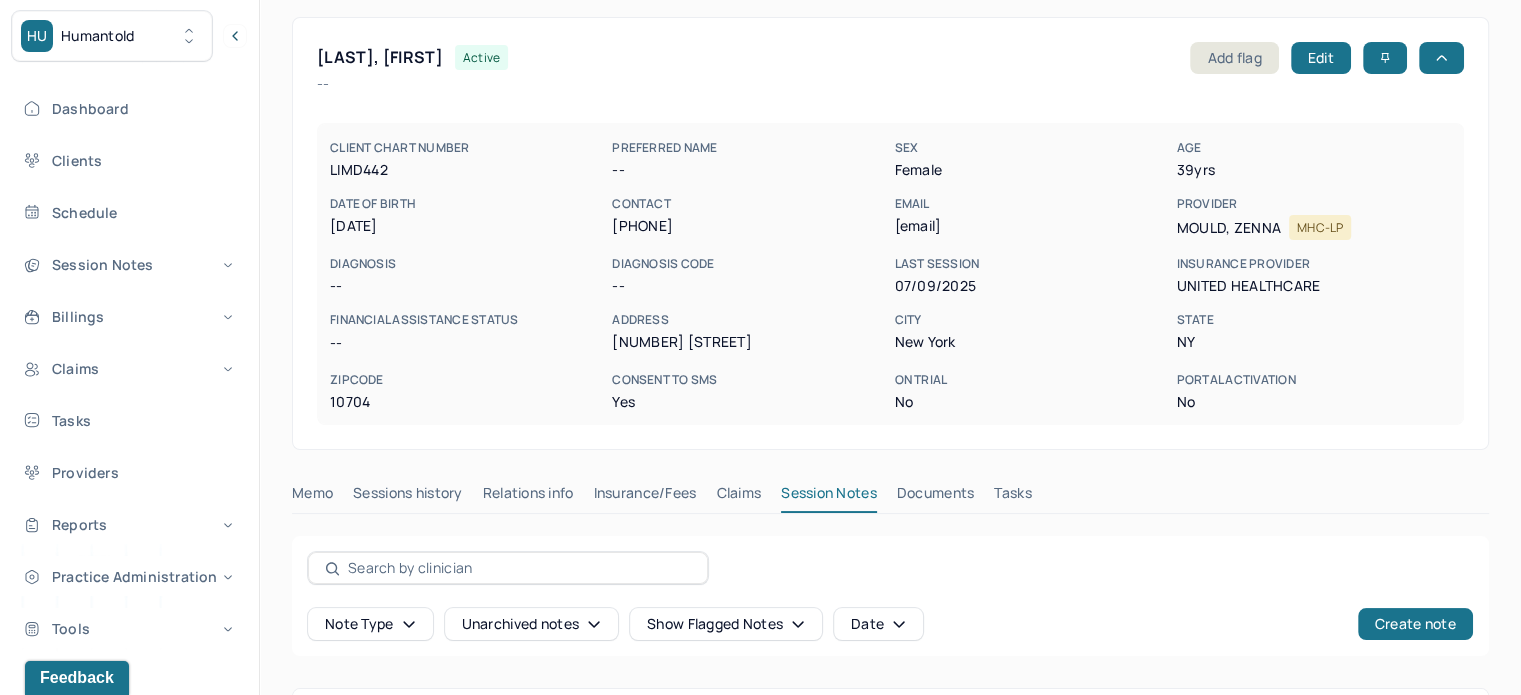 scroll, scrollTop: 0, scrollLeft: 0, axis: both 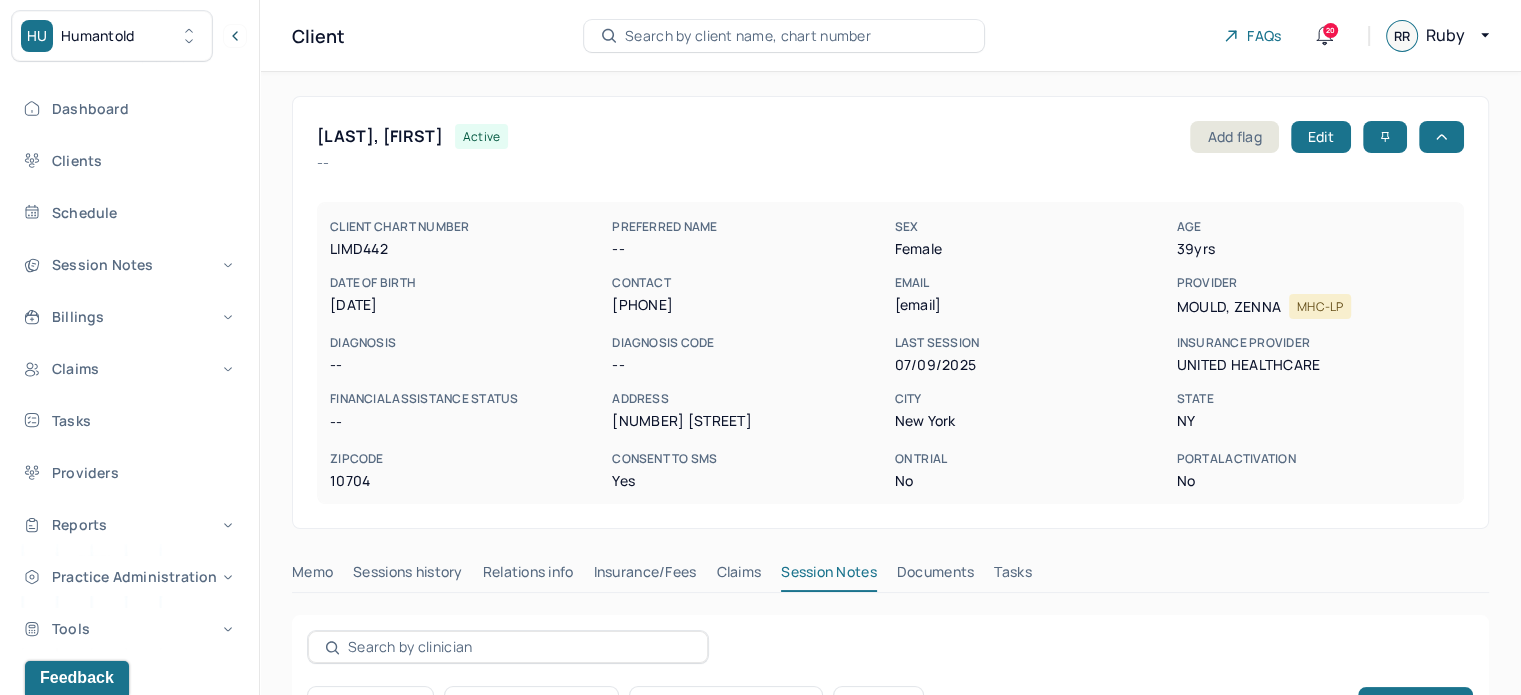 click on "Memo     Sessions history     Relations info     Insurance/Fees     Claims     Session Notes     Documents     Tasks" at bounding box center [890, 577] 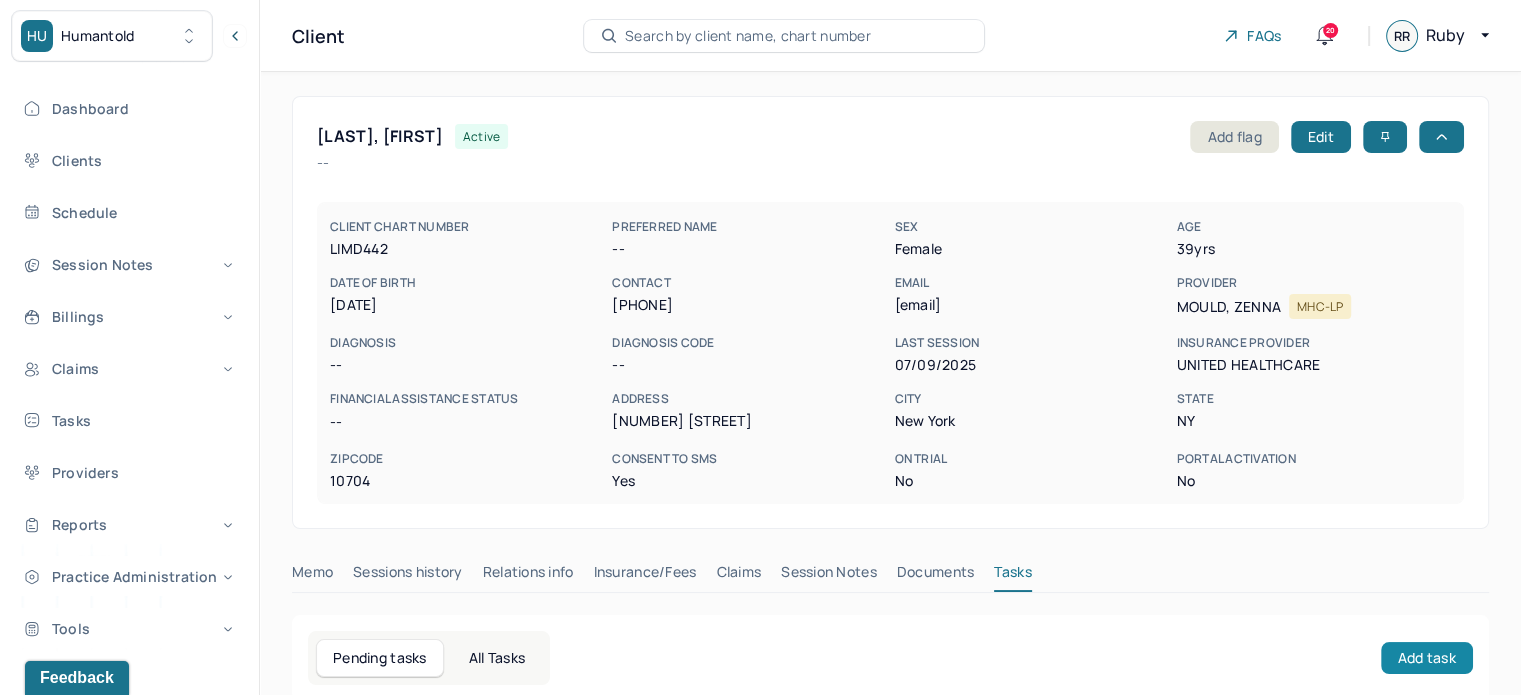 click on "Add task" at bounding box center [1427, 658] 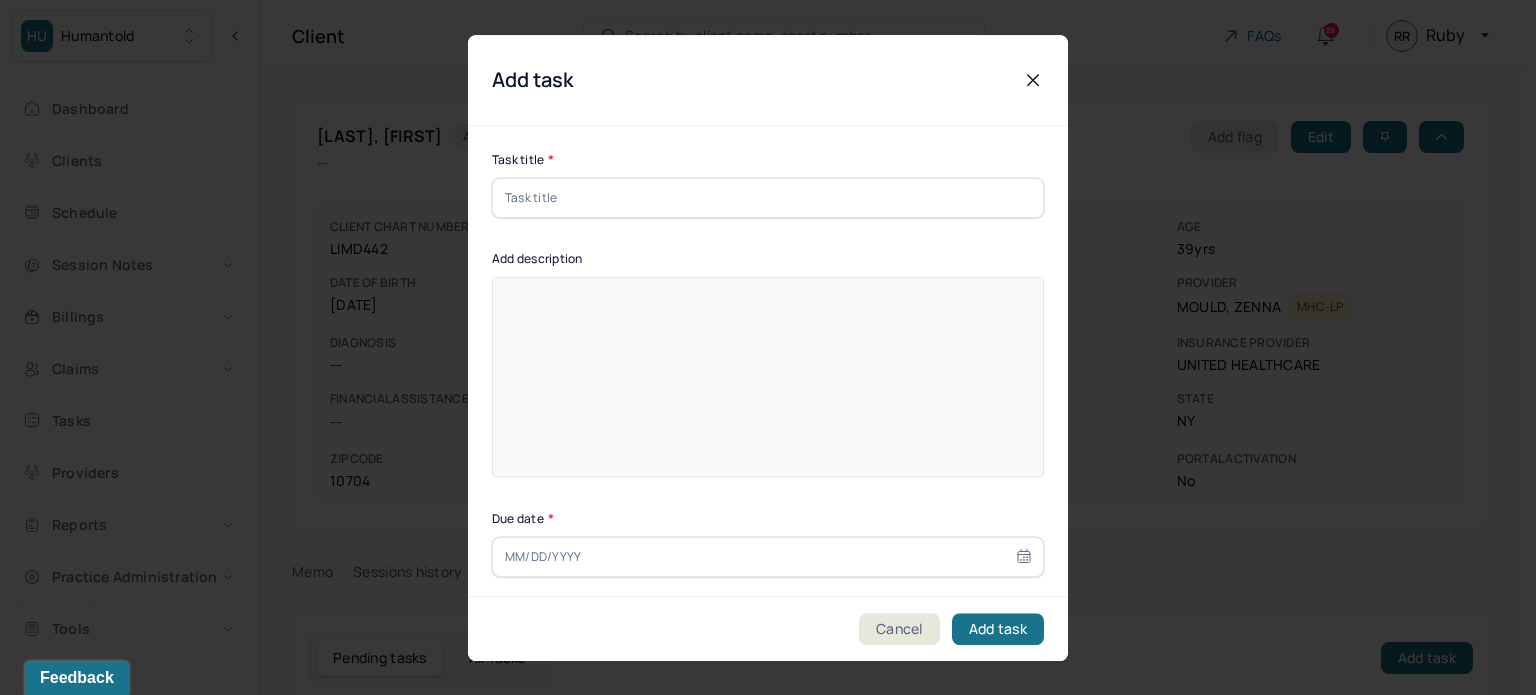 drag, startPoint x: 900, startPoint y: 607, endPoint x: 911, endPoint y: 605, distance: 11.18034 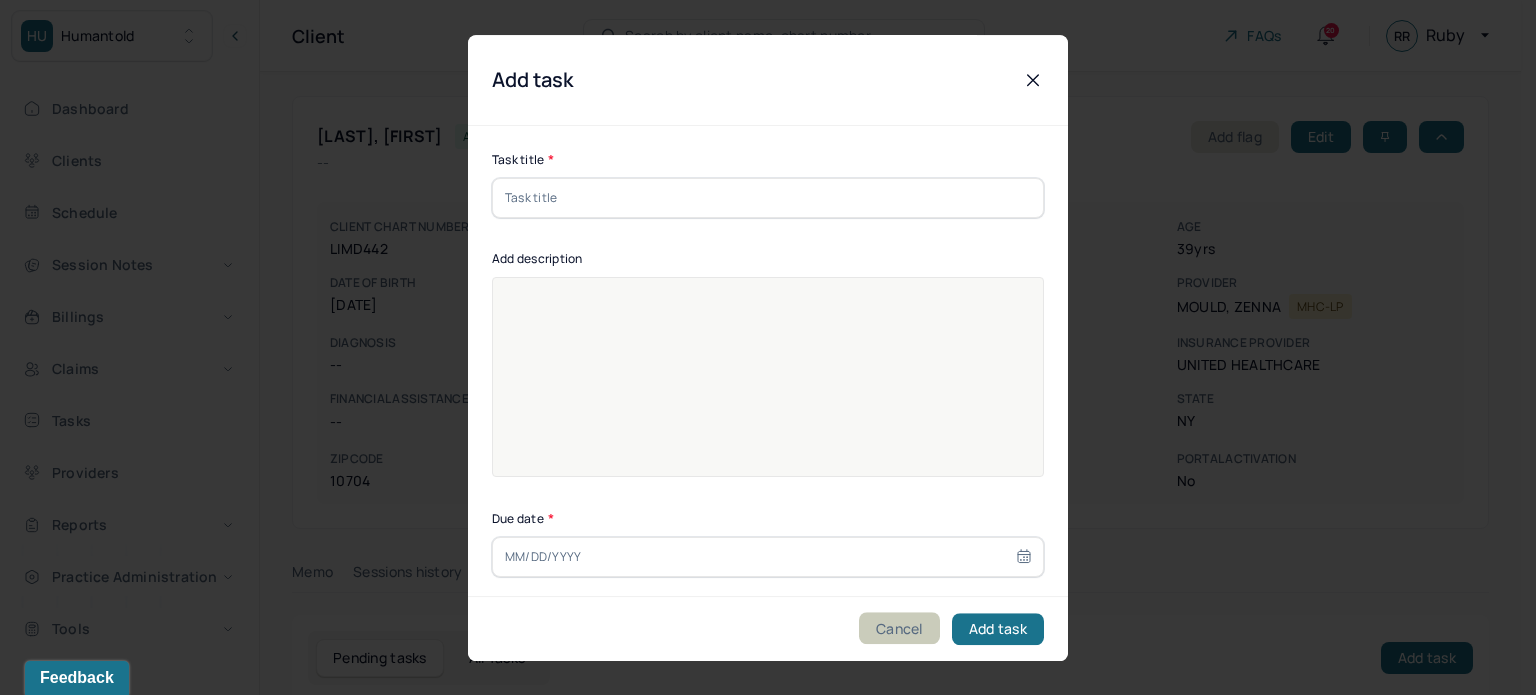 click on "Cancel" at bounding box center [899, 628] 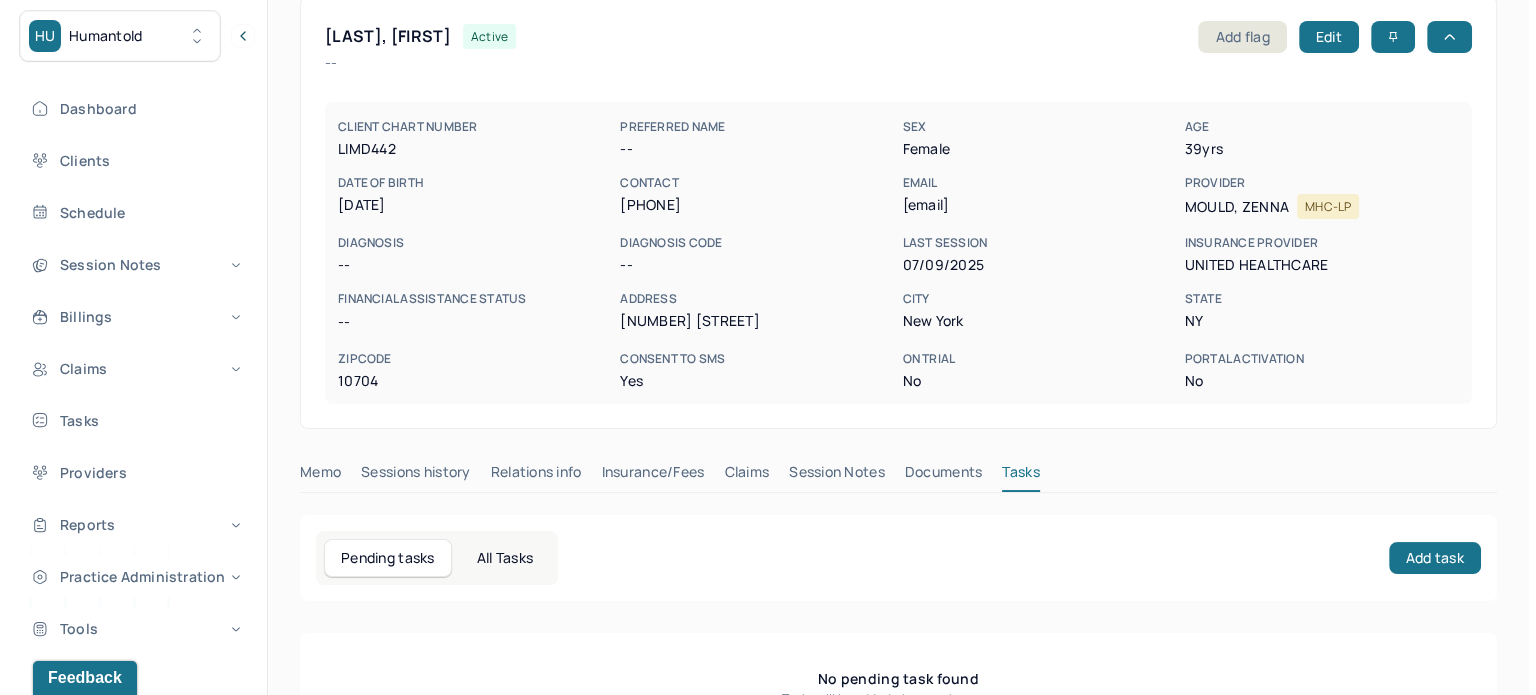scroll, scrollTop: 180, scrollLeft: 0, axis: vertical 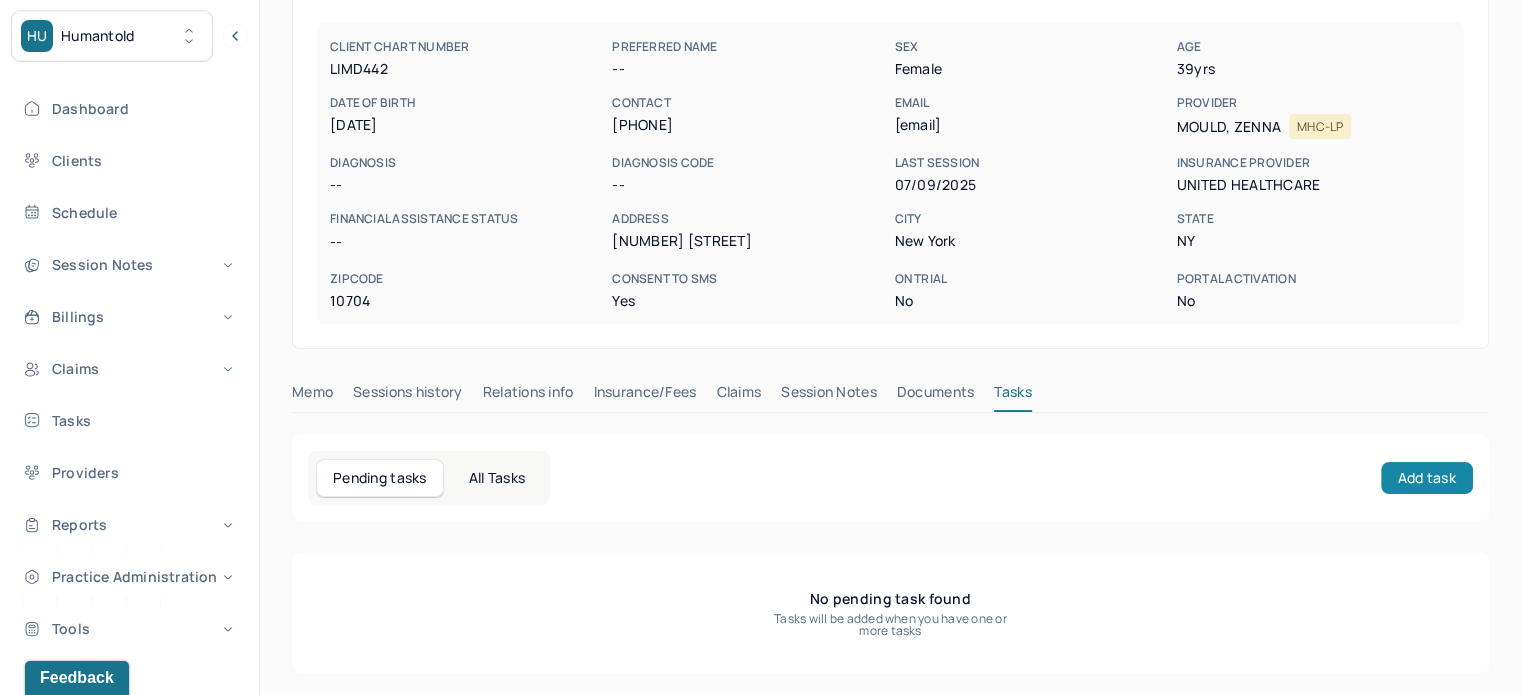 click on "Add task" at bounding box center [1427, 478] 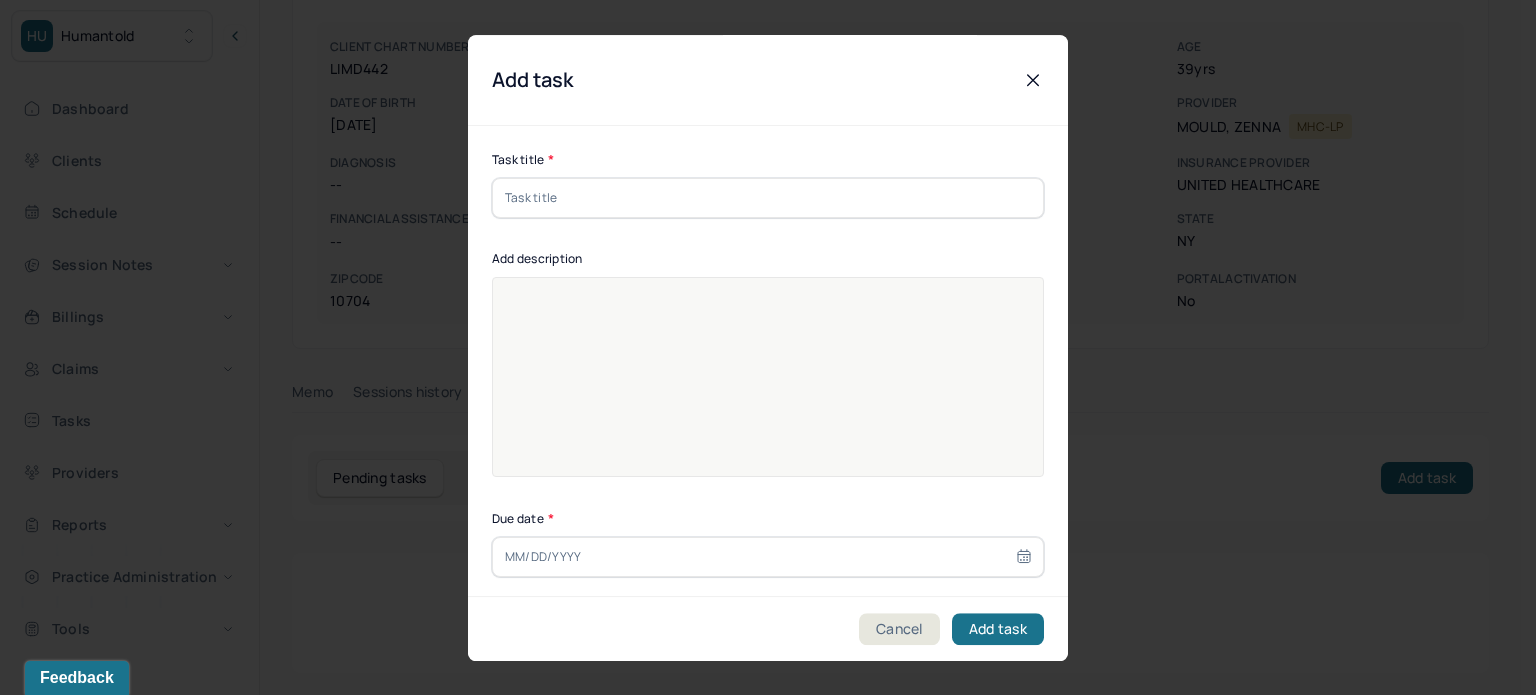 click at bounding box center [768, 198] 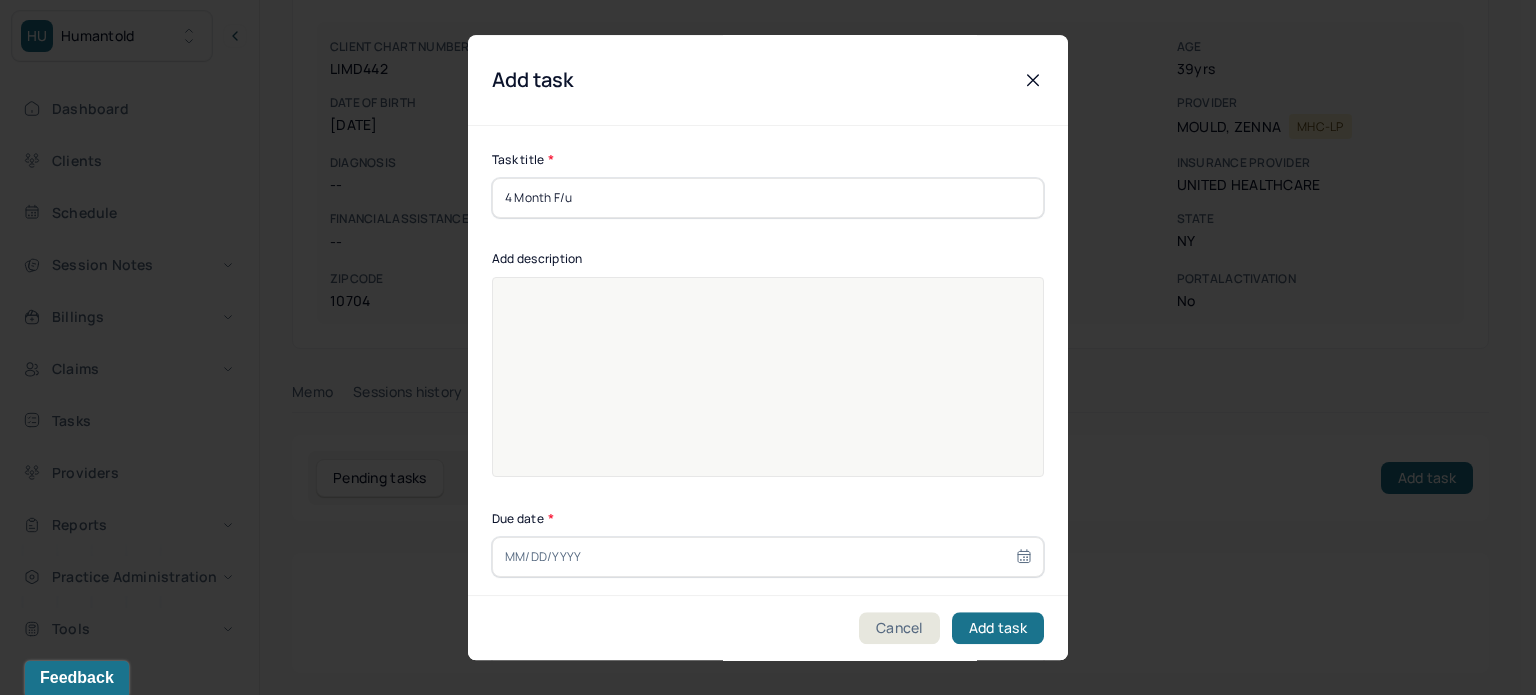 type on "4 Month F/u" 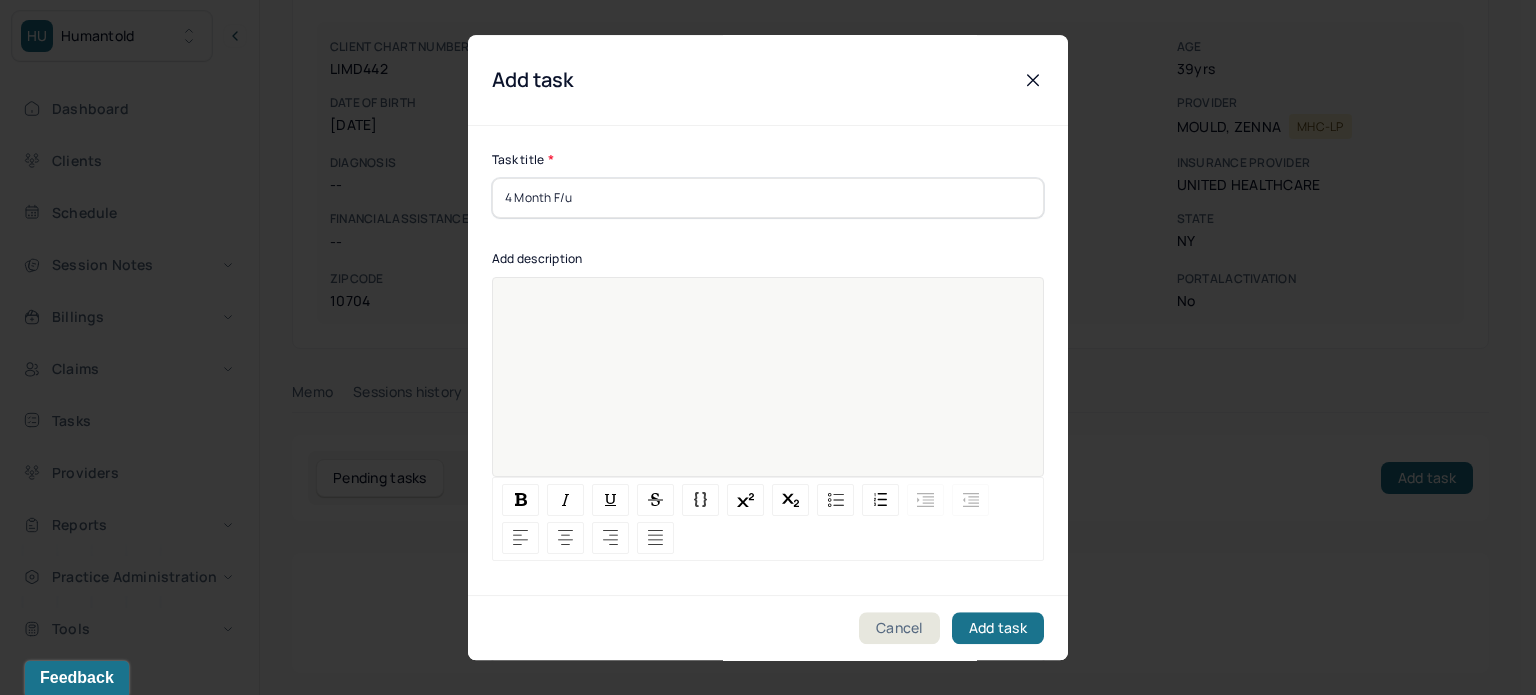 click at bounding box center (768, 390) 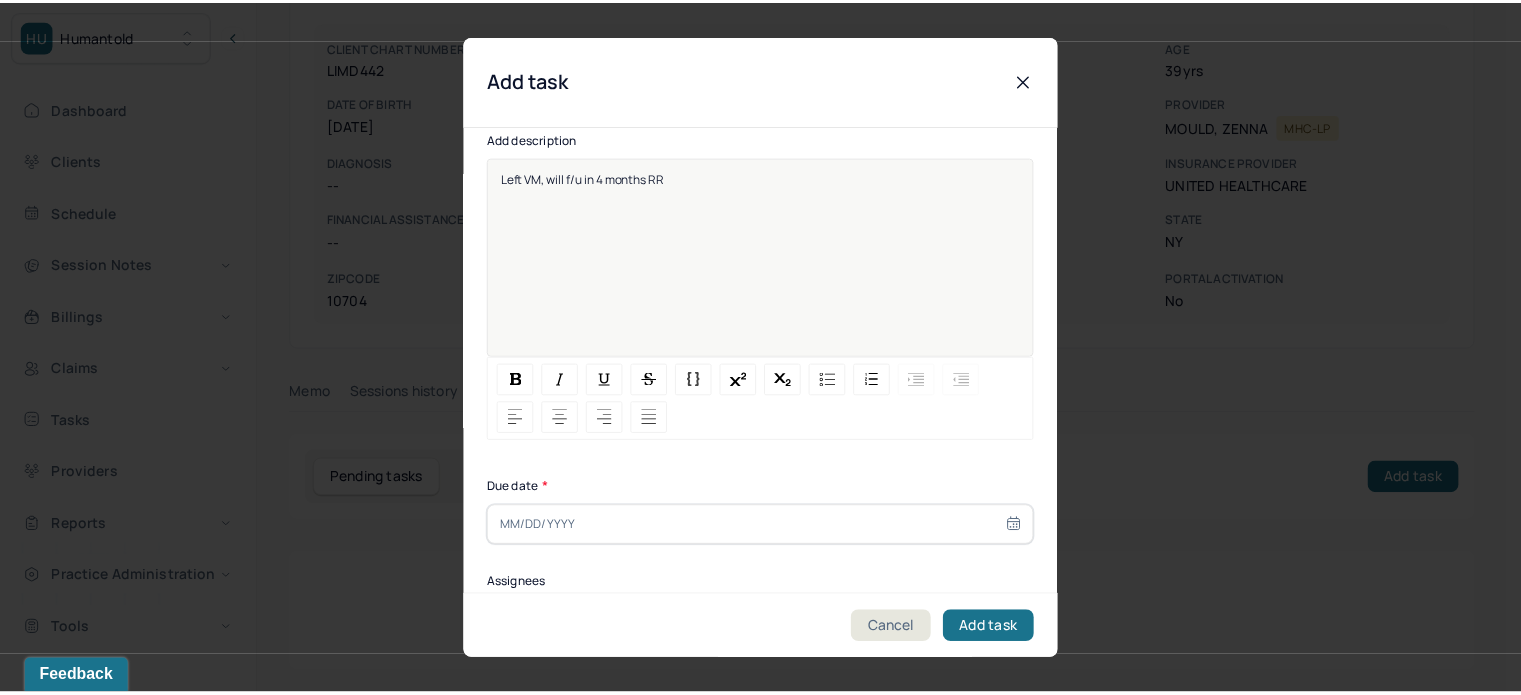 scroll, scrollTop: 256, scrollLeft: 0, axis: vertical 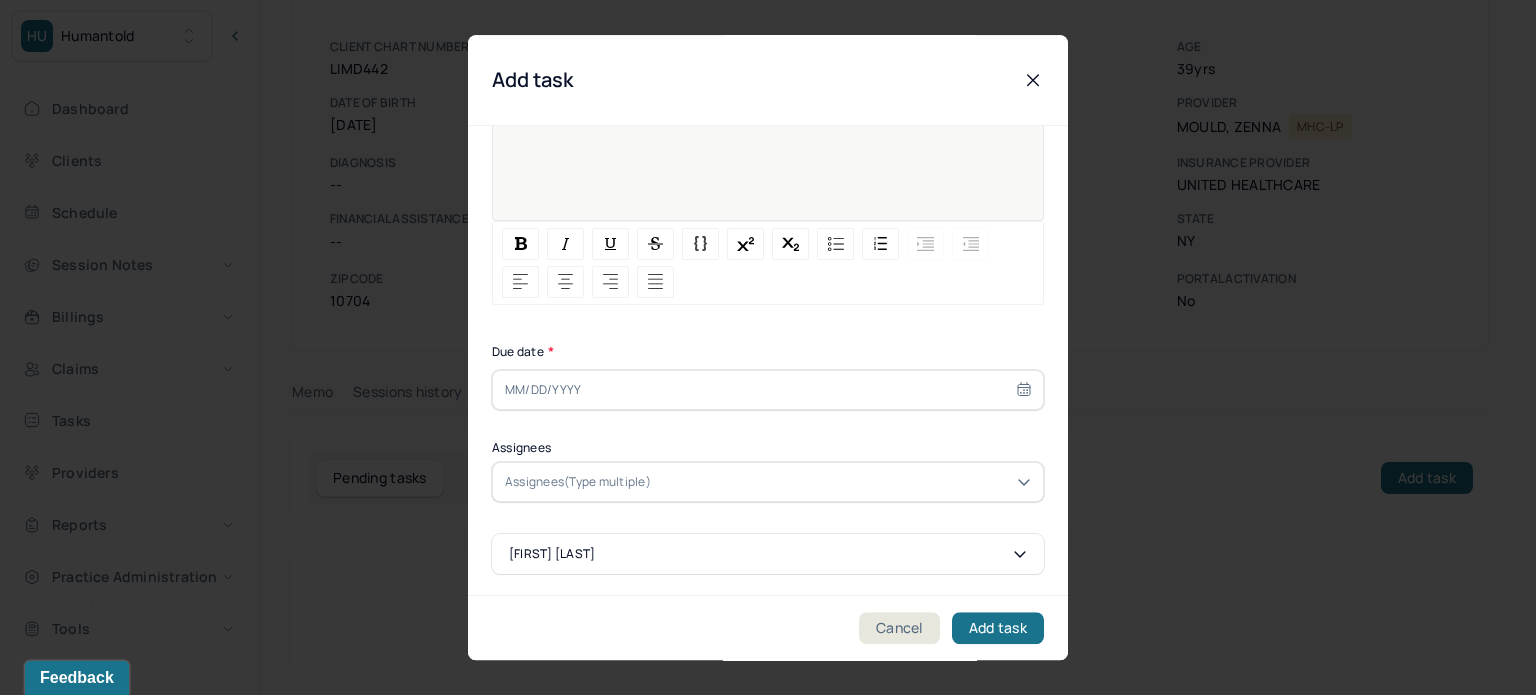 select on "6" 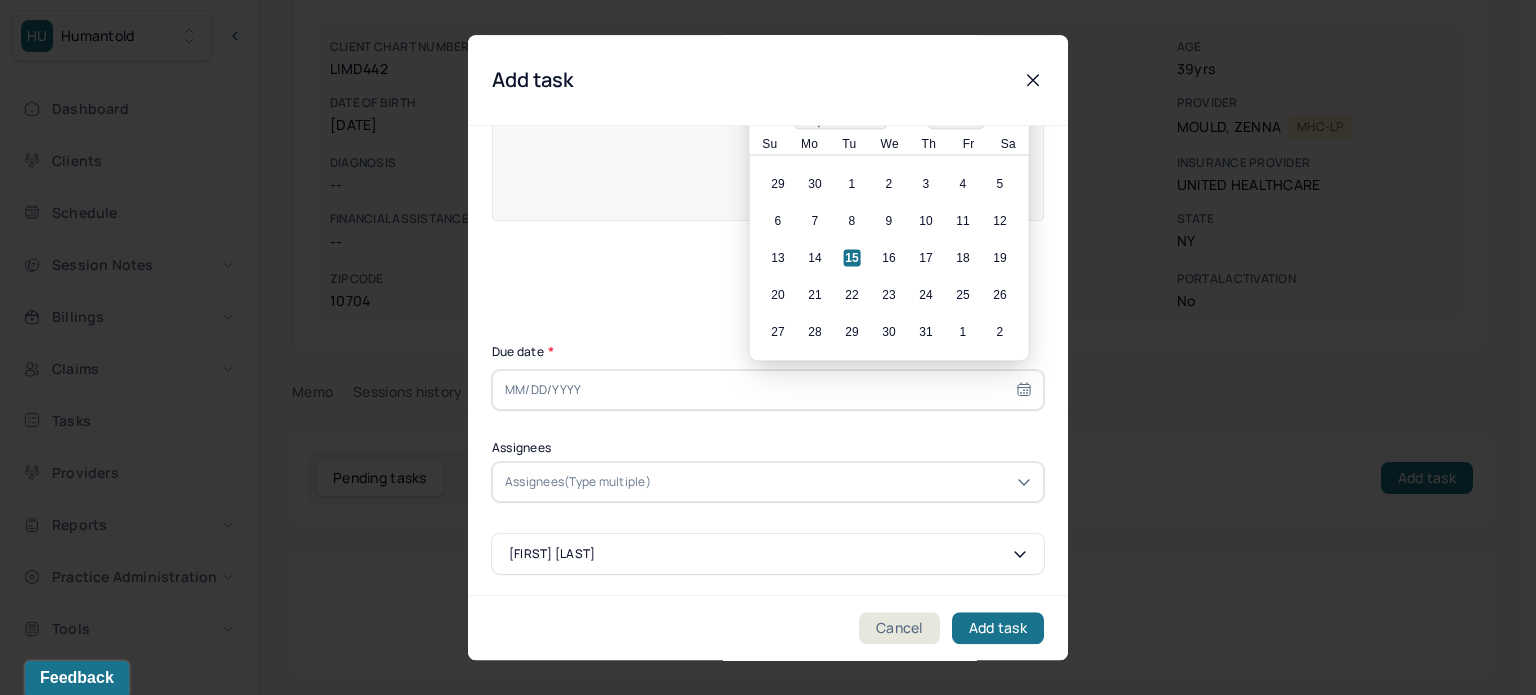 click at bounding box center (768, 390) 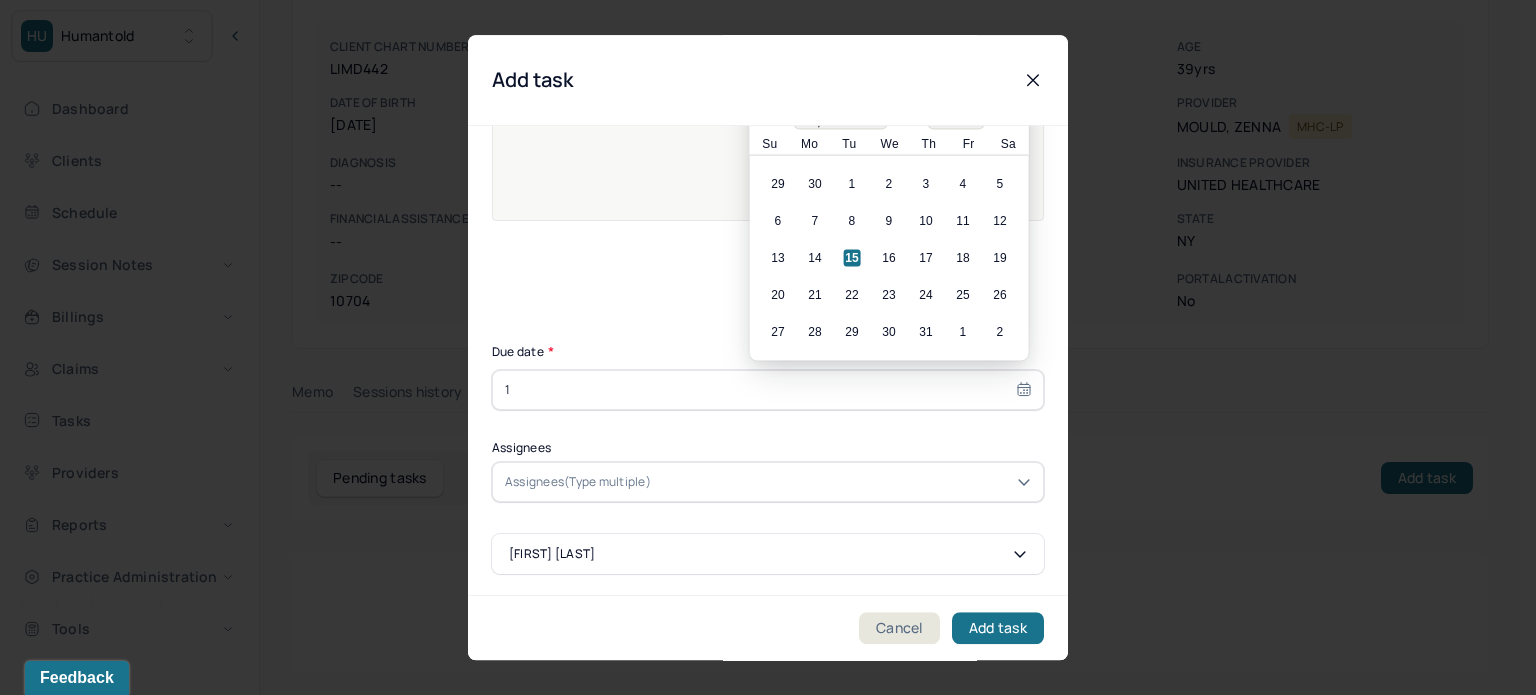 type on "11" 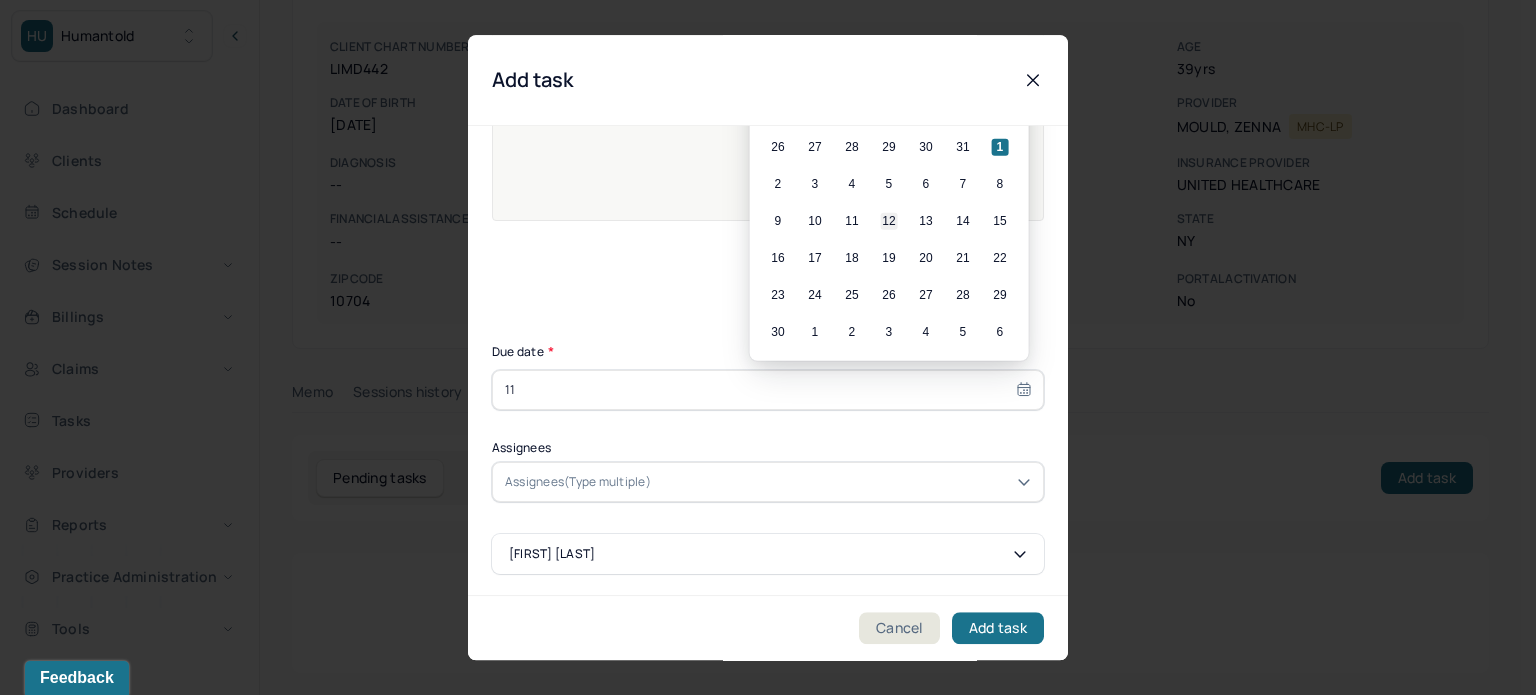 click on "12" at bounding box center [889, 221] 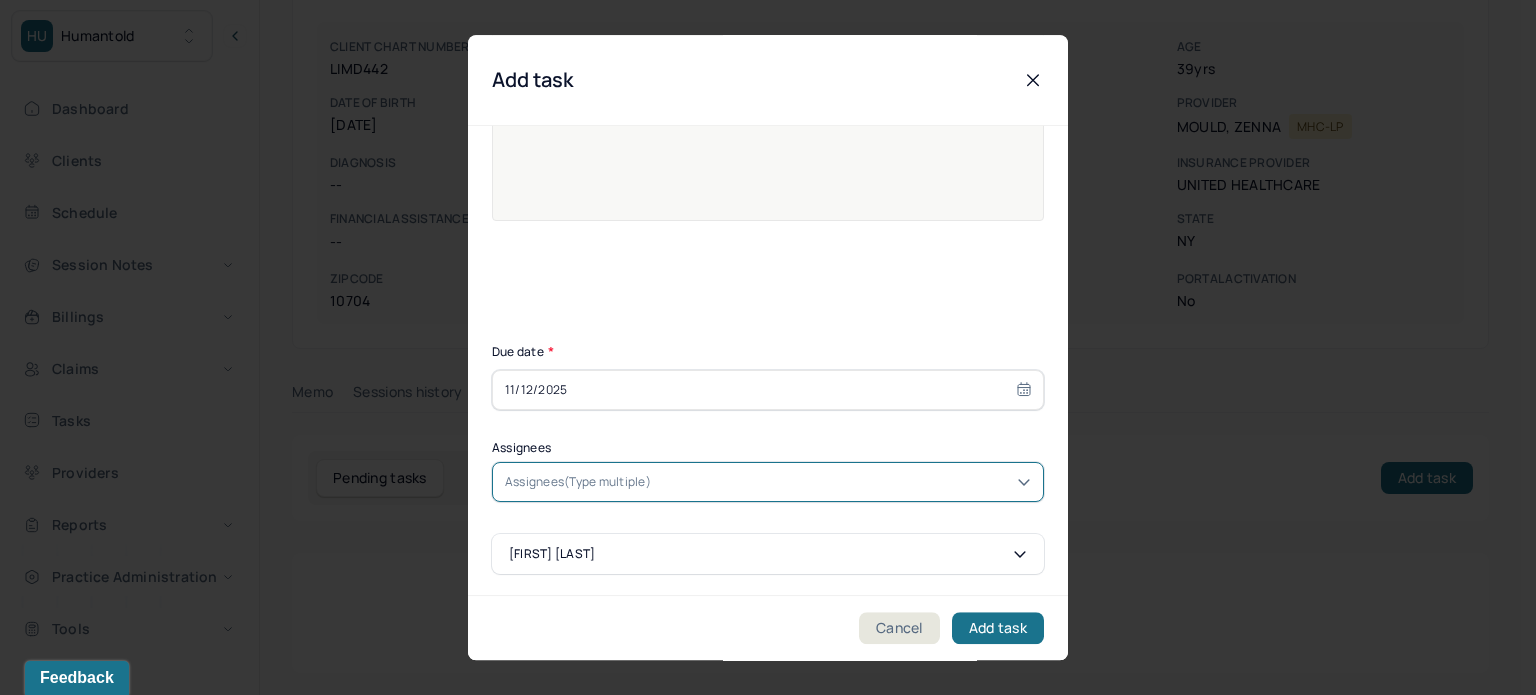 click on "Assignees(Type multiple)" at bounding box center [578, 482] 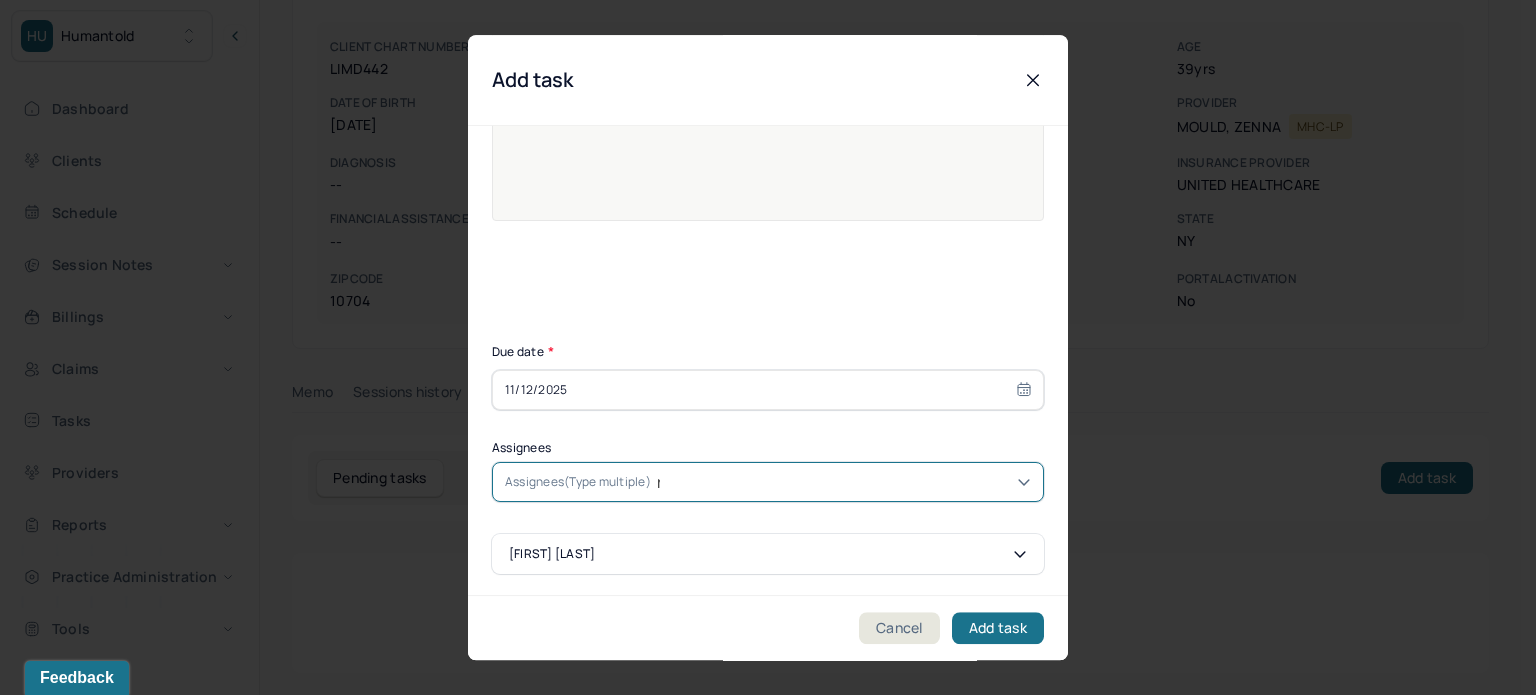 type on "ruby" 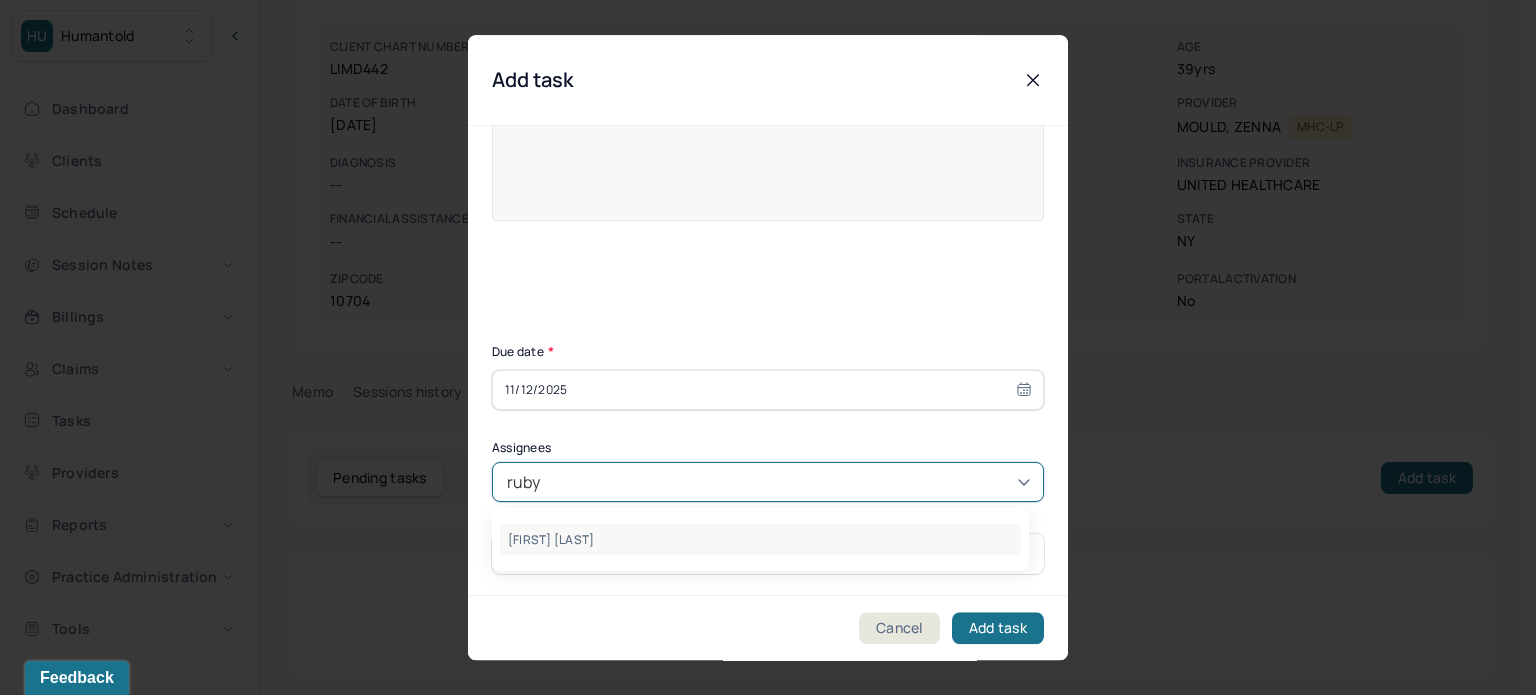 click on "[FIRST] [LAST]" at bounding box center [760, 539] 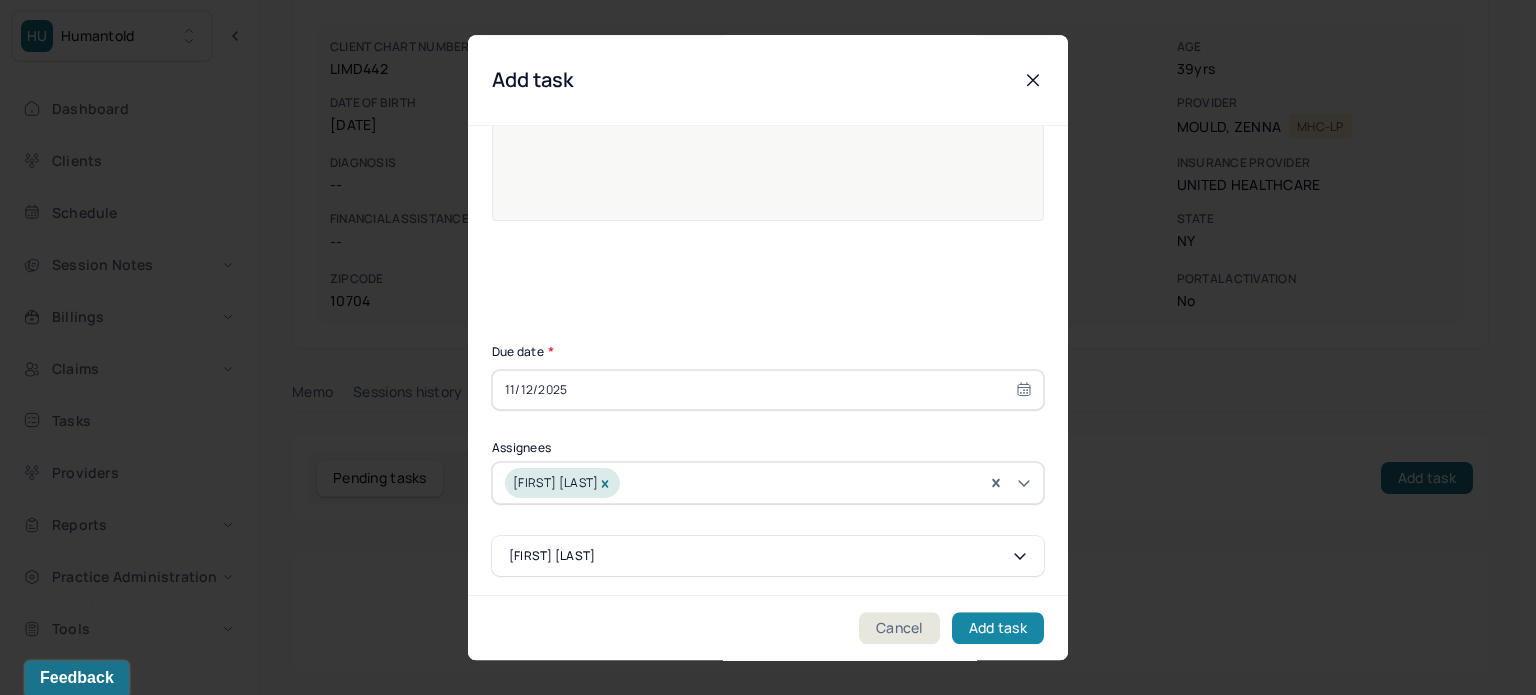 click on "Add task" at bounding box center (998, 628) 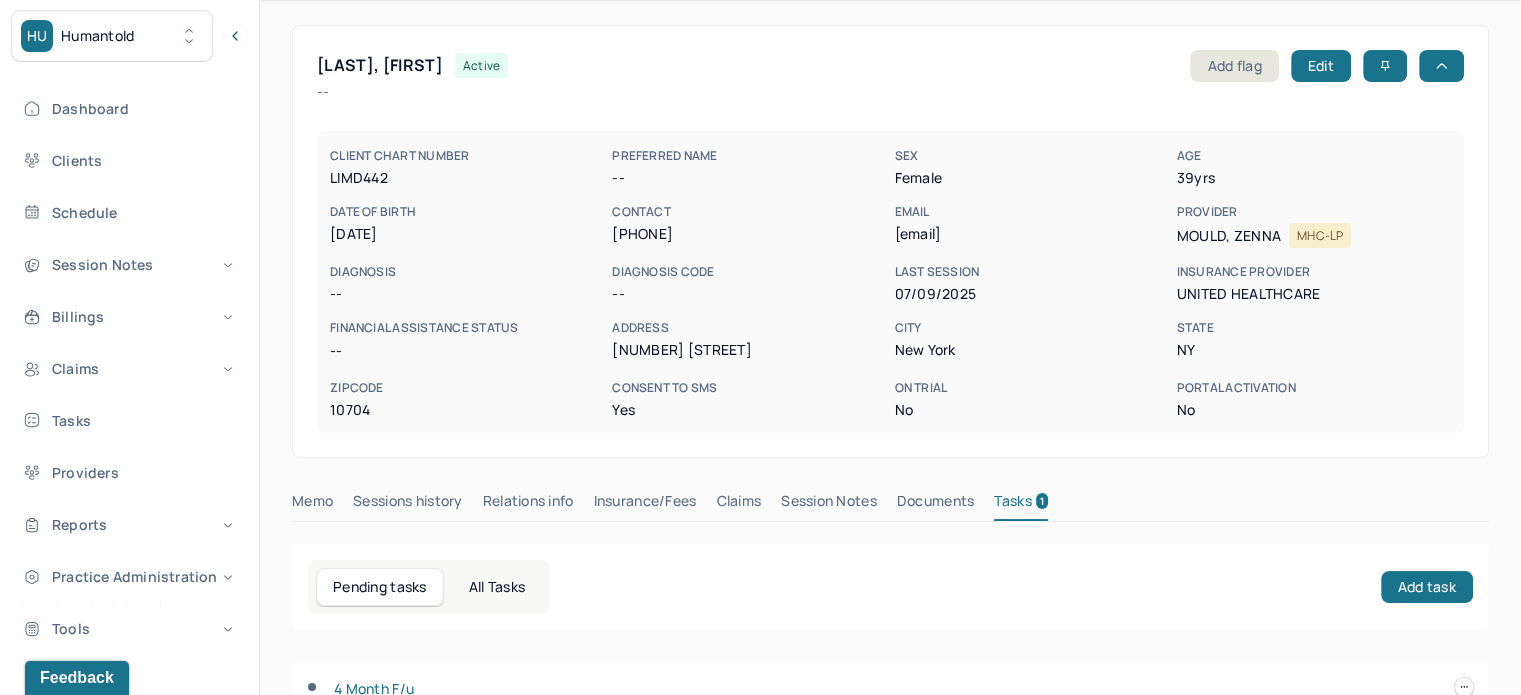 scroll, scrollTop: 0, scrollLeft: 0, axis: both 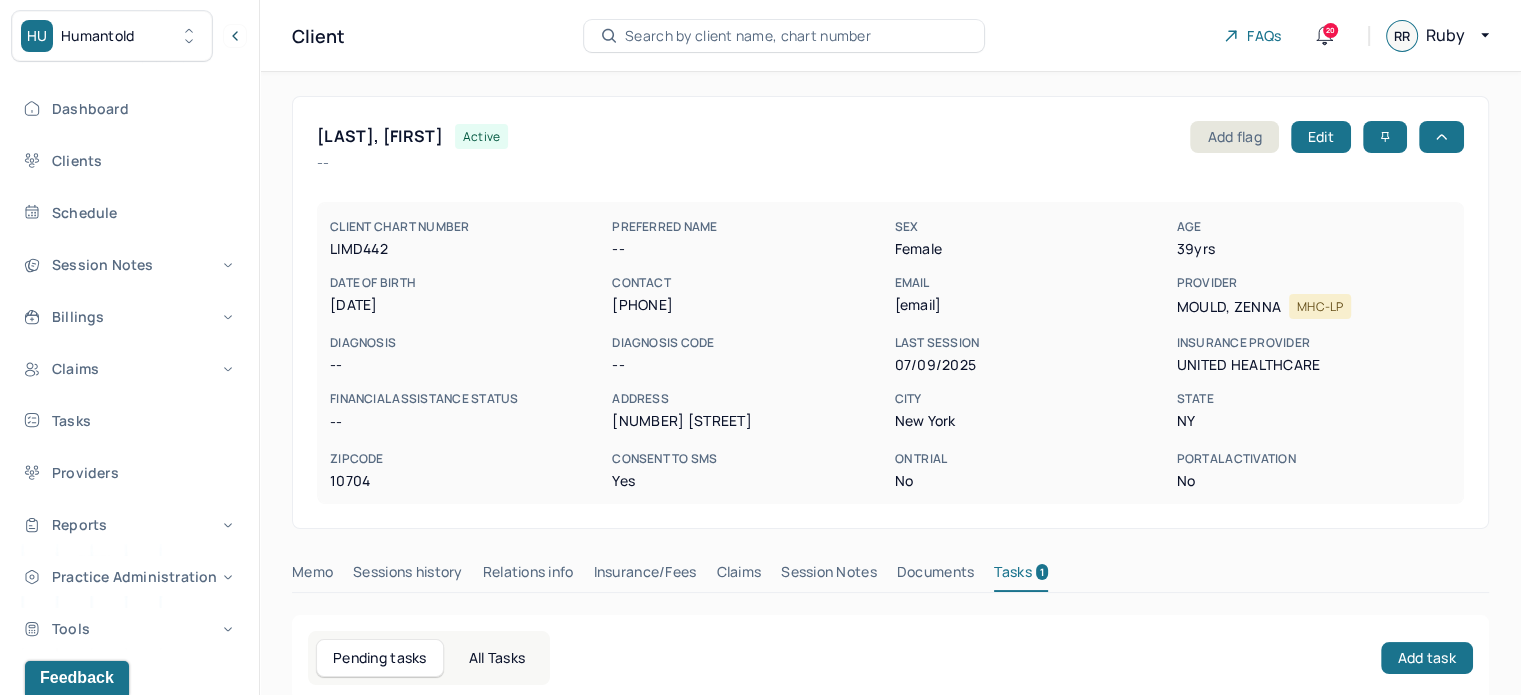 click on "Search by client name, chart number" at bounding box center [784, 36] 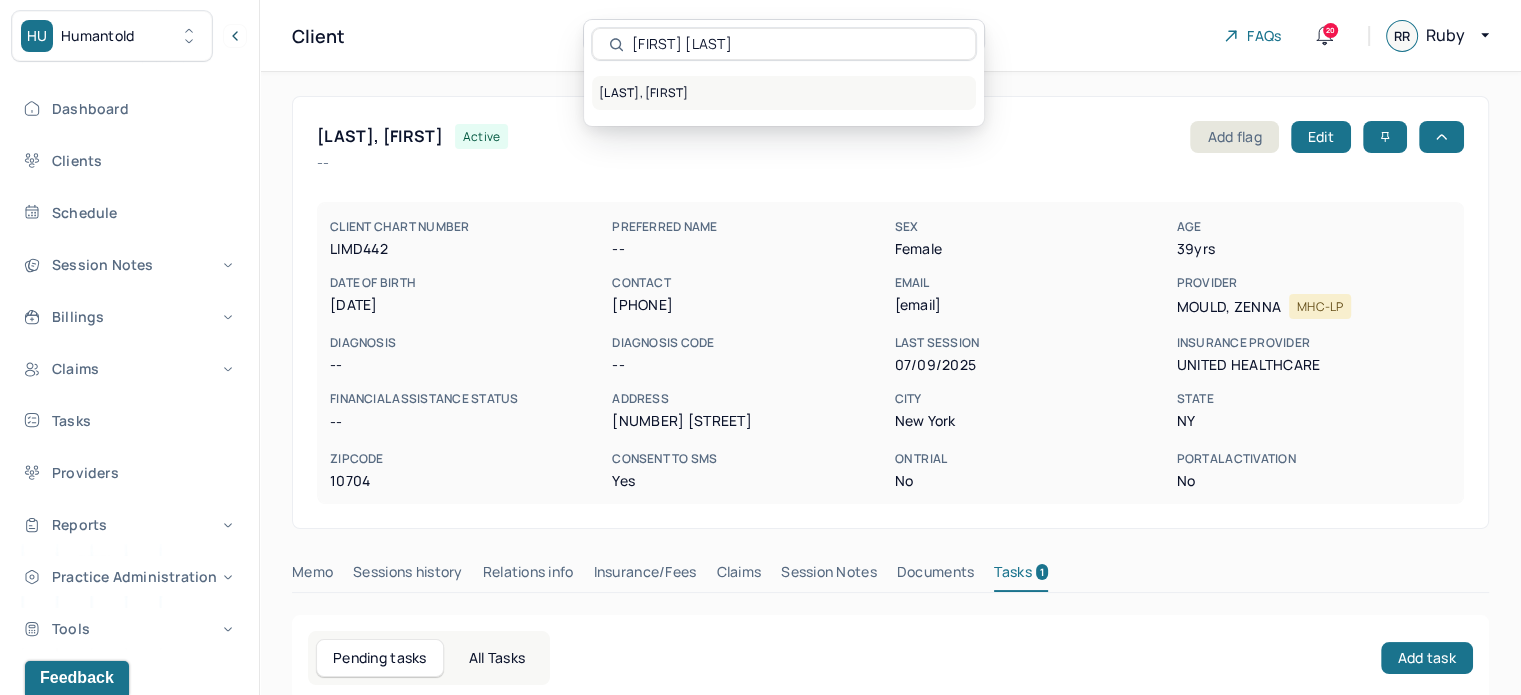 type on "[FIRST] [LAST]" 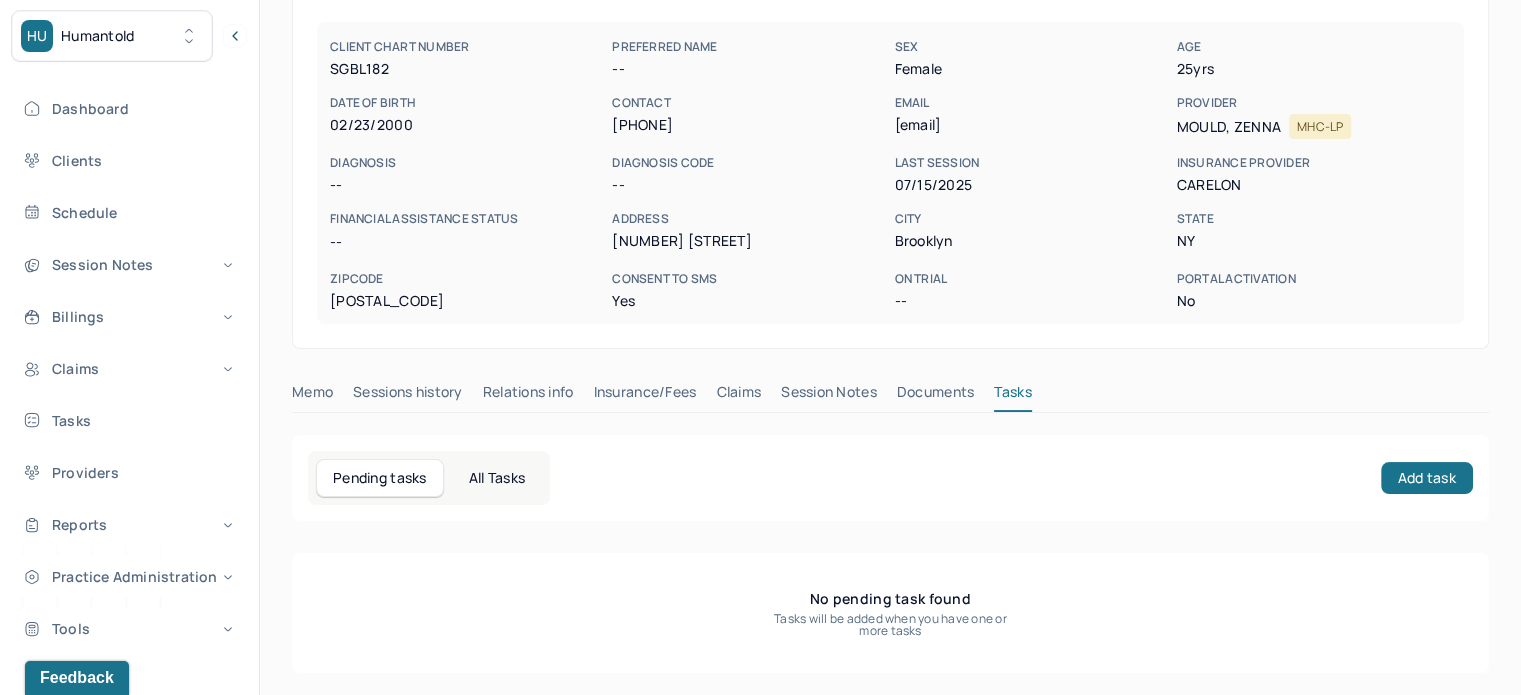 click on "Session Notes" at bounding box center (829, 396) 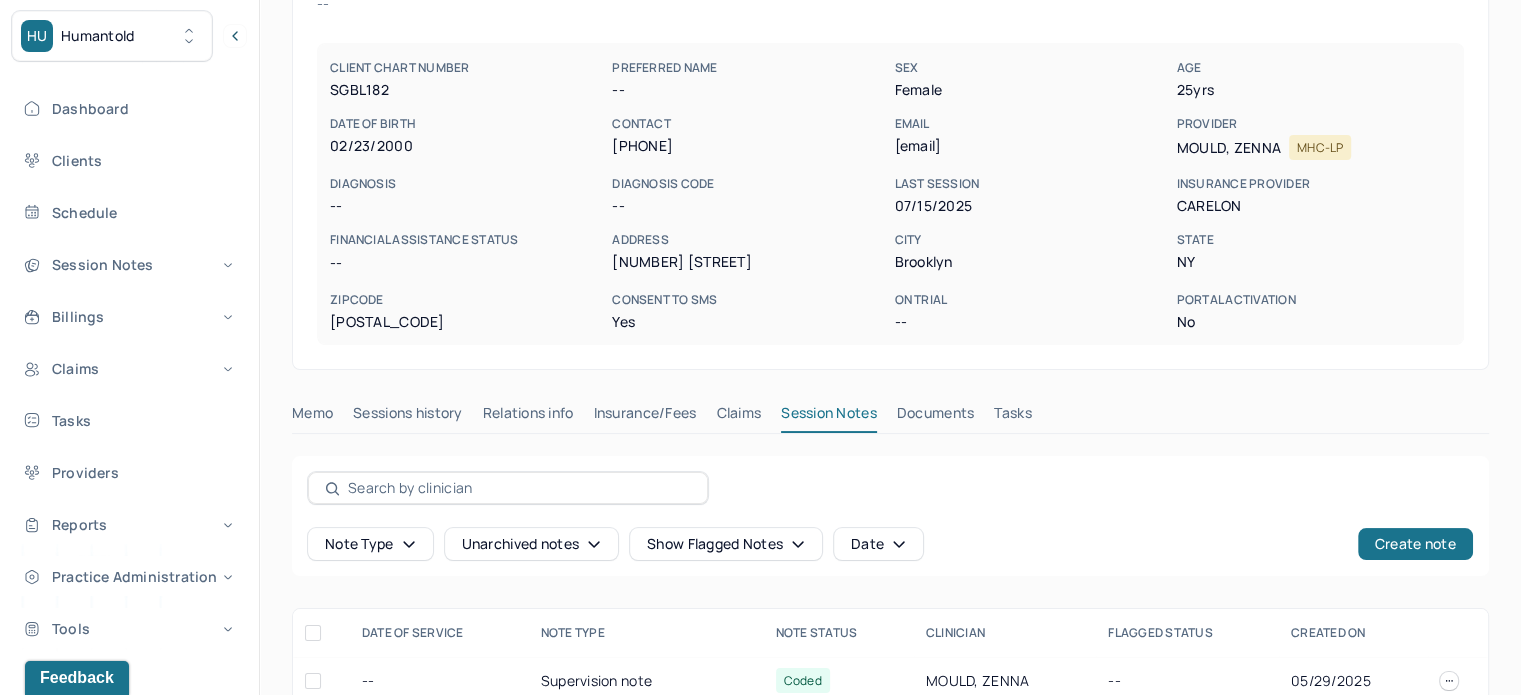 scroll, scrollTop: 0, scrollLeft: 0, axis: both 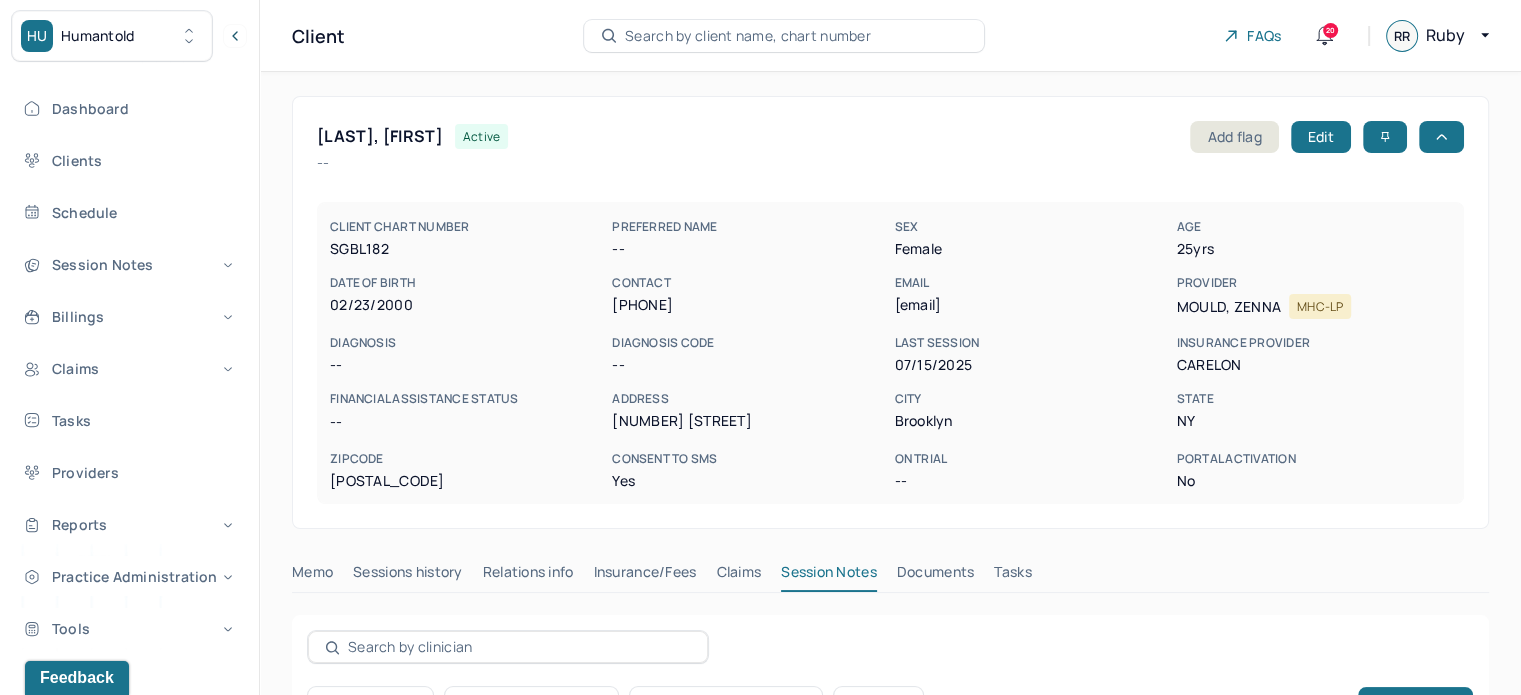 click on "CLIENT CHART NUMBER SGBL182 PREFERRED NAME -- SEX female AGE 25  yrs DATE OF BIRTH 02/23/2000  CONTACT [PHONE] EMAIL [EMAIL] PROVIDER MOULD, ZENNA MHC-LP DIAGNOSIS -- DIAGNOSIS CODE -- LAST SESSION 07/15/2025 insurance provider CARELON FINANCIAL ASSISTANCE STATUS -- Address 535 Egan St City [CITY] State [STATE] Zipcode 11239 Consent to Sms Yes On Trial -- Portal Activation No" at bounding box center [890, 353] 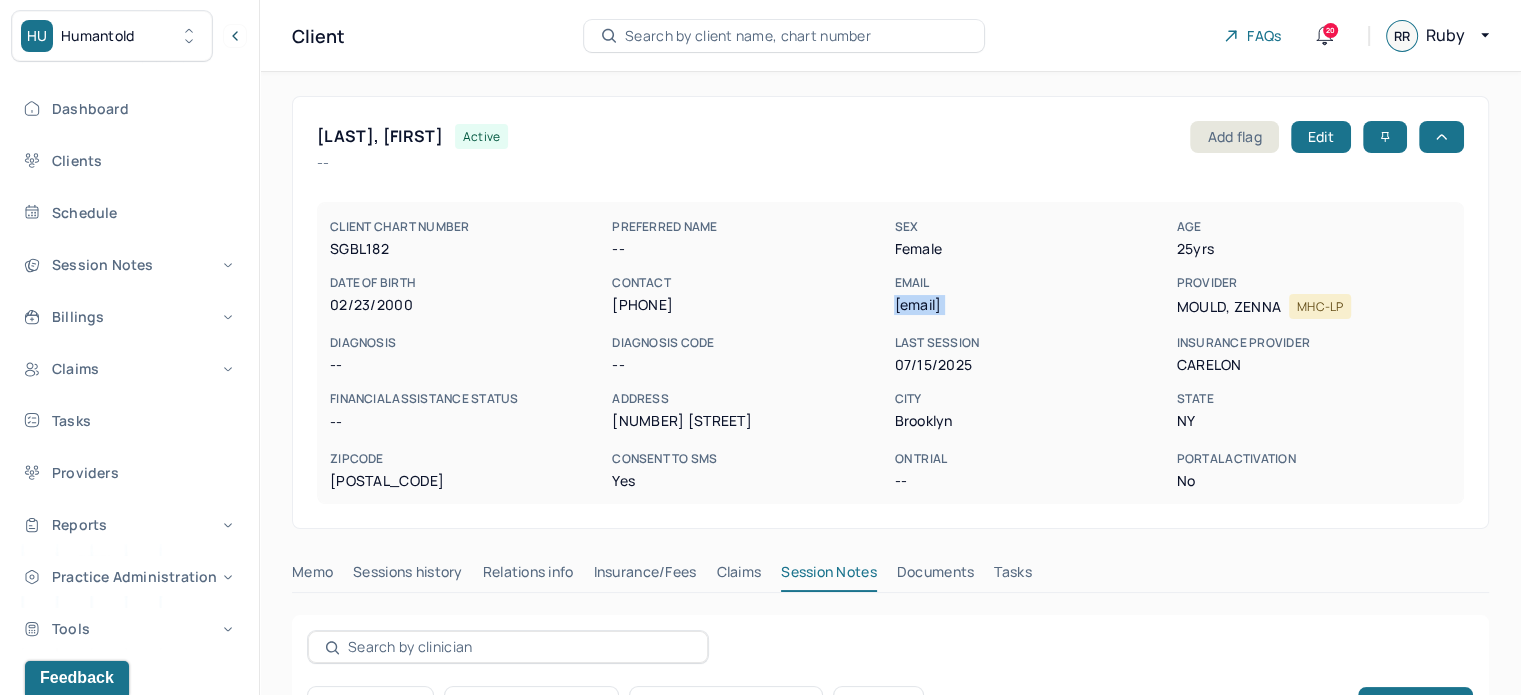click on "[EMAIL]" at bounding box center [1031, 305] 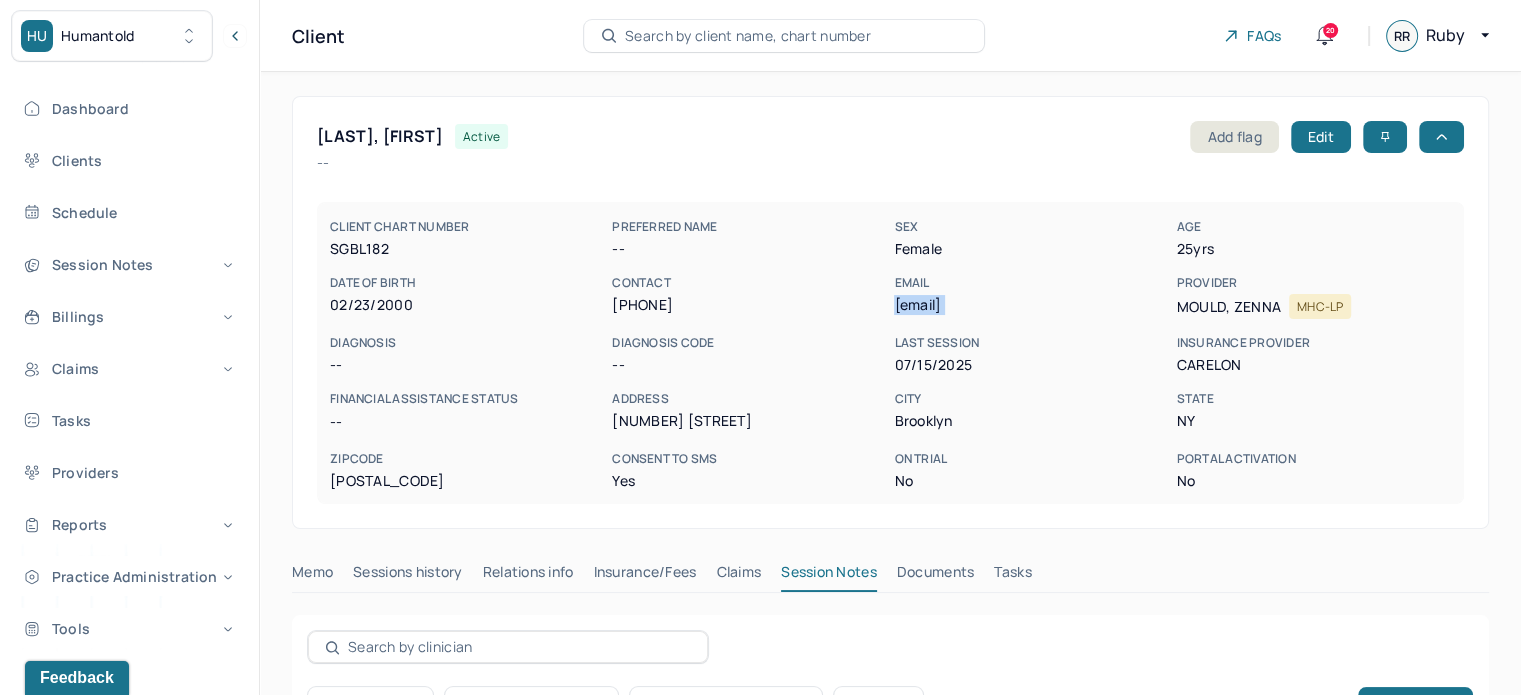 click on "Search by client name, chart number" at bounding box center [748, 36] 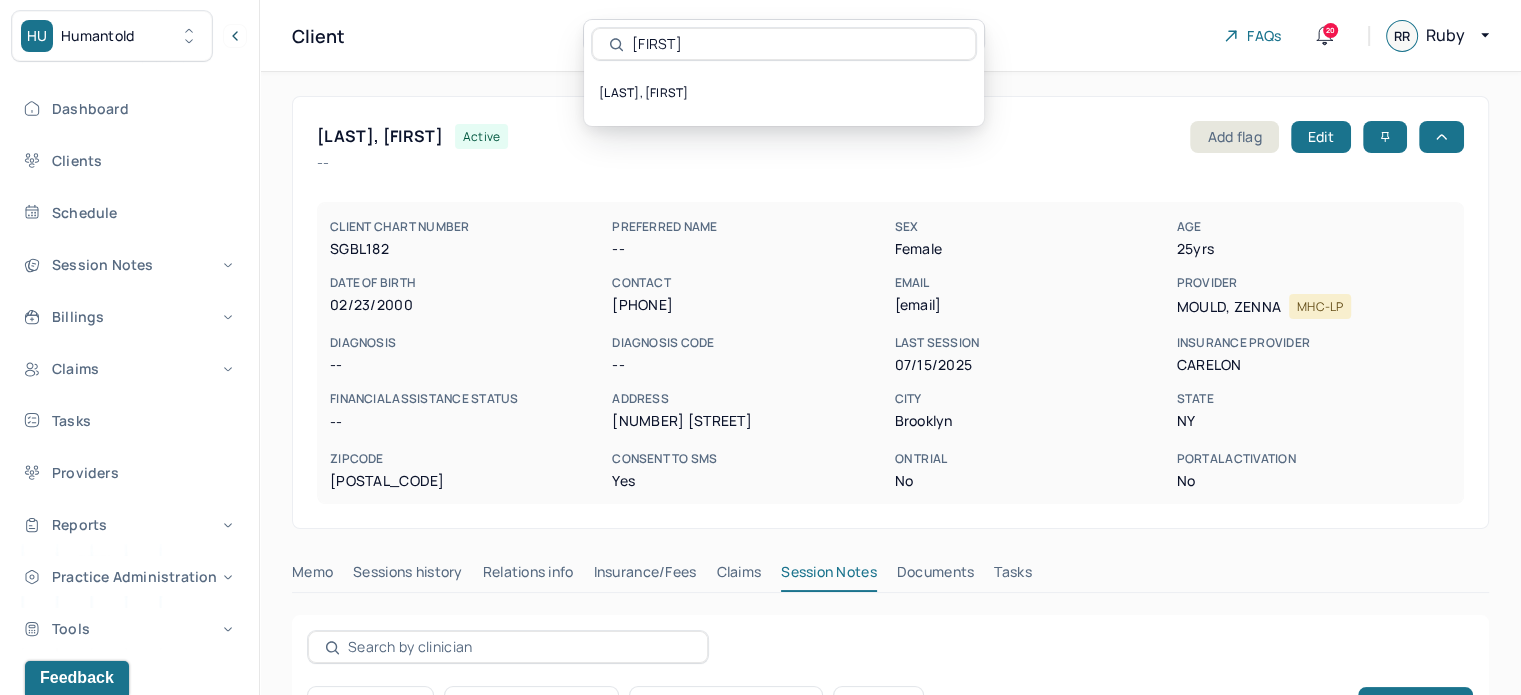 type on "[FIRST]" 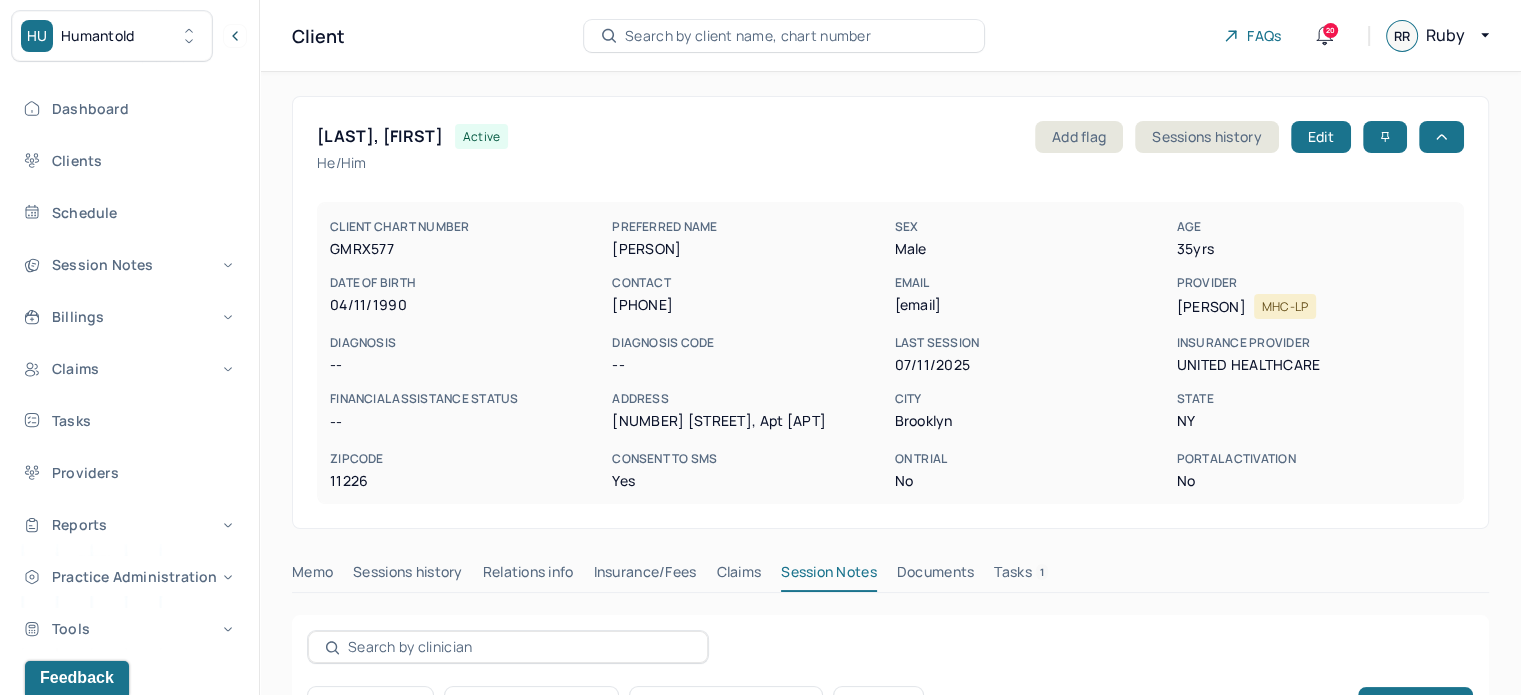 click on "Tasks 1" at bounding box center (1021, 576) 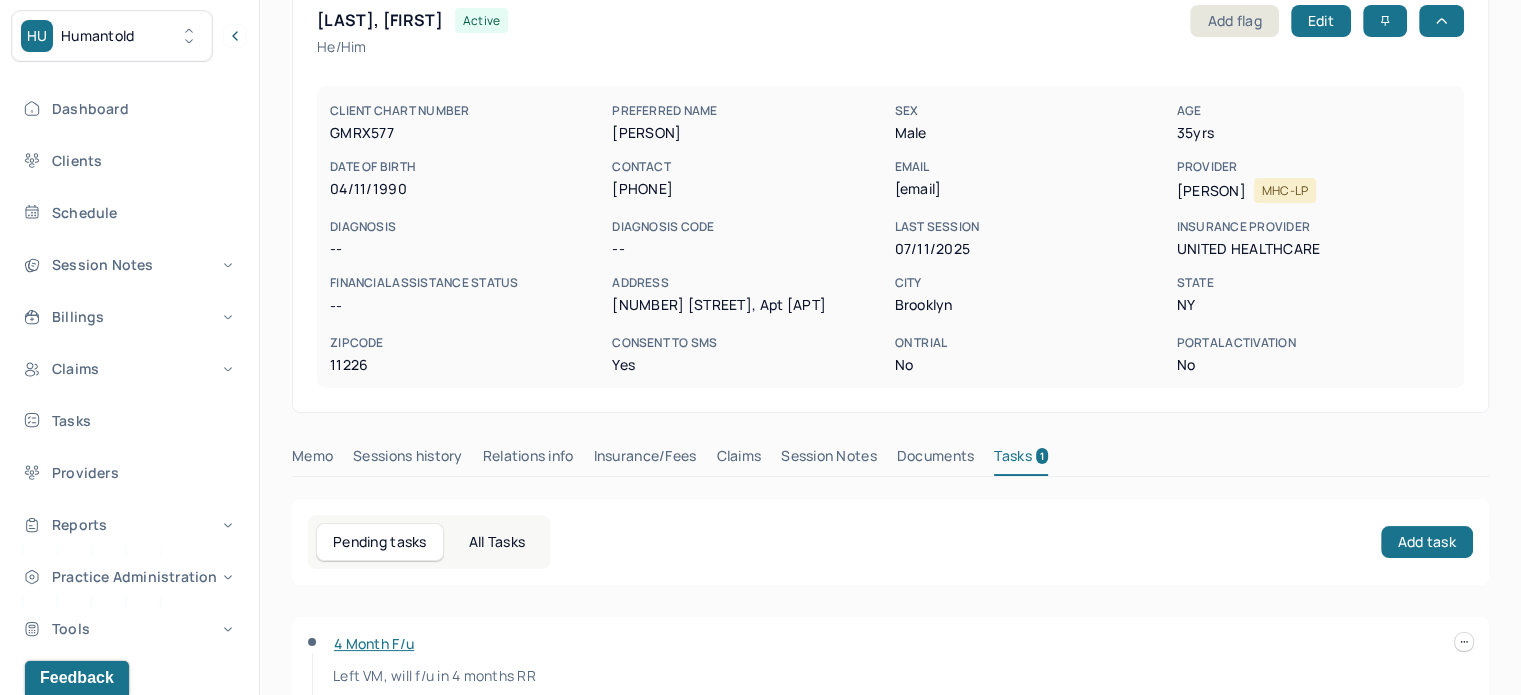 scroll, scrollTop: 212, scrollLeft: 0, axis: vertical 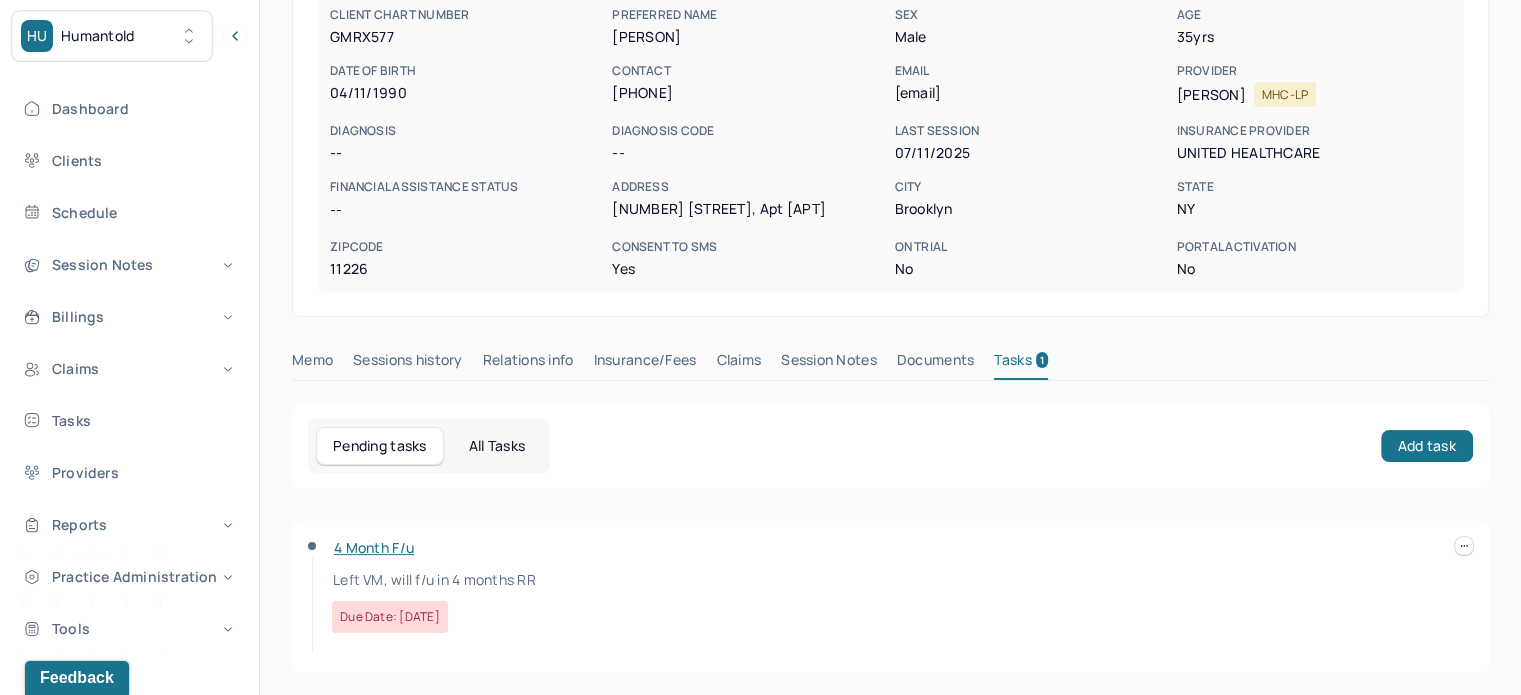 click at bounding box center (1464, 546) 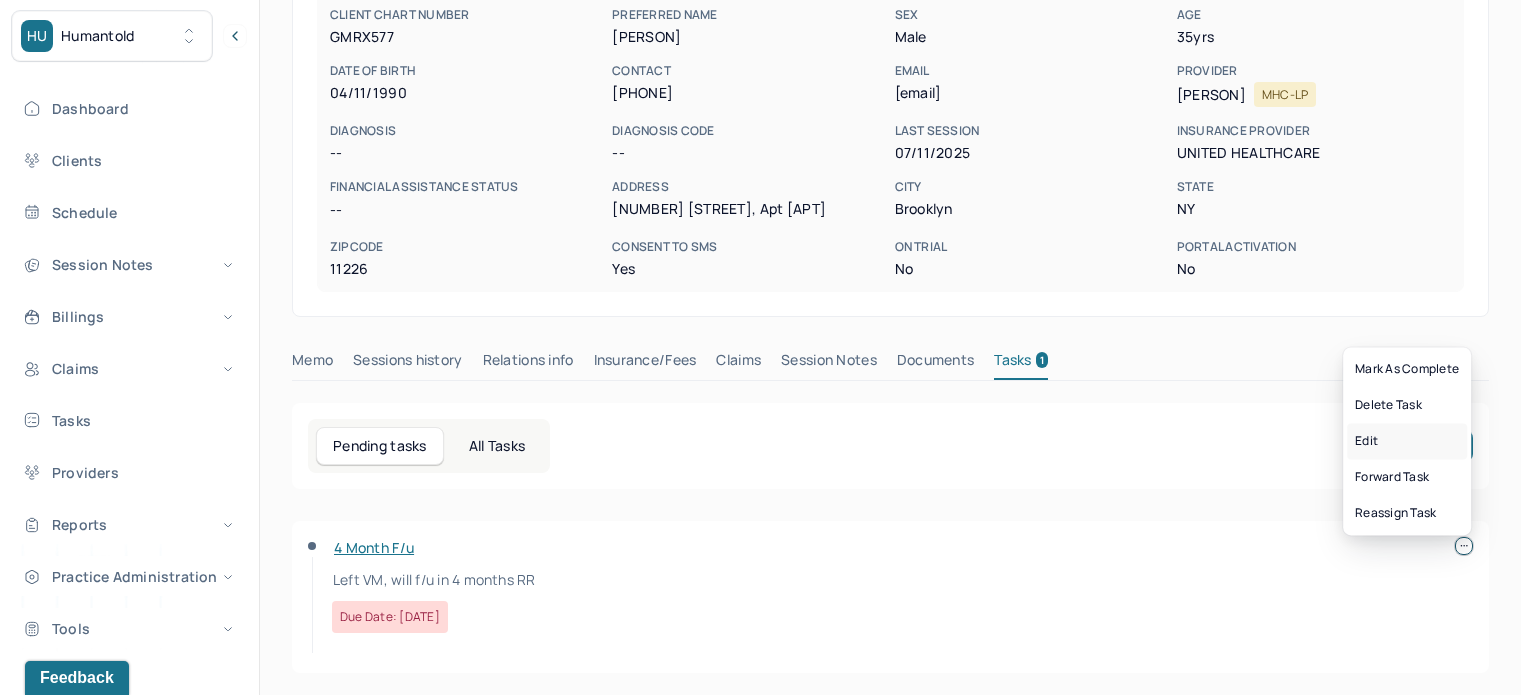 click on "Edit" at bounding box center [1407, 441] 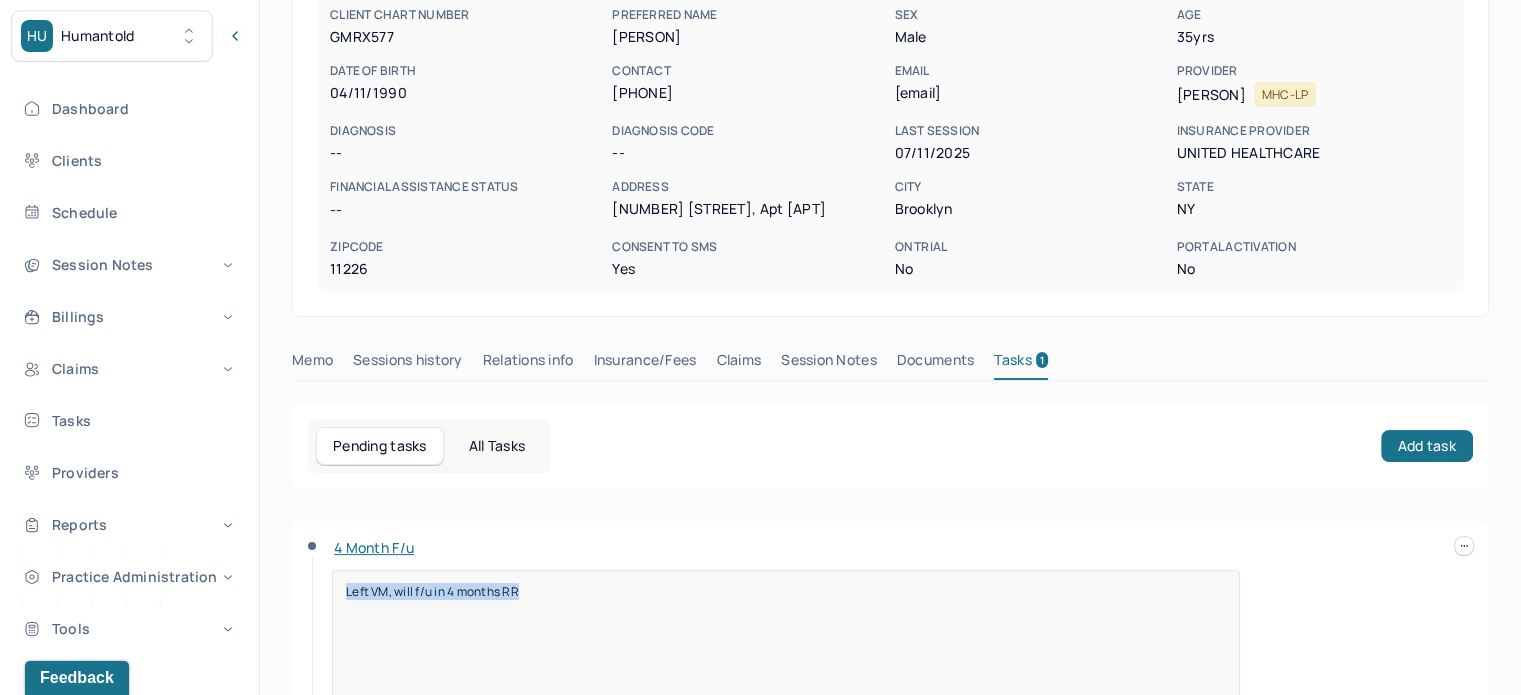 drag, startPoint x: 585, startPoint y: 587, endPoint x: 242, endPoint y: 593, distance: 343.05246 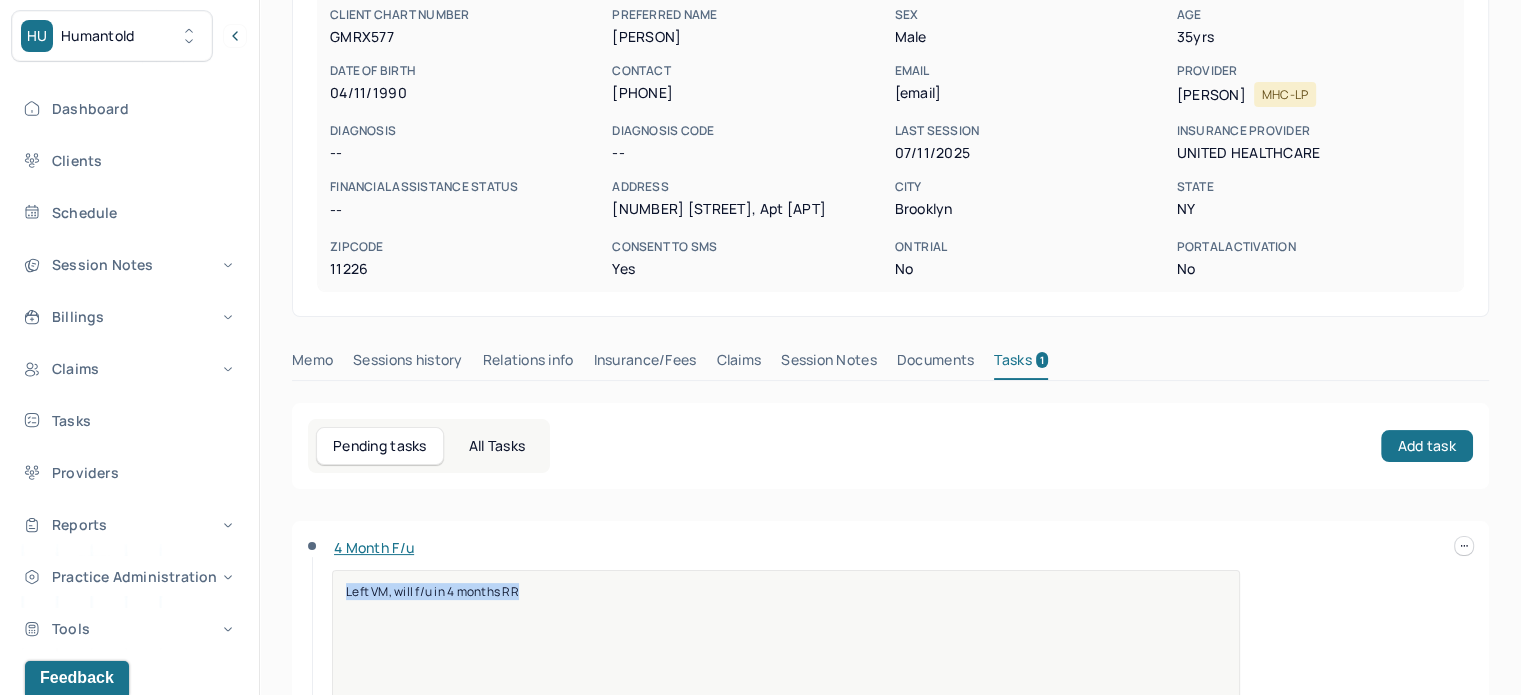click on "HU Humantold       Dashboard Clients Schedule Session Notes Billings Claims Tasks Providers Reports Practice Administration Tools RR Ruby   Rhoad biller,clientsupport   Logout Client   Search by client name, chart number     FAQs   20   RR Ruby [LAST], [FIRST] active   Add flag     Edit               he/him CLIENT CHART NUMBER GMRX577 PREFERRED NAME Ray SEX male AGE 35  yrs DATE OF BIRTH 04/11/1990  CONTACT [PHONE] EMAIL [EMAIL] PROVIDER CHENG, JACKLYN MHC-LP DIAGNOSIS -- DIAGNOSIS CODE -- LAST SESSION 07/11/2025 insurance provider United Healthcare FINANCIAL ASSISTANCE STATUS -- Address 10 St. Pauls Pl, Apt 4D City [CITY] State [STATE] Zipcode 11226 Consent to Sms Yes On Trial No Portal Activation No   Memo     Sessions history     Relations info     Insurance/Fees     Claims     Session Notes     Documents     Tasks 1     Pending tasks     All Tasks     Add task     4 Month F/u   Left VM, will f/u in 4 months RR   Cancel     Save changes   Due date: 11/12/2025" at bounding box center (760, 392) 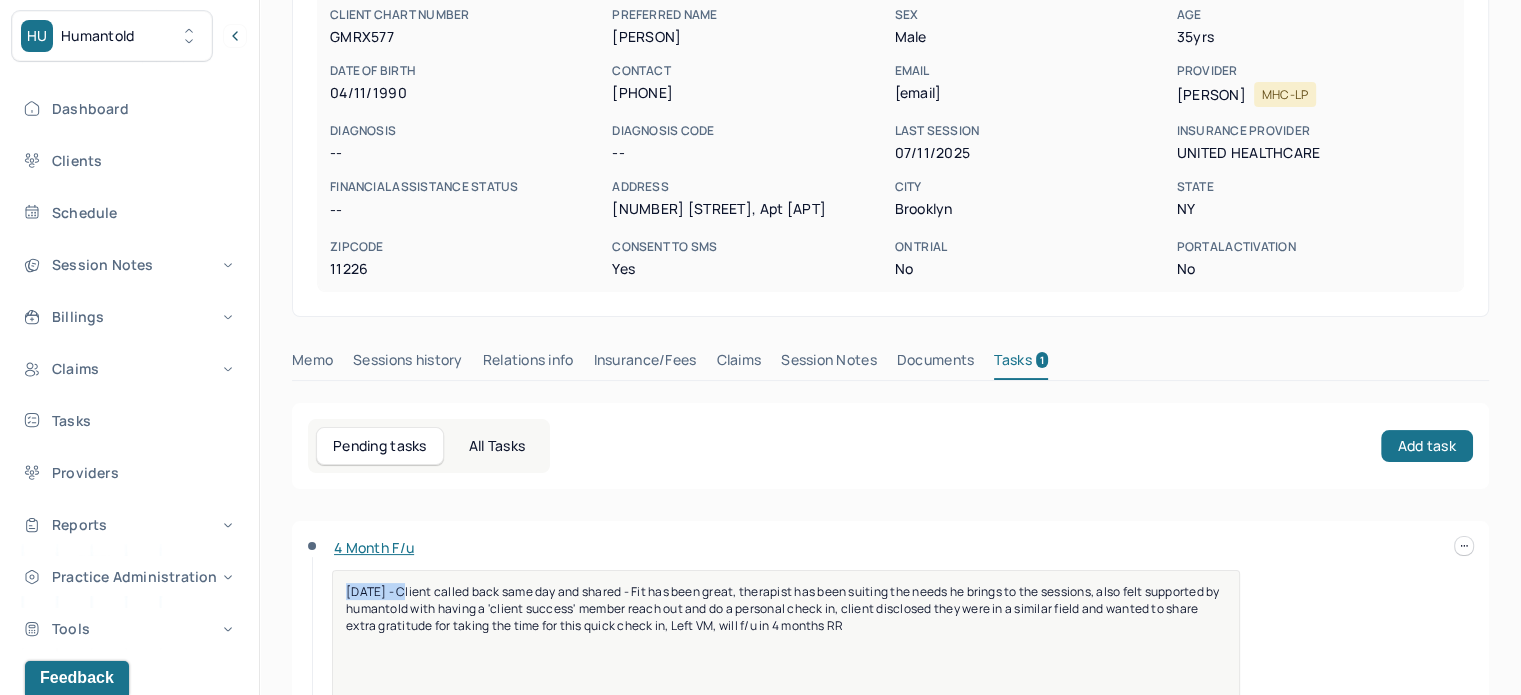 drag, startPoint x: 399, startPoint y: 586, endPoint x: 260, endPoint y: 576, distance: 139.35925 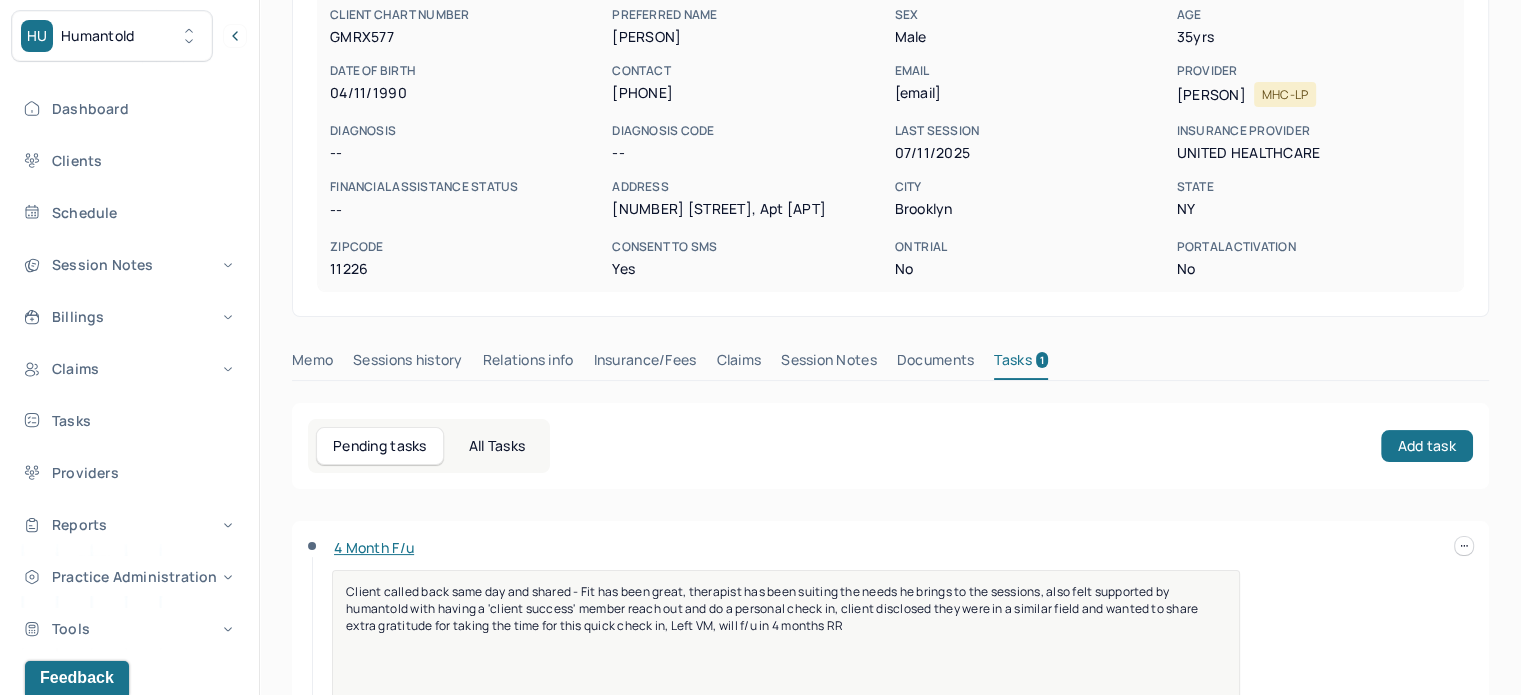 scroll, scrollTop: 25, scrollLeft: 0, axis: vertical 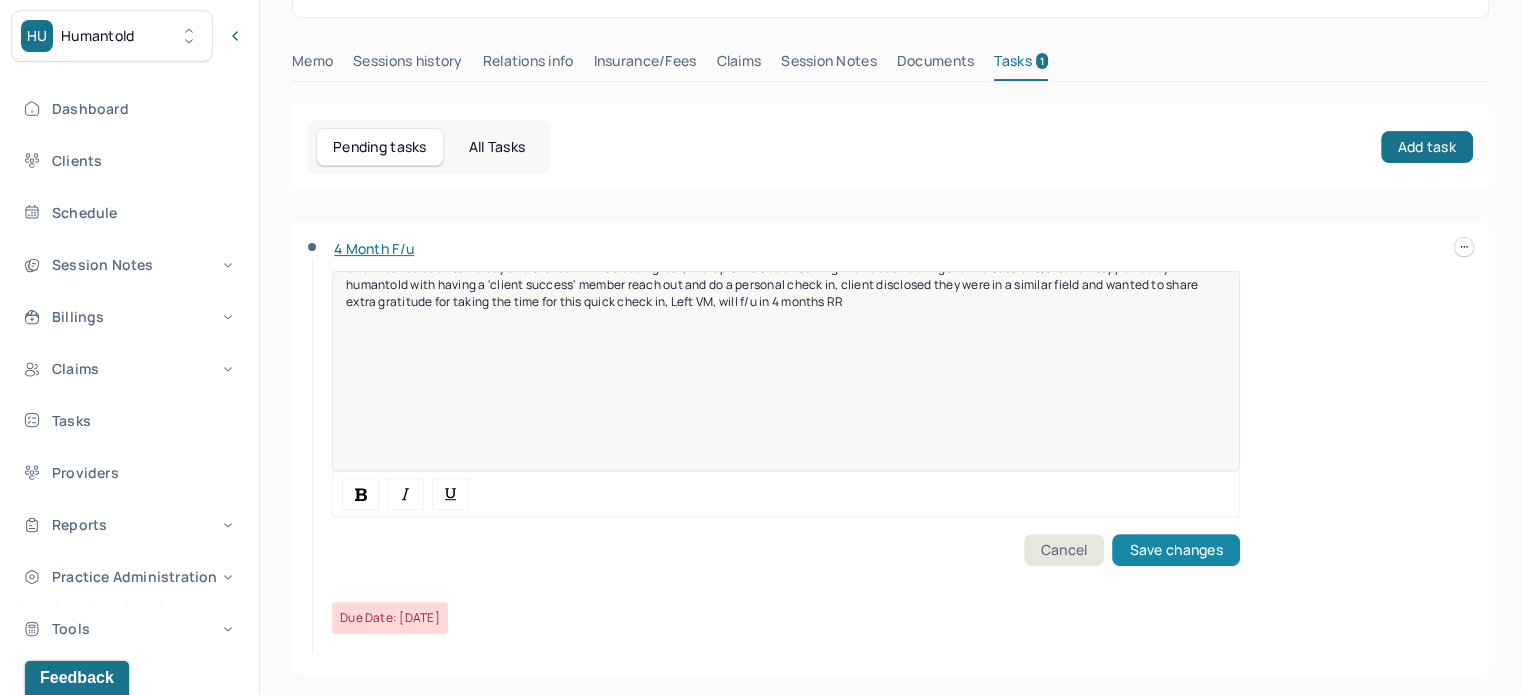 click on "Save changes" at bounding box center (1175, 550) 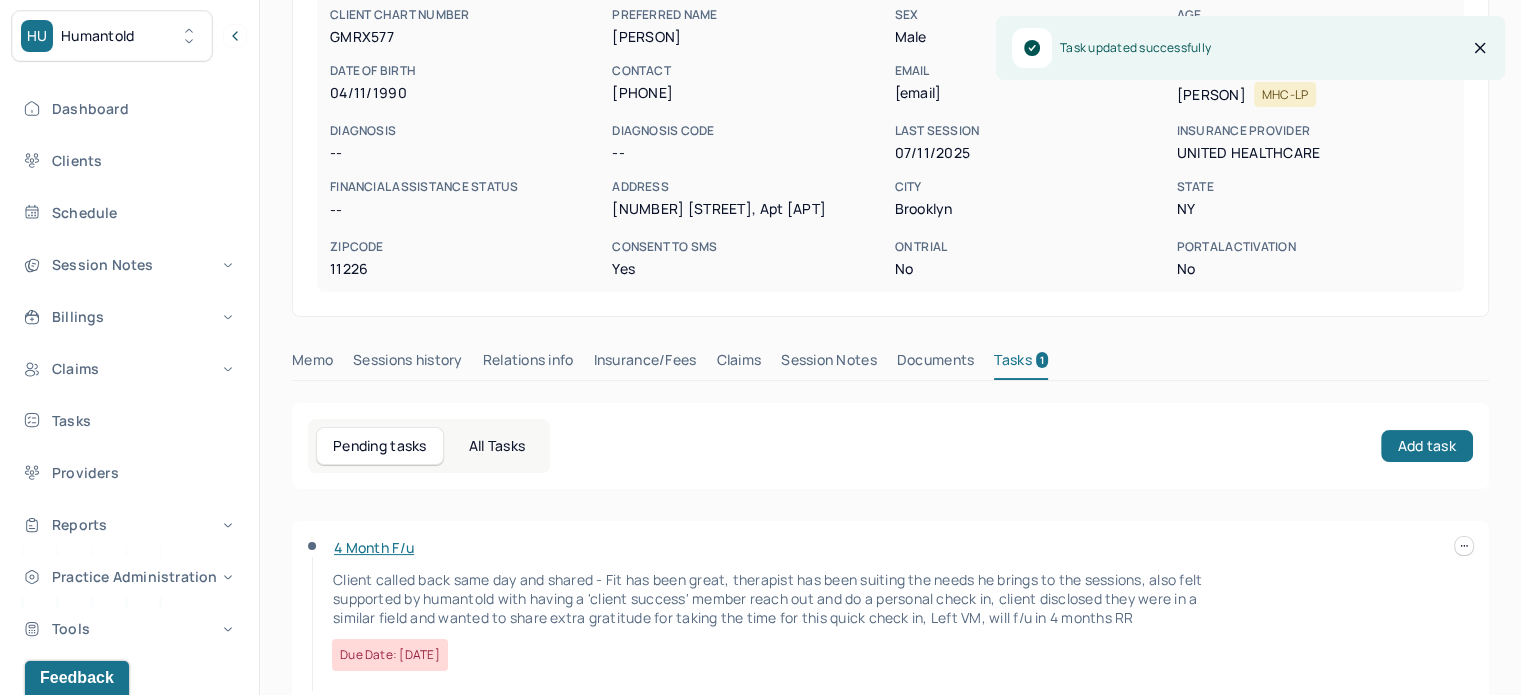 scroll, scrollTop: 250, scrollLeft: 0, axis: vertical 